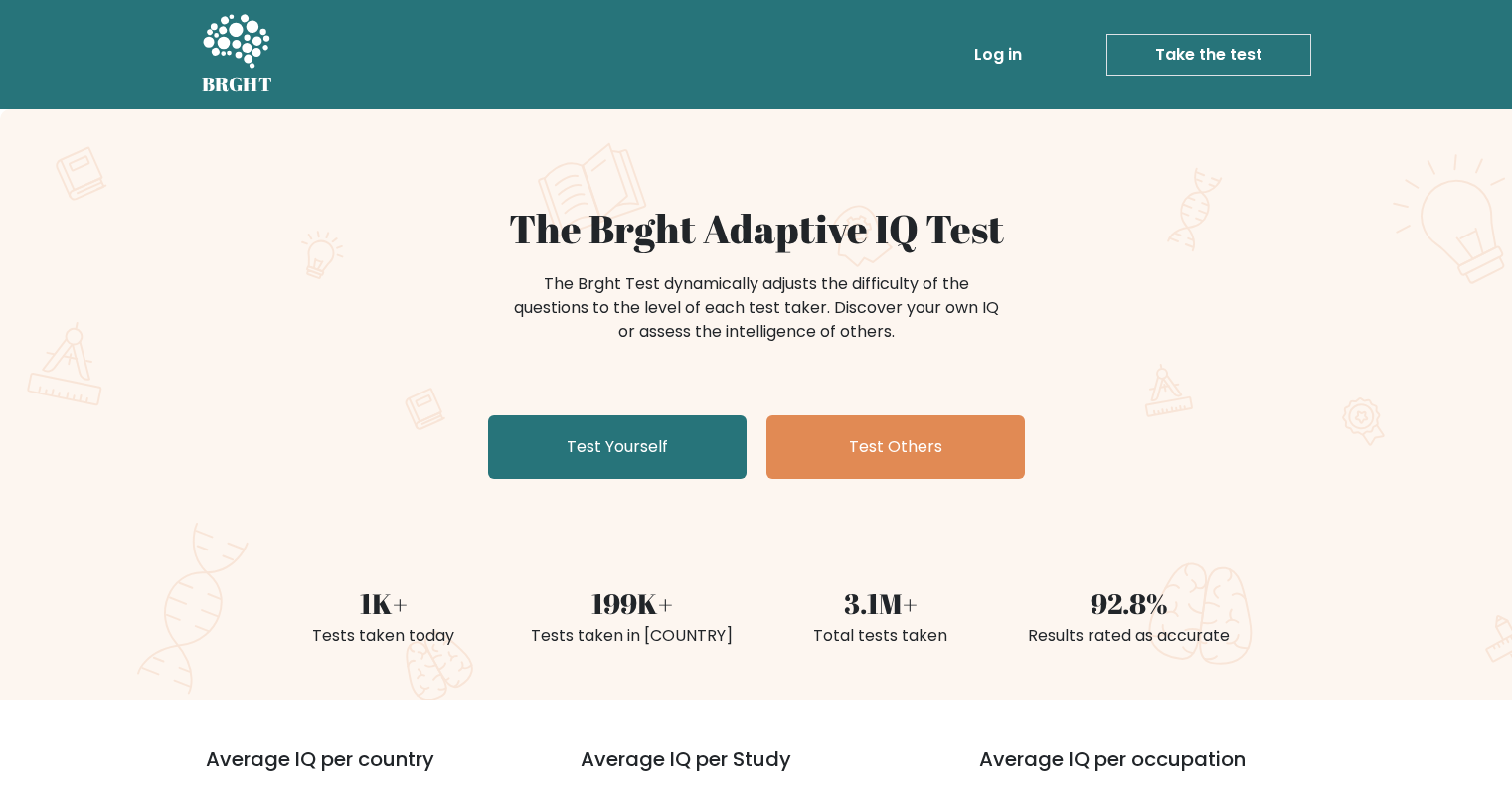 scroll, scrollTop: 0, scrollLeft: 0, axis: both 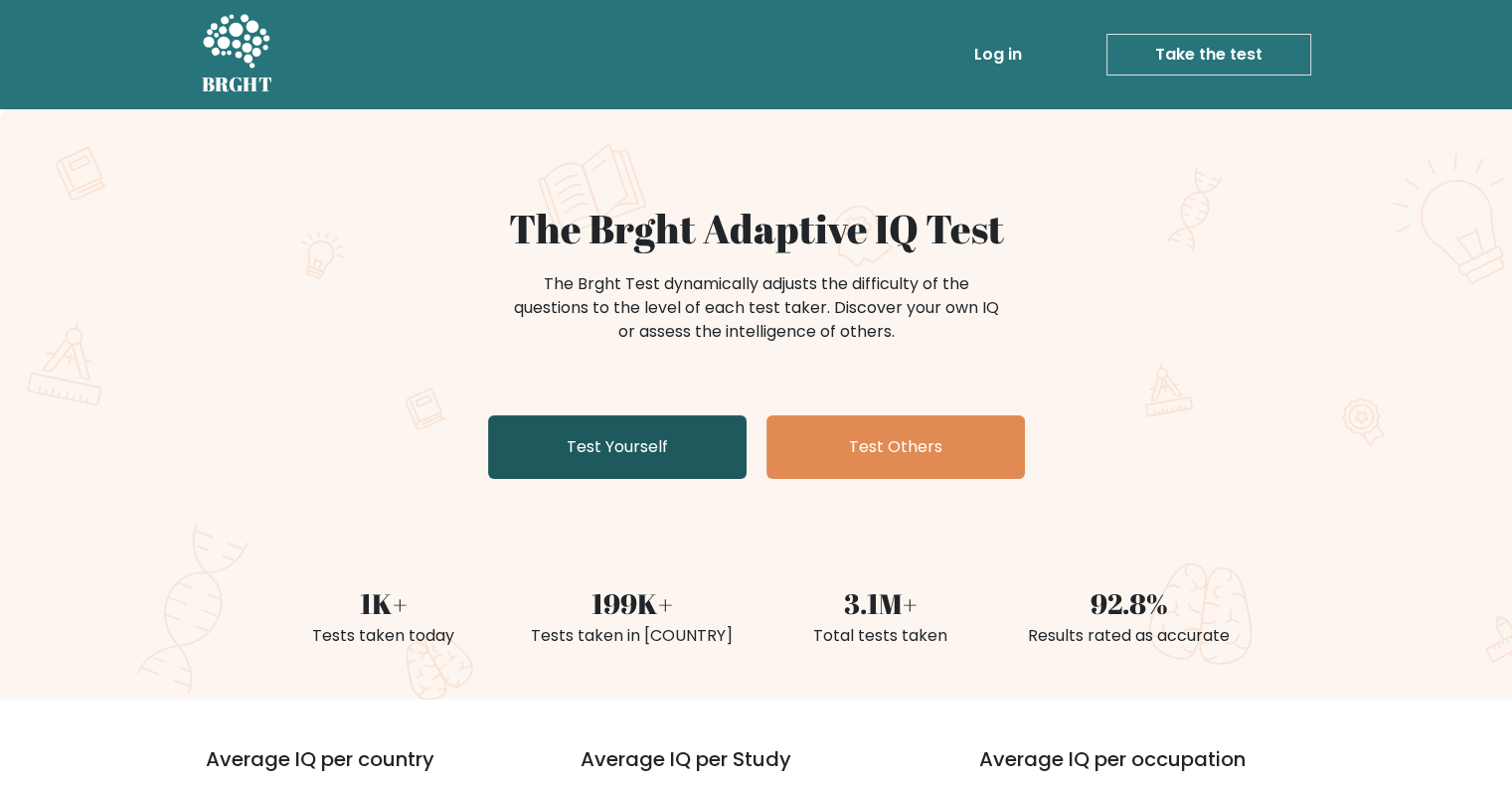 click on "Test Yourself" at bounding box center [617, 447] 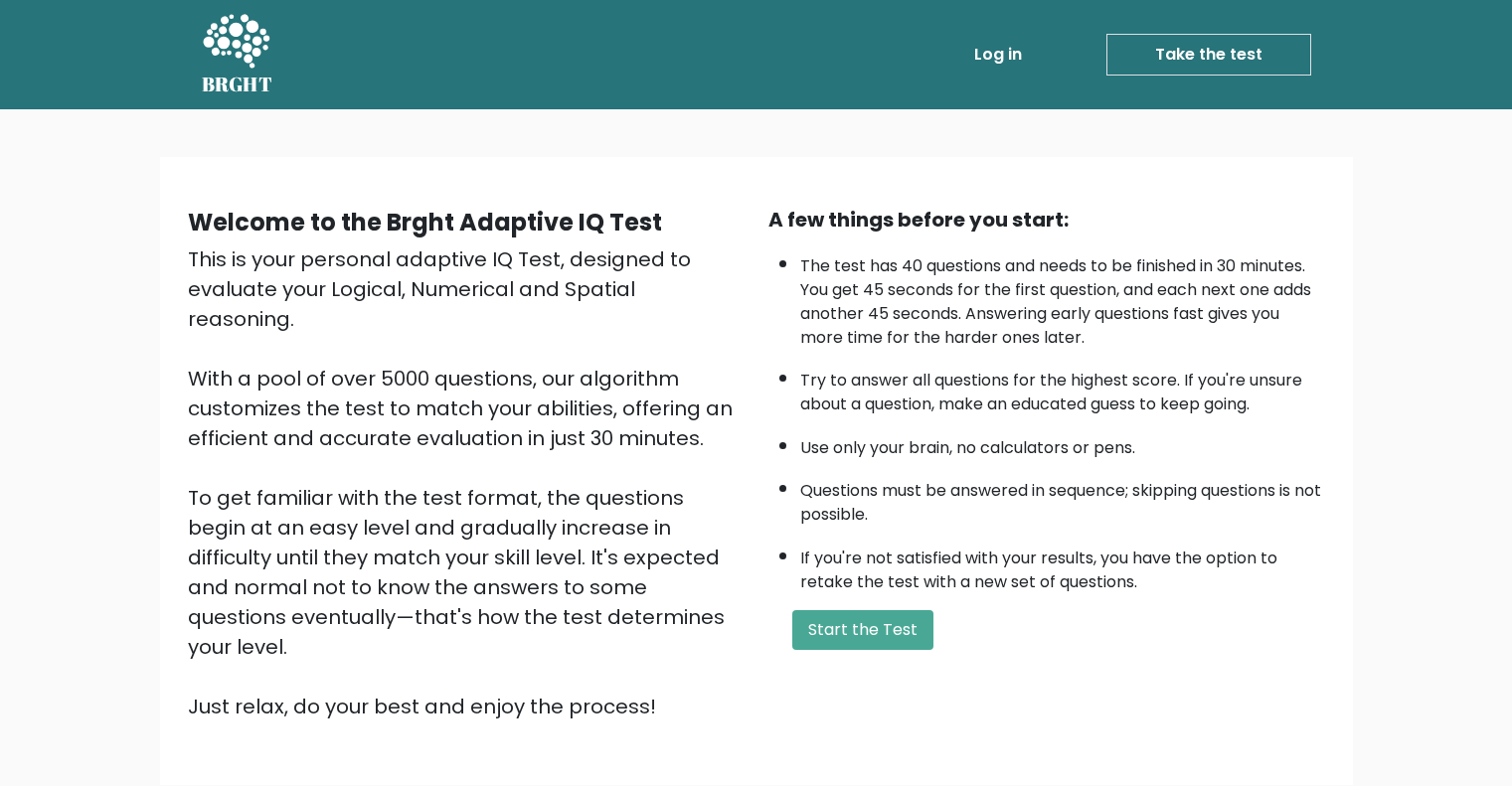 scroll, scrollTop: 0, scrollLeft: 0, axis: both 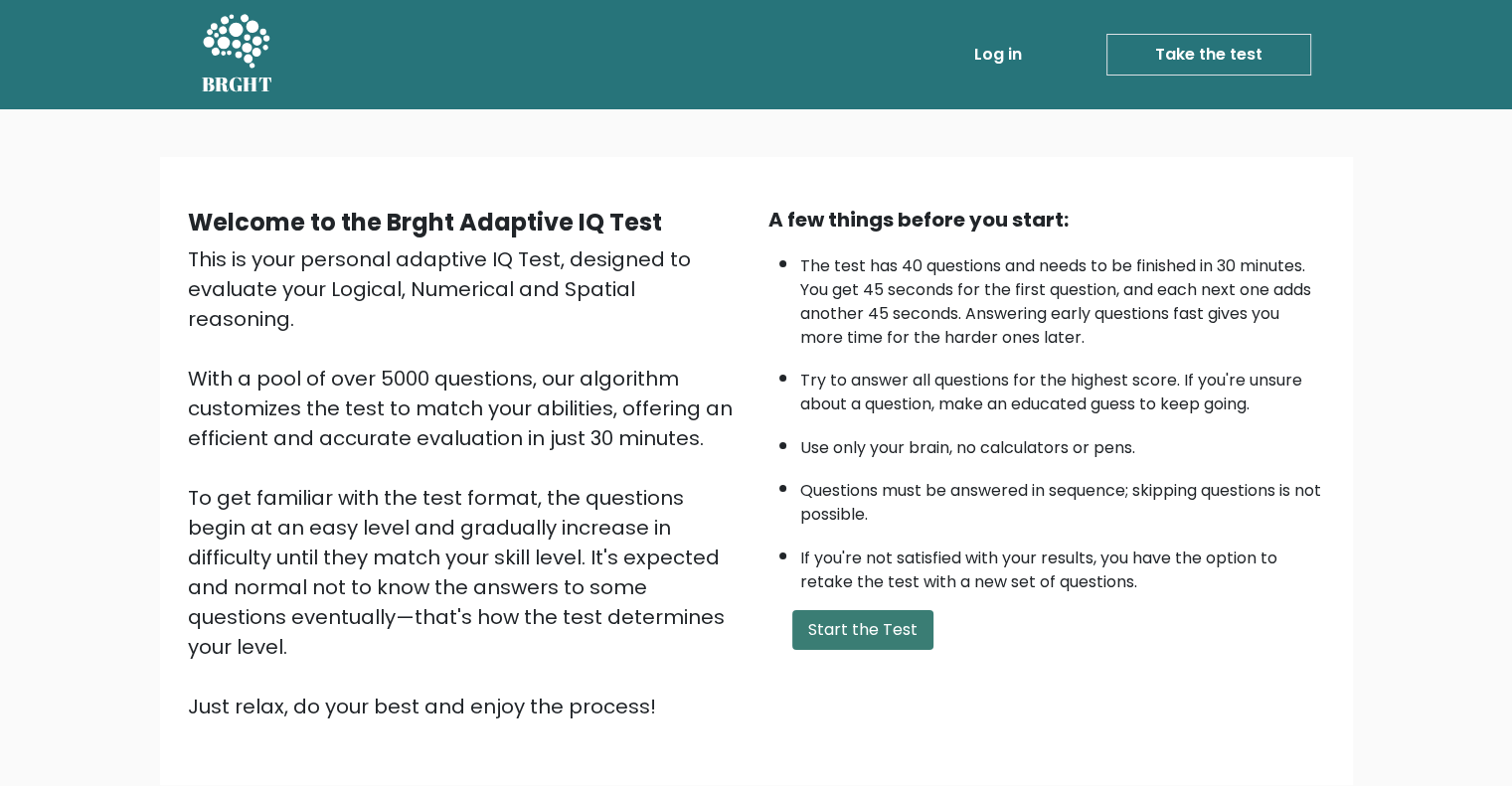 click on "Start the Test" at bounding box center (863, 630) 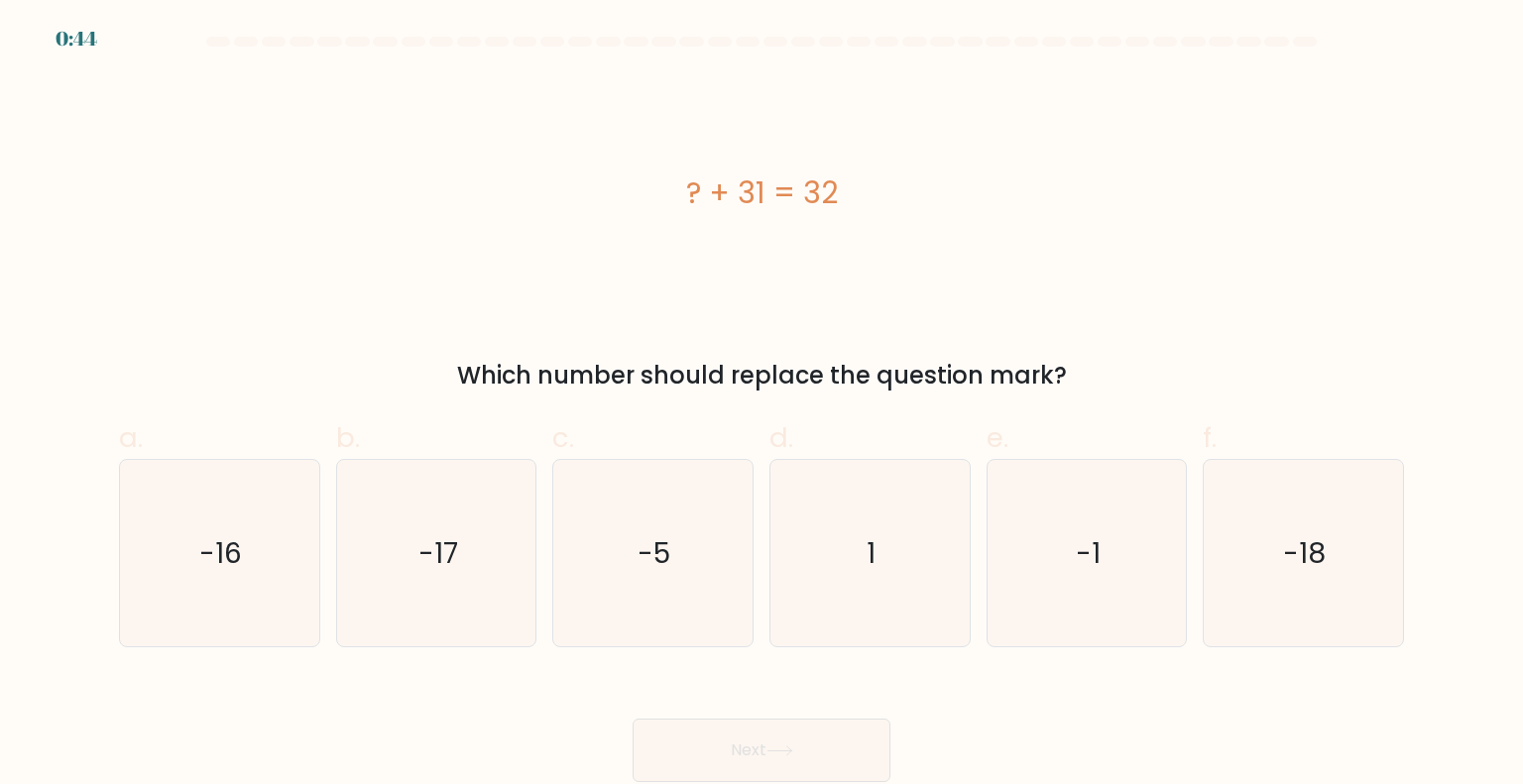 scroll, scrollTop: 0, scrollLeft: 0, axis: both 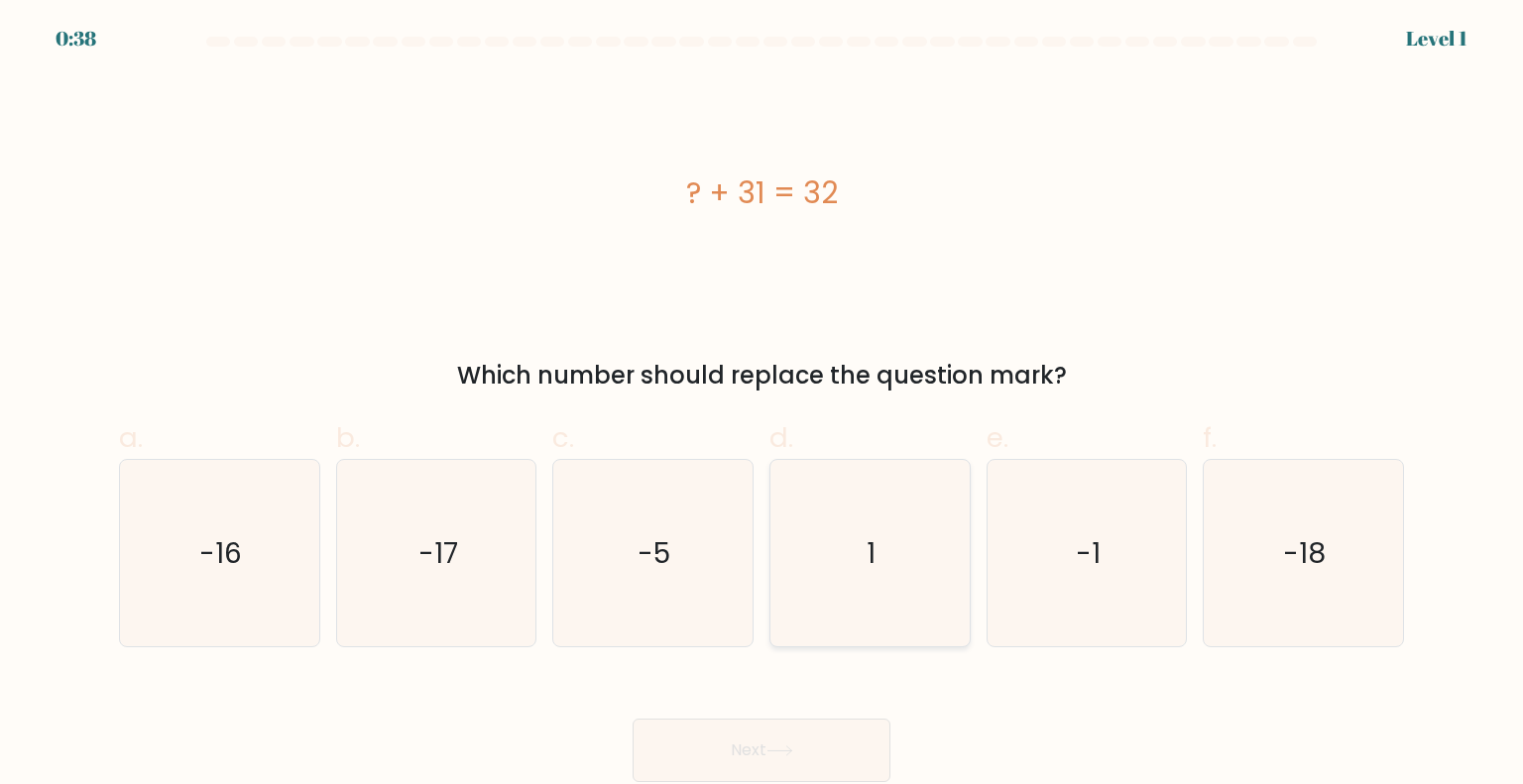 click on "1" 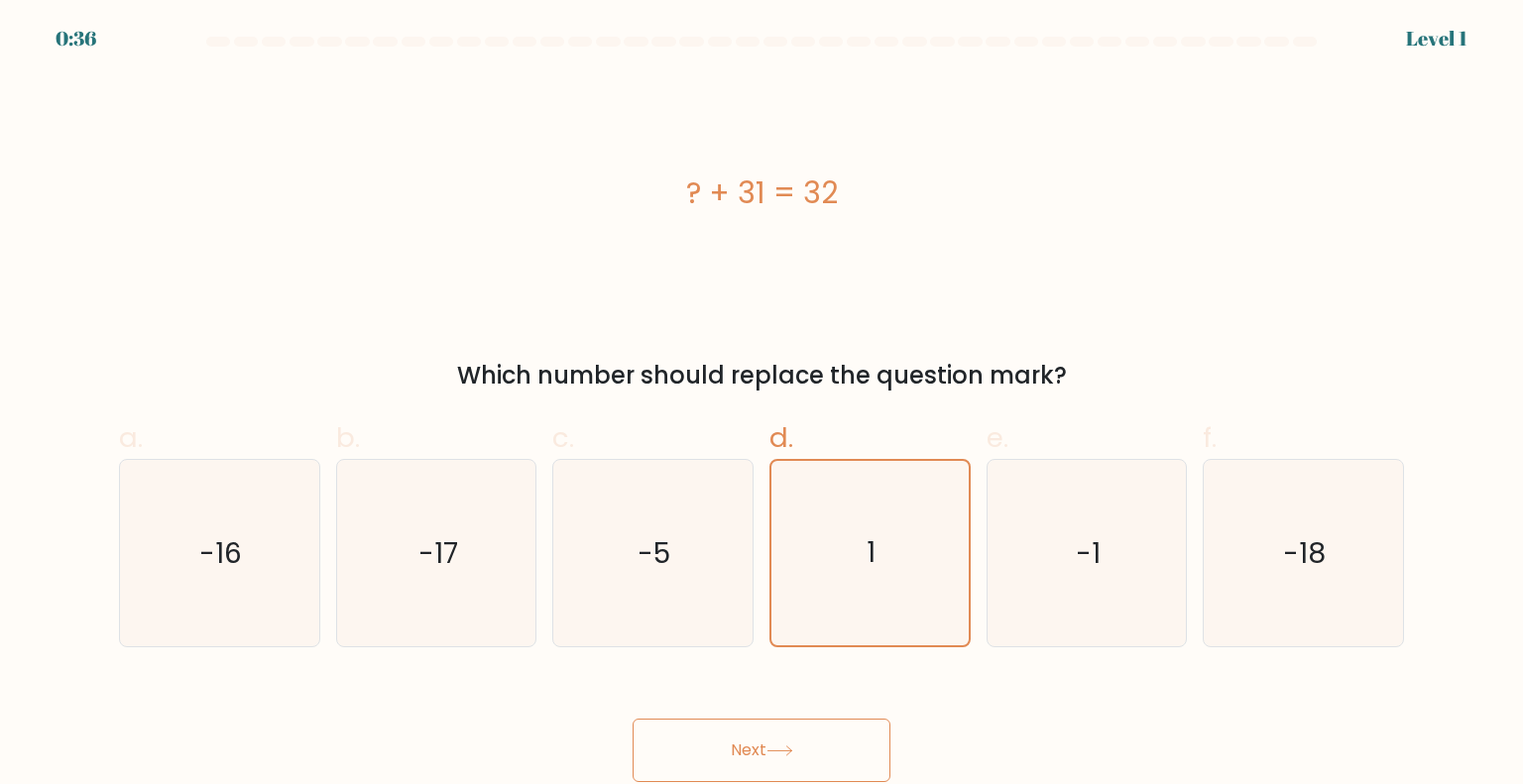 click 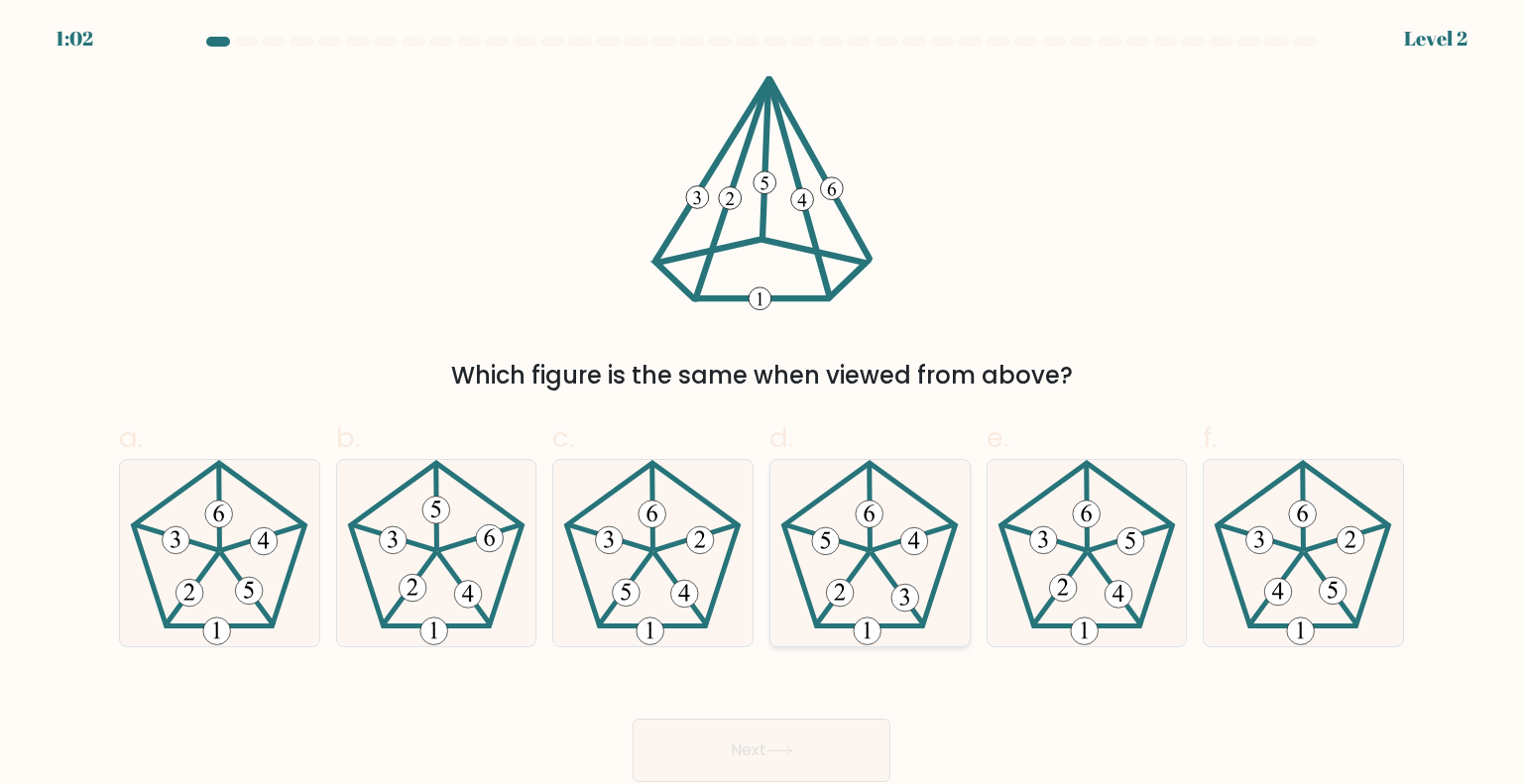 click 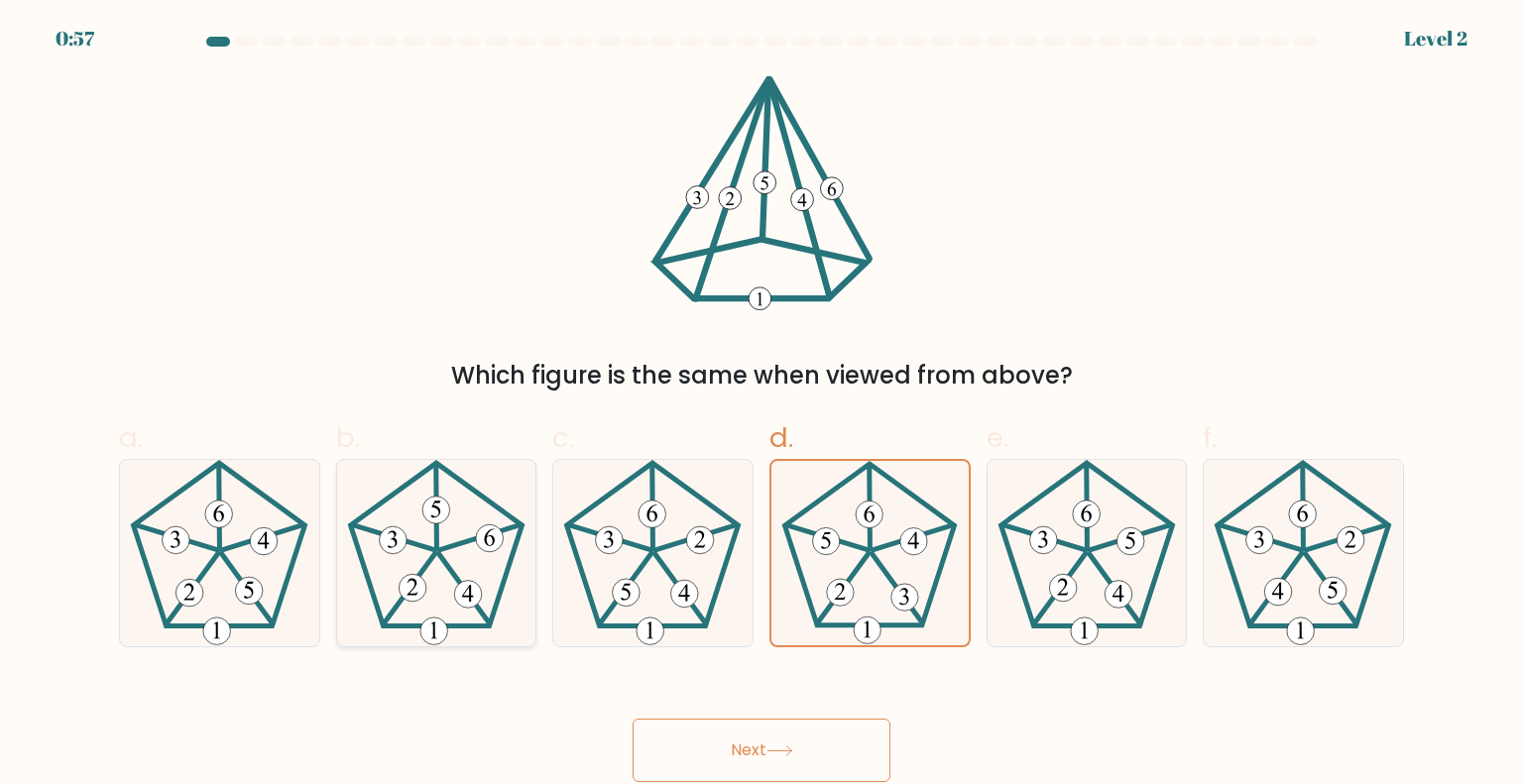 click 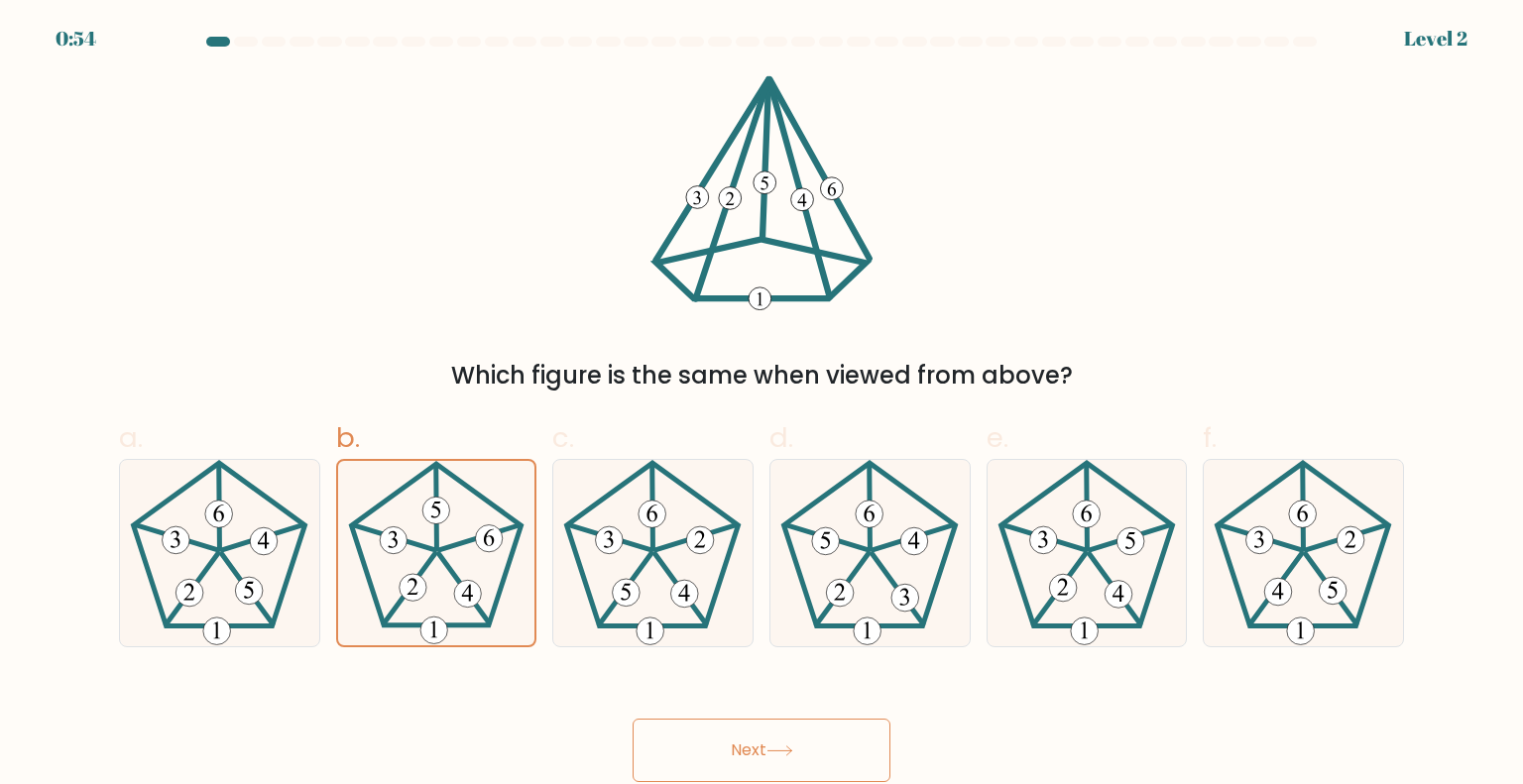 click on "Next" at bounding box center (762, 750) 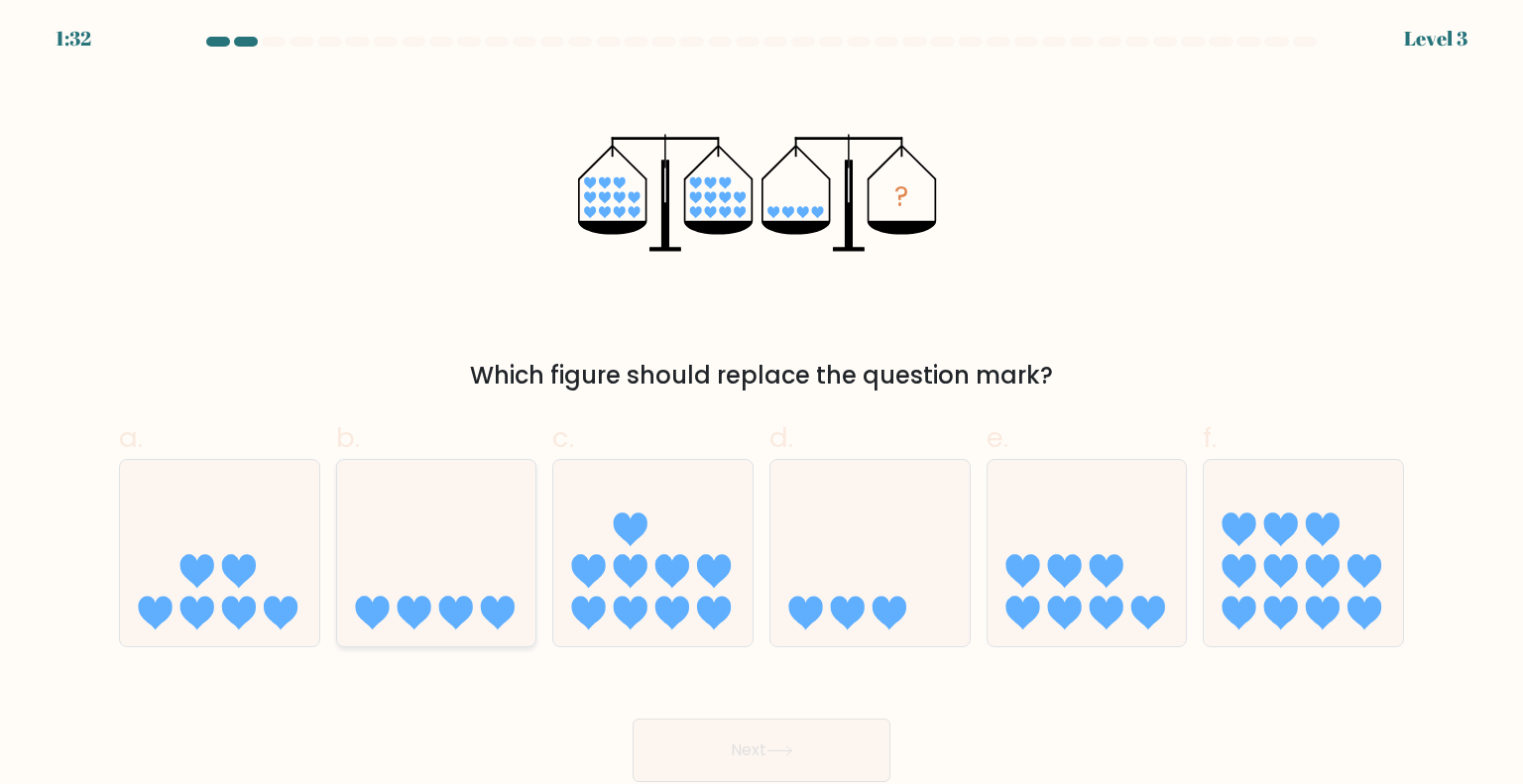 click 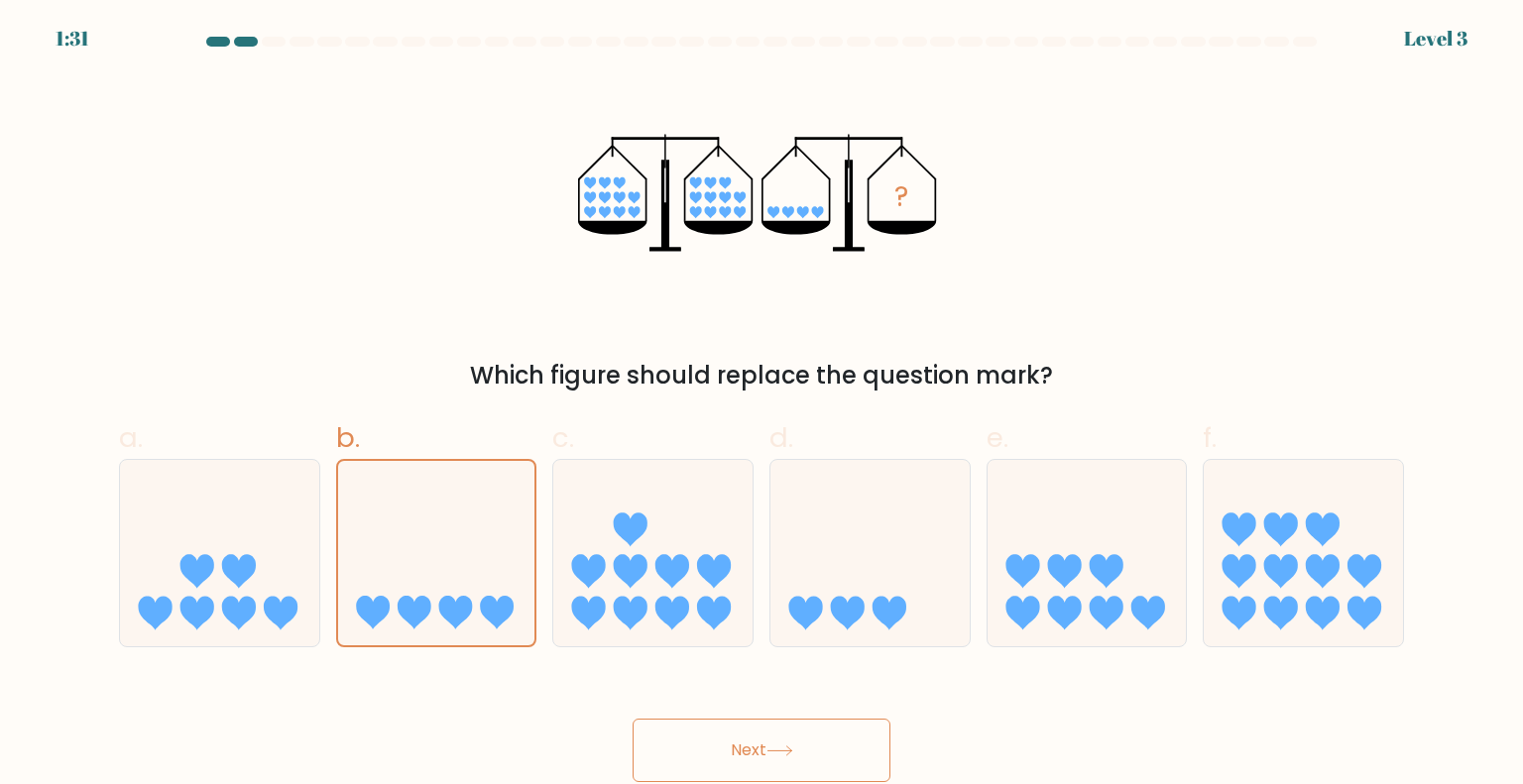 click on "Next" at bounding box center [762, 750] 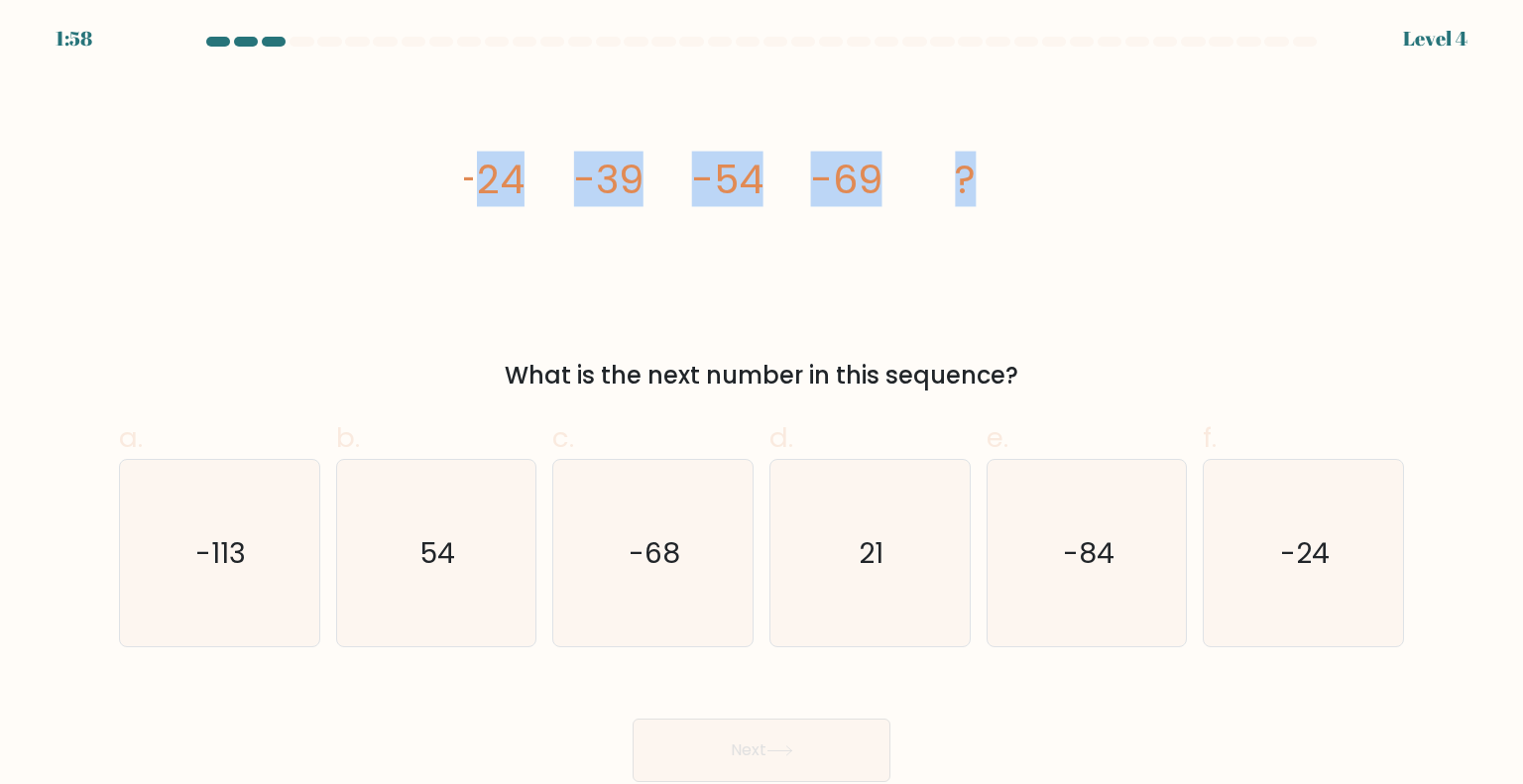 drag, startPoint x: 471, startPoint y: 189, endPoint x: 1122, endPoint y: 160, distance: 651.6456 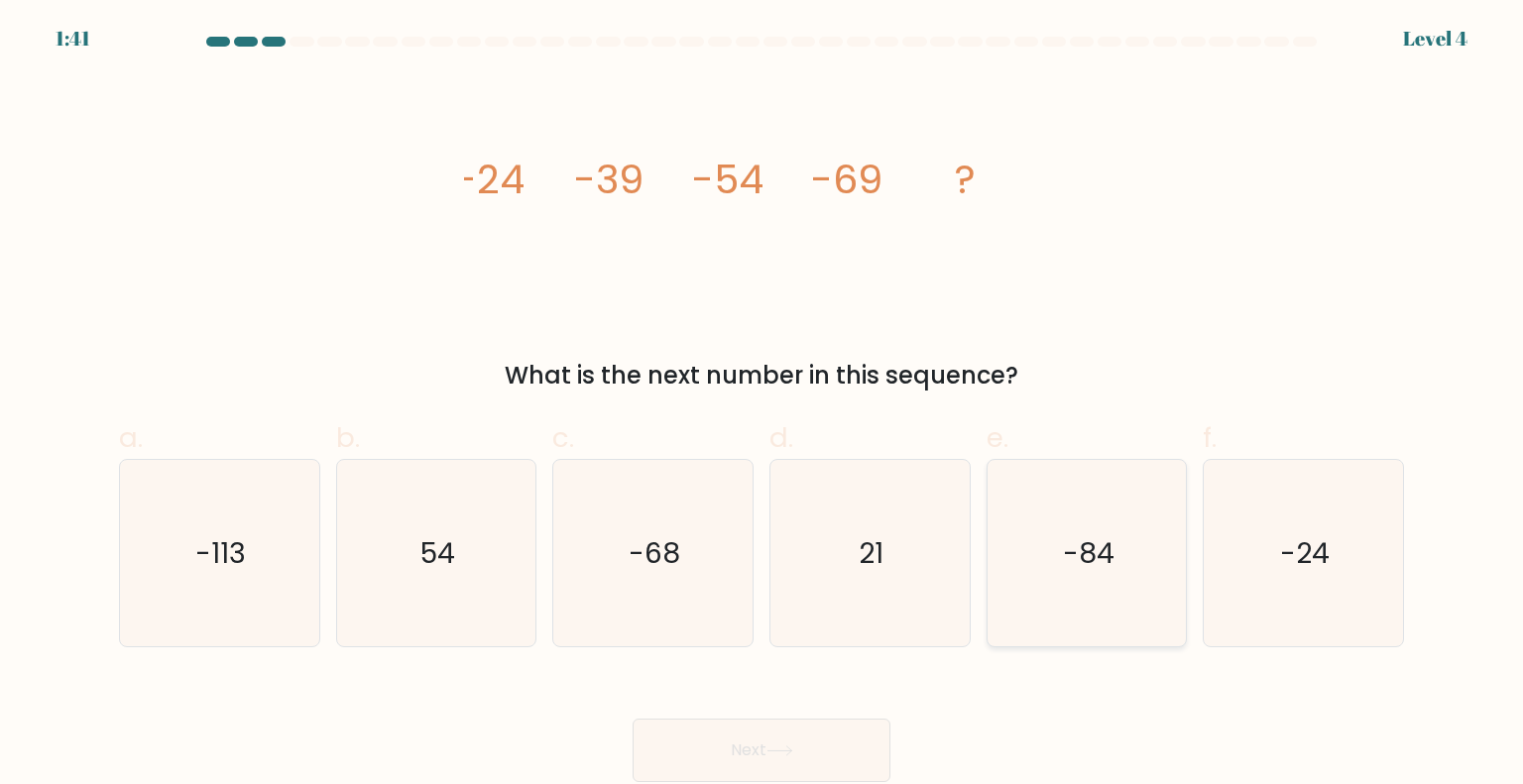 click on "-84" 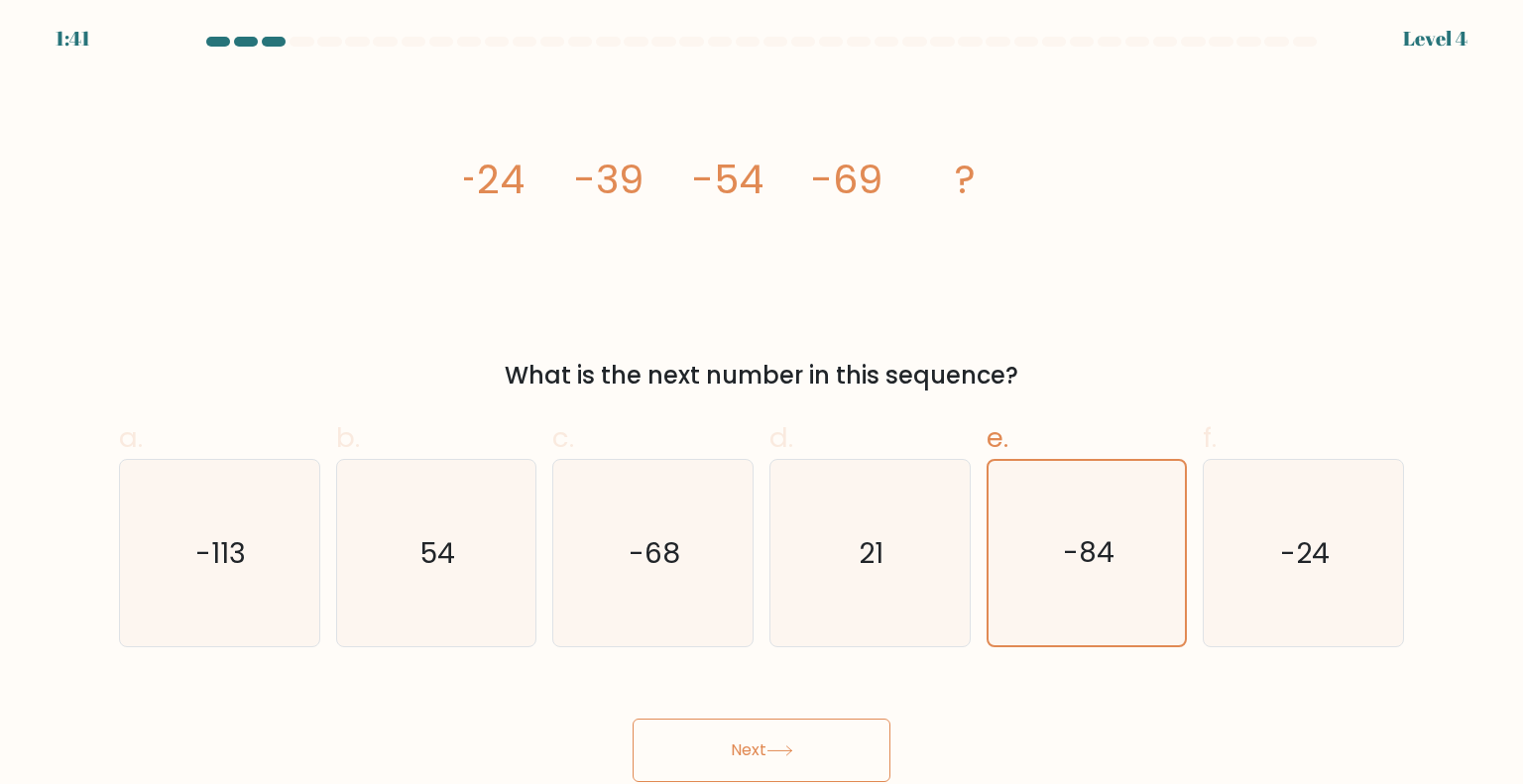 click on "Next" at bounding box center (762, 750) 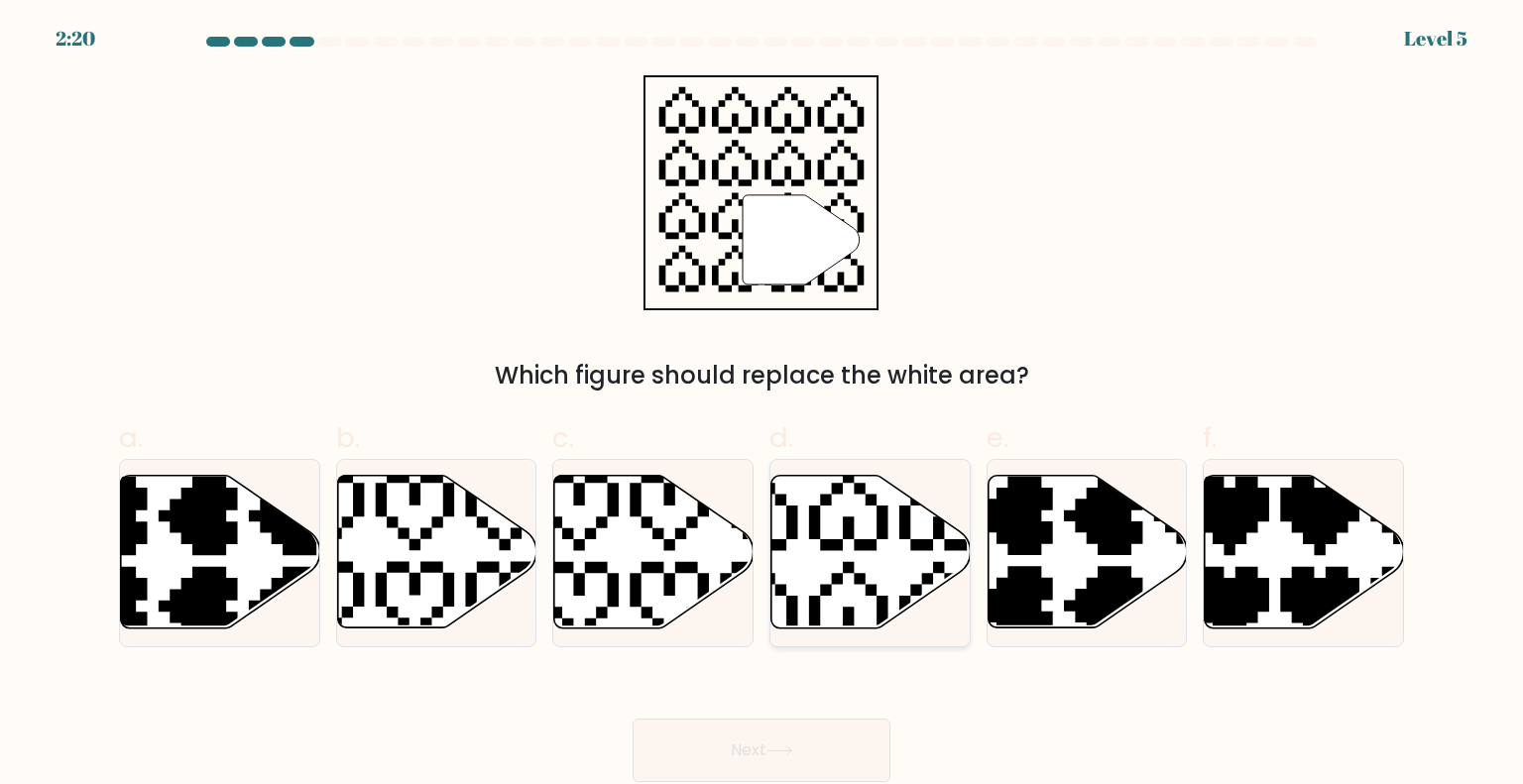 click 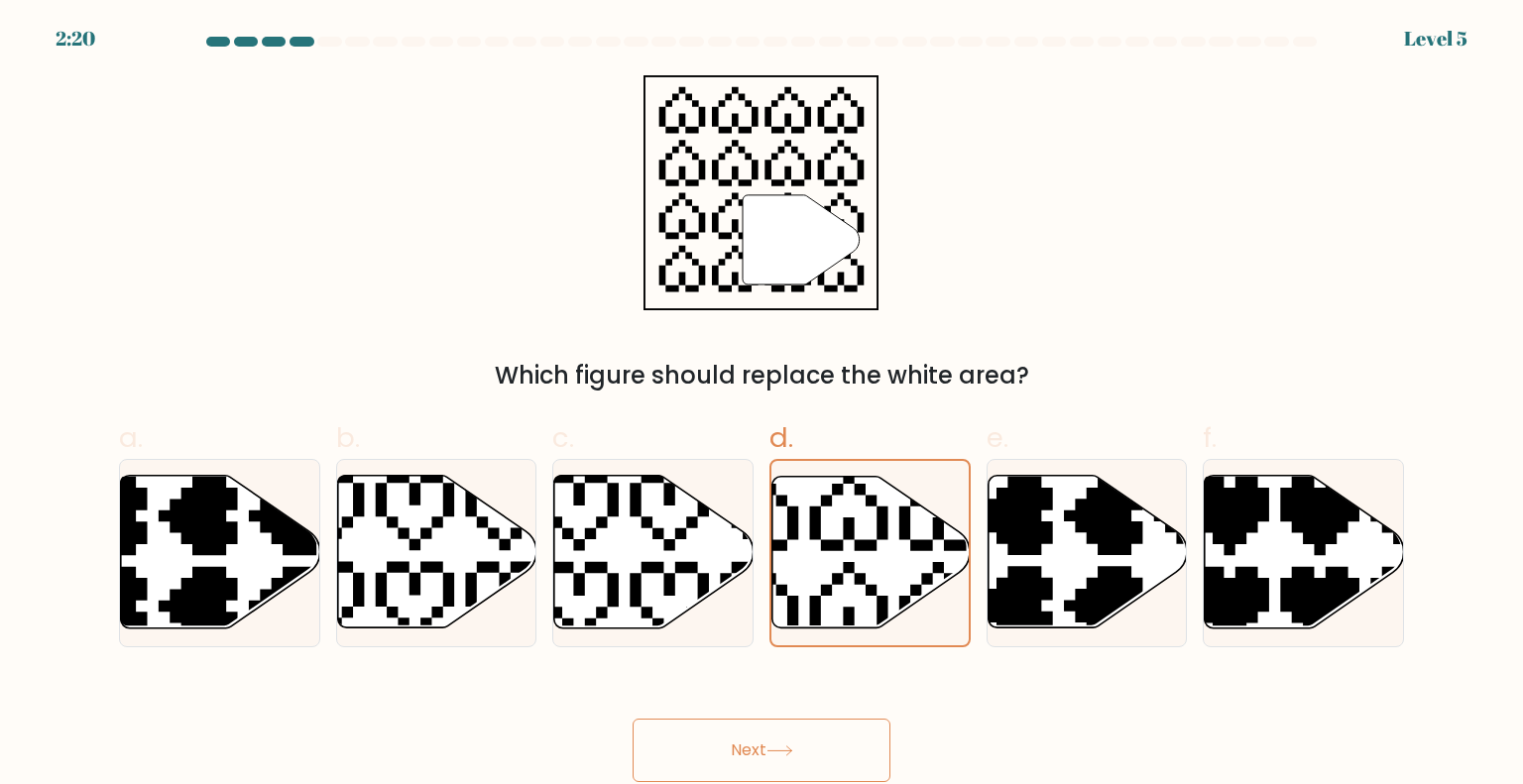 click on "Next" at bounding box center [762, 750] 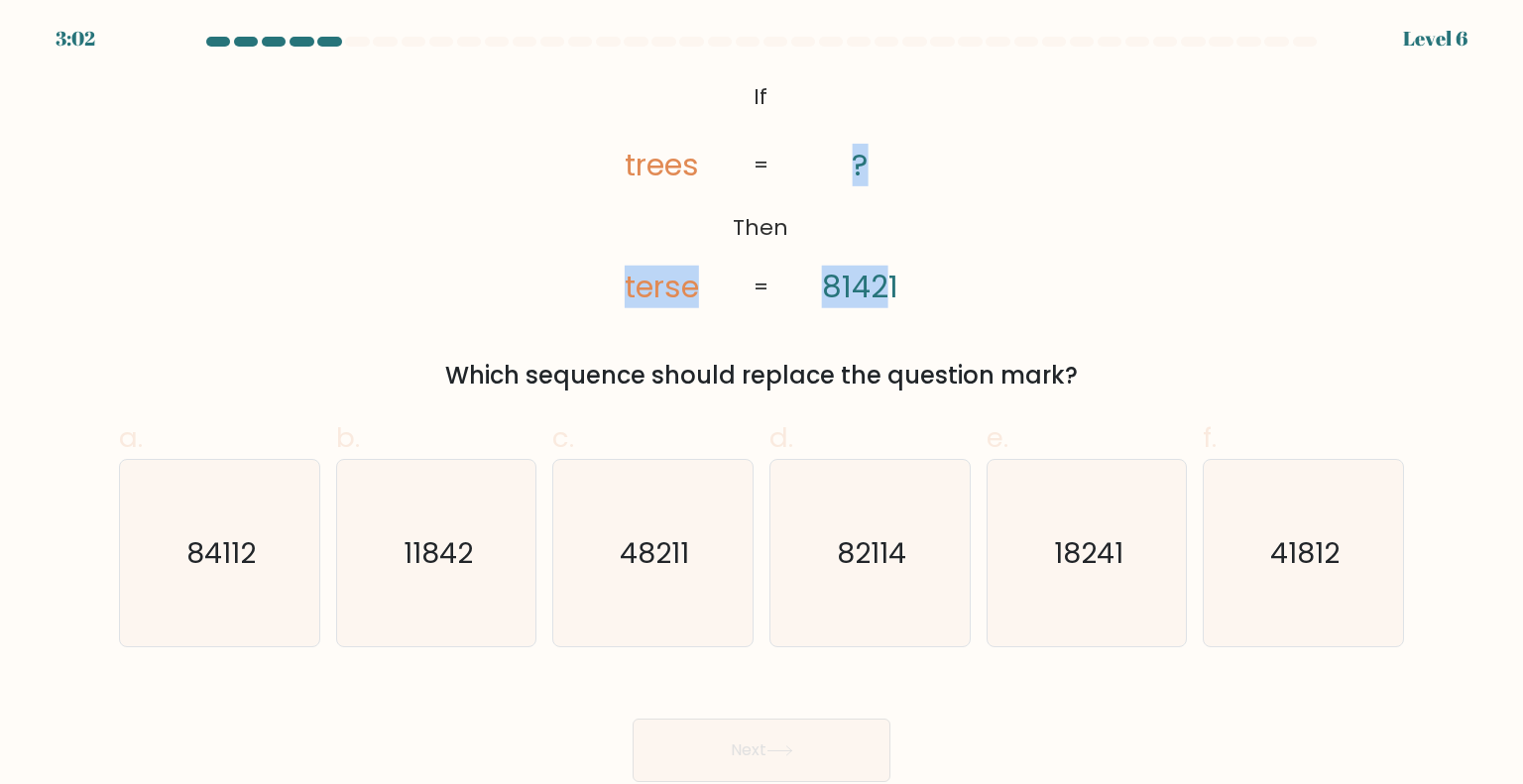 drag, startPoint x: 705, startPoint y: 97, endPoint x: 890, endPoint y: 247, distance: 238.17011 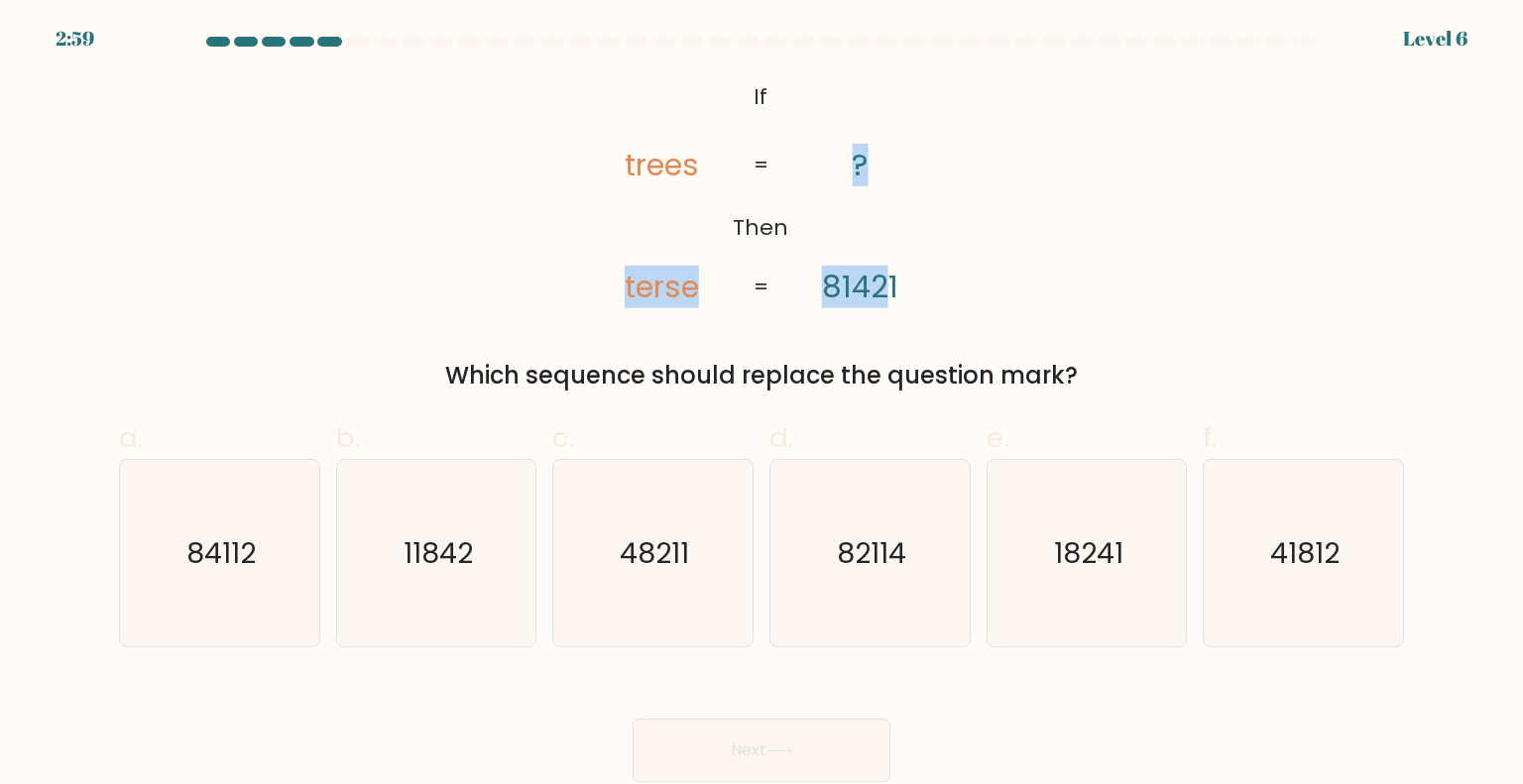 drag, startPoint x: 763, startPoint y: 87, endPoint x: 1086, endPoint y: 360, distance: 422.91607 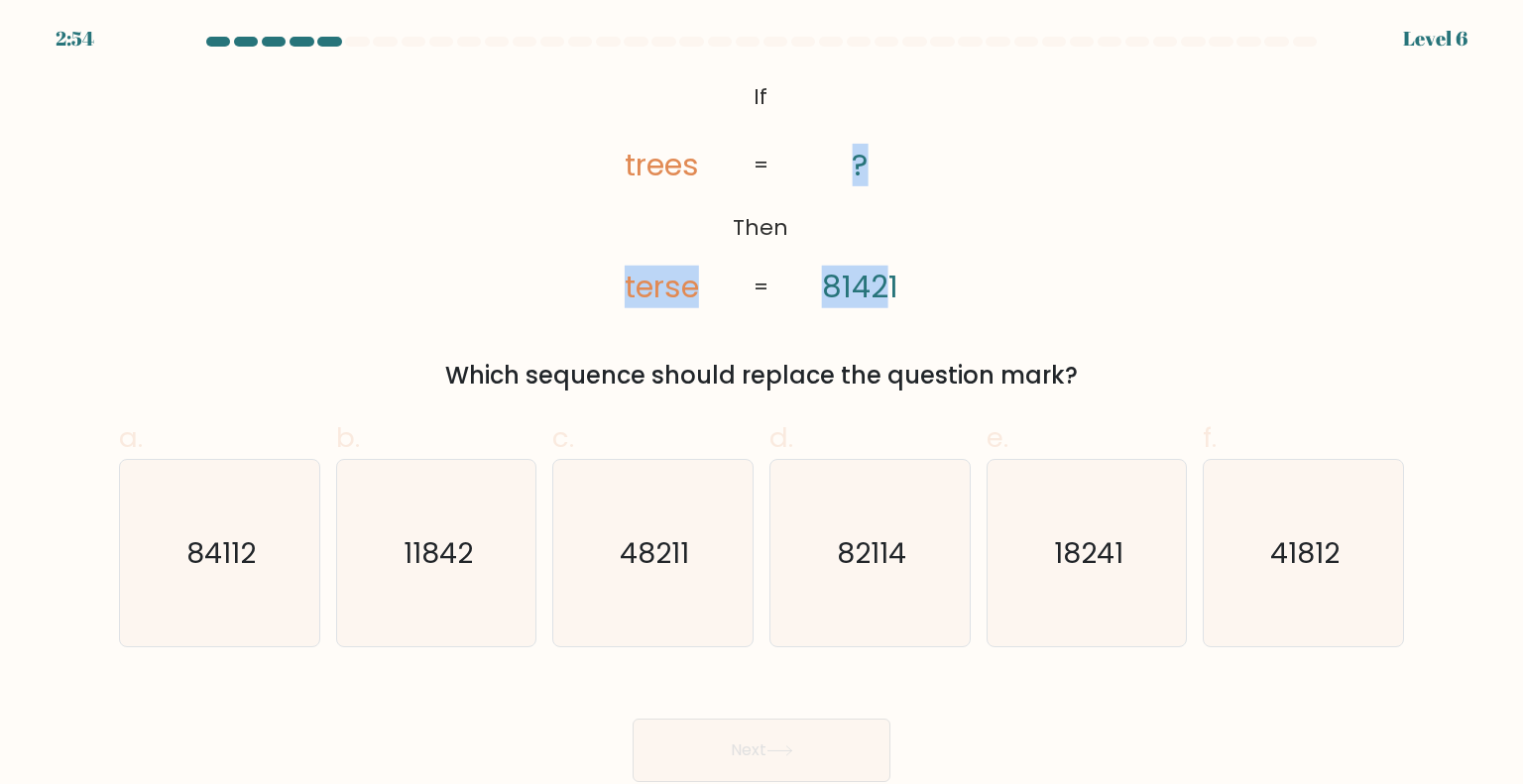 click on "@import url('https://fonts.googleapis.com/css?family=Abril+Fatface:400,100,100italic,300,300italic,400italic,500,500italic,700,700italic,900,900italic');           If       Then       trees       terse       ?       81421       =       =
Which sequence should replace the question mark?" at bounding box center (762, 234) 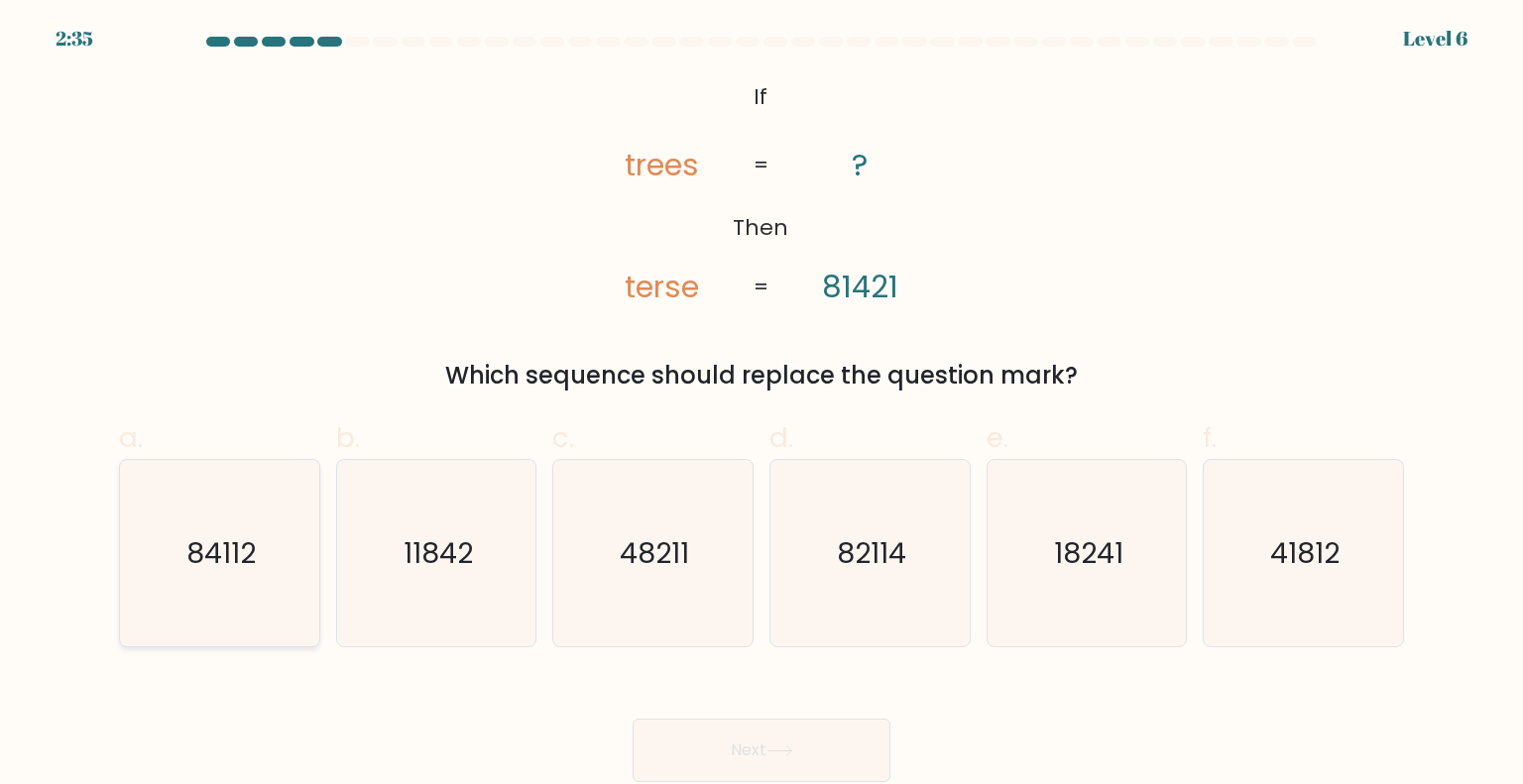click on "84112" 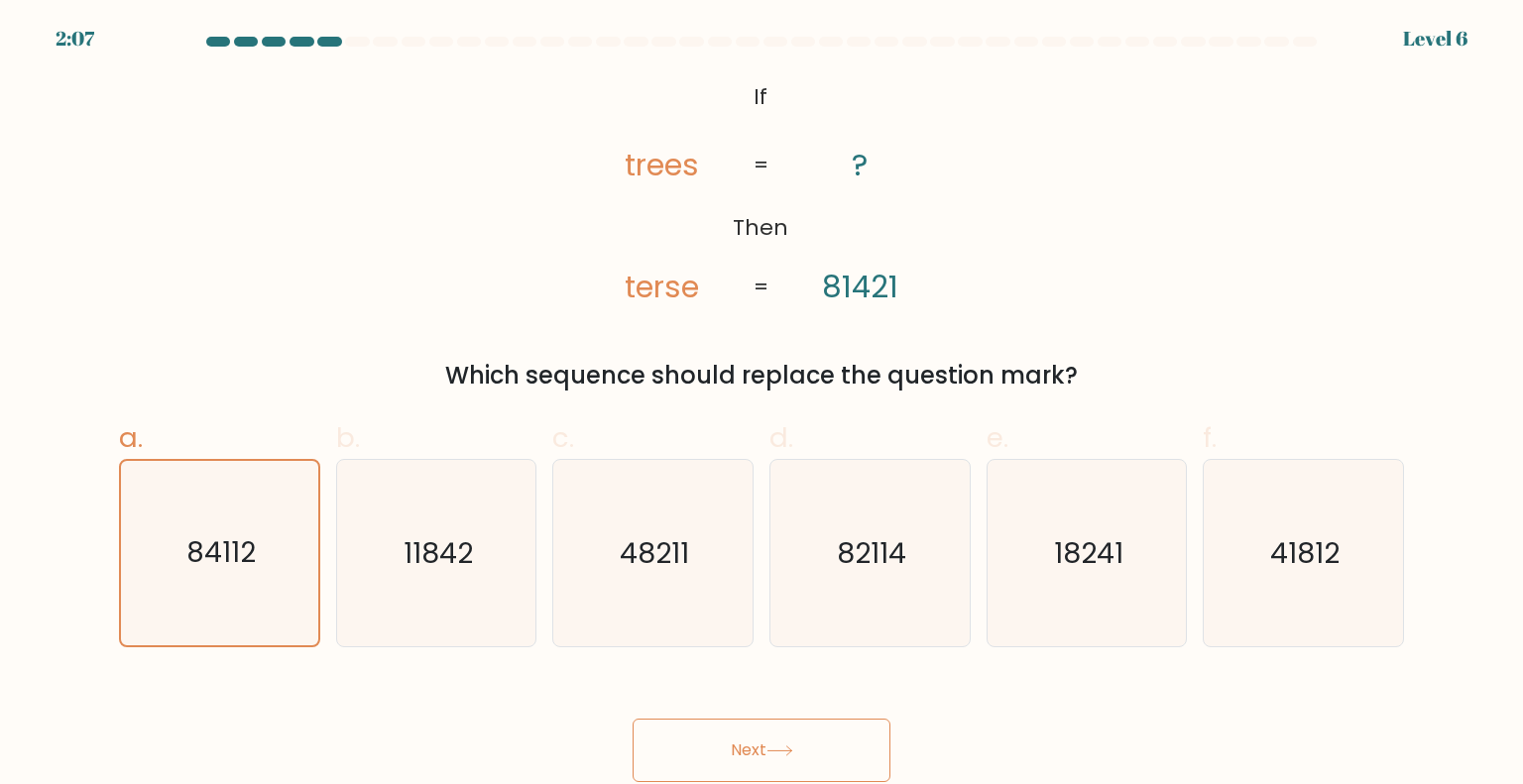 click on "Next" at bounding box center (762, 750) 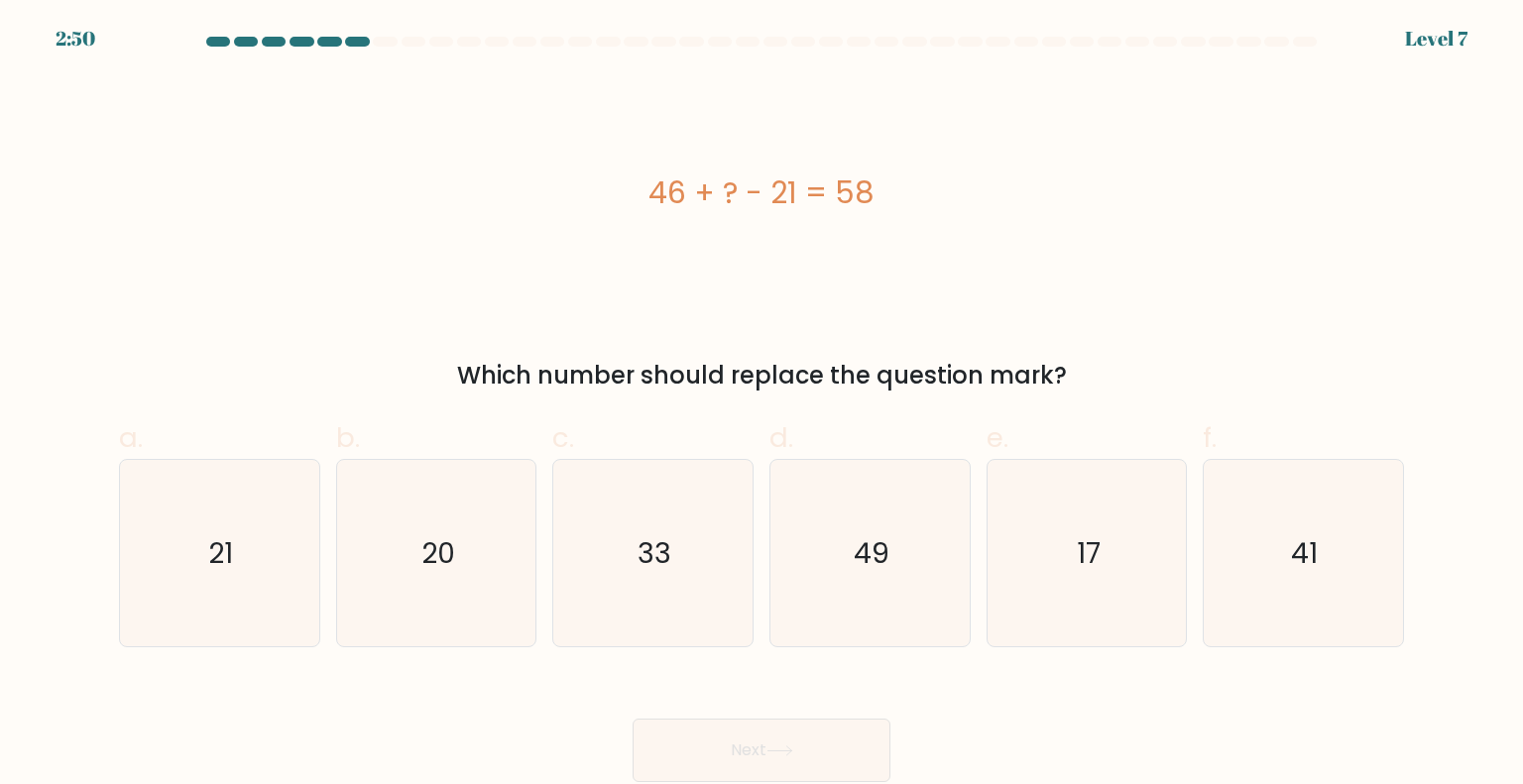 drag, startPoint x: 637, startPoint y: 183, endPoint x: 1086, endPoint y: 346, distance: 477.67144 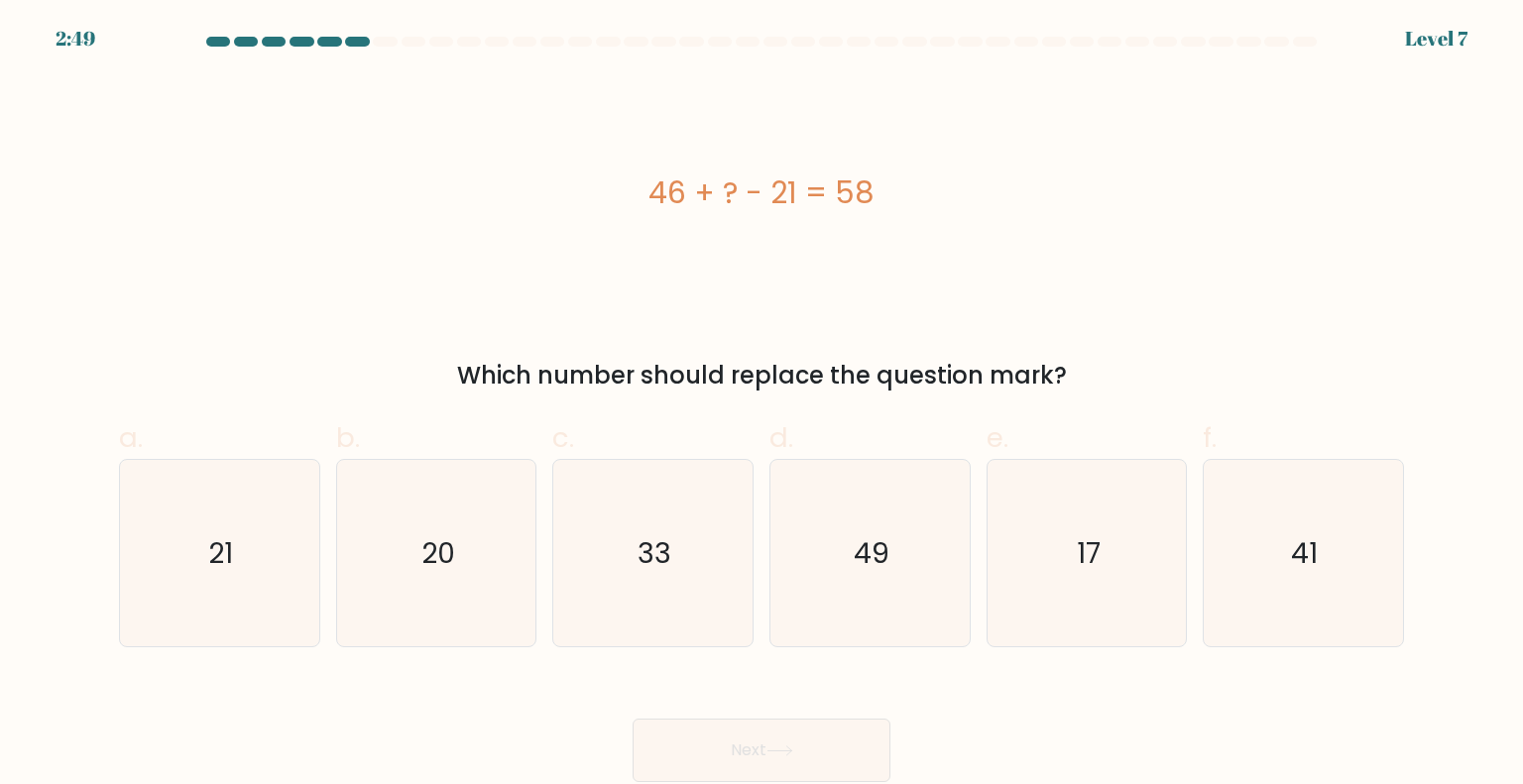 copy on "46 + ? - 21 = 58
Which number should replace the question mark?" 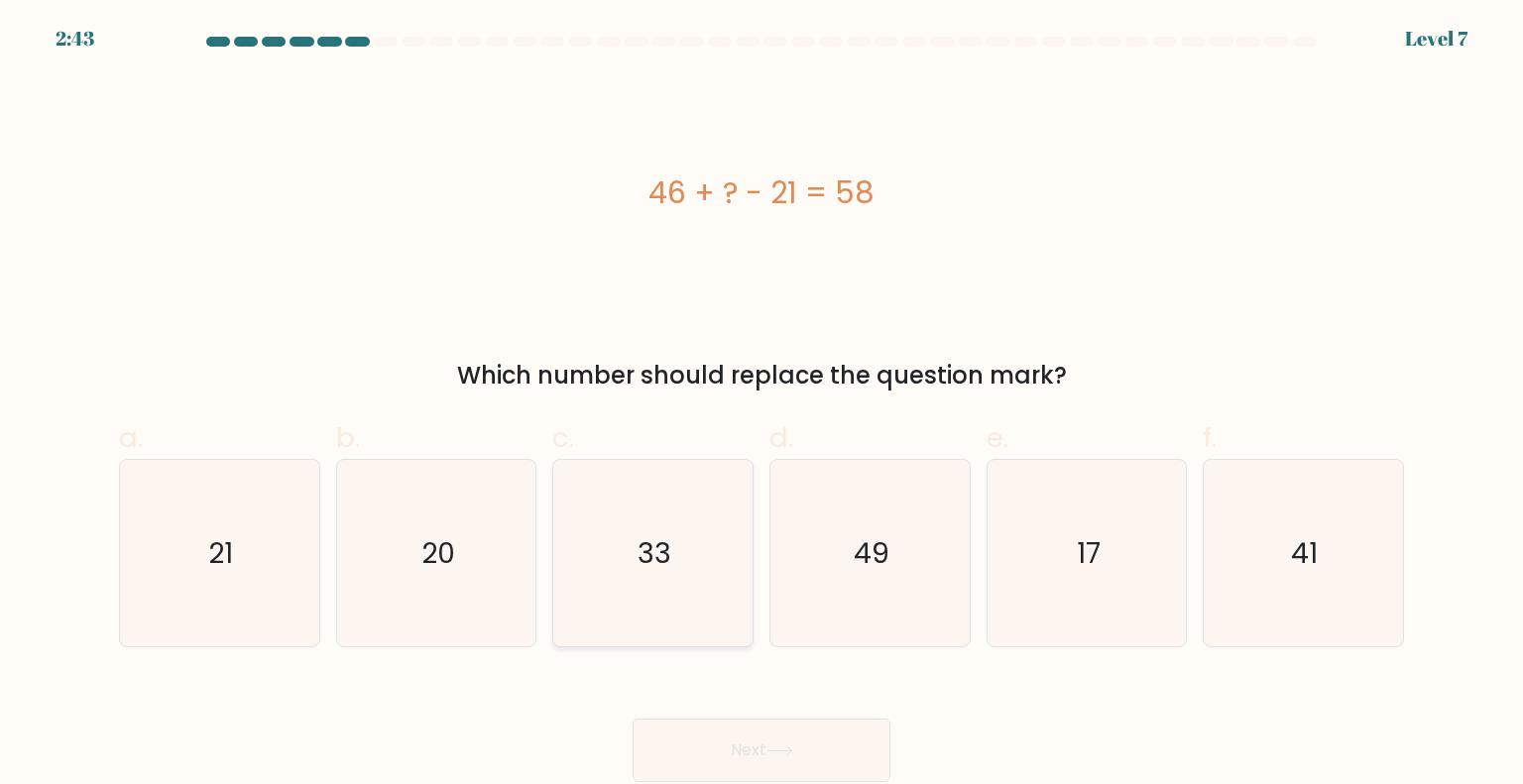 click on "33" 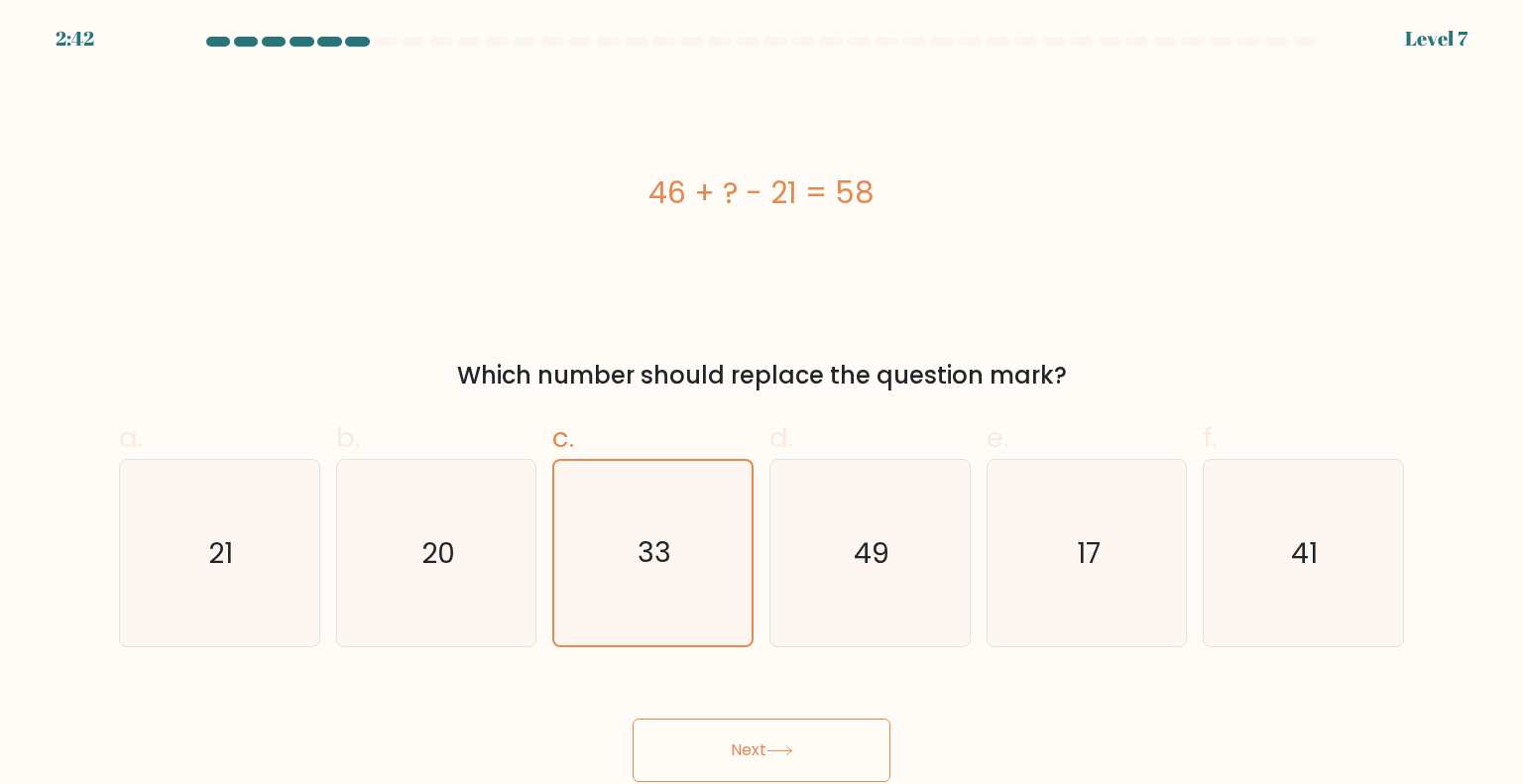 click on "Next" at bounding box center (762, 750) 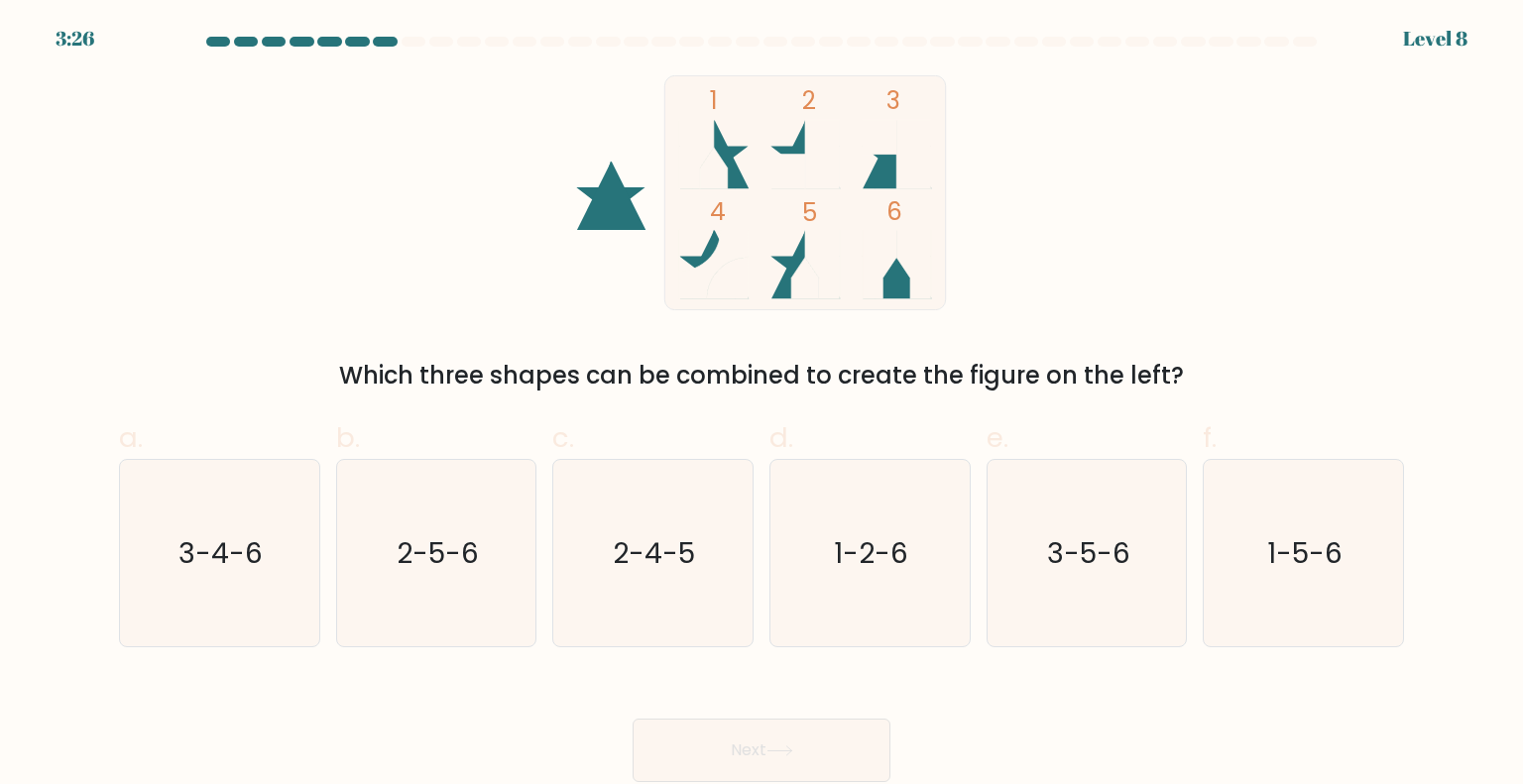 drag, startPoint x: 592, startPoint y: 174, endPoint x: 752, endPoint y: 159, distance: 160.70159 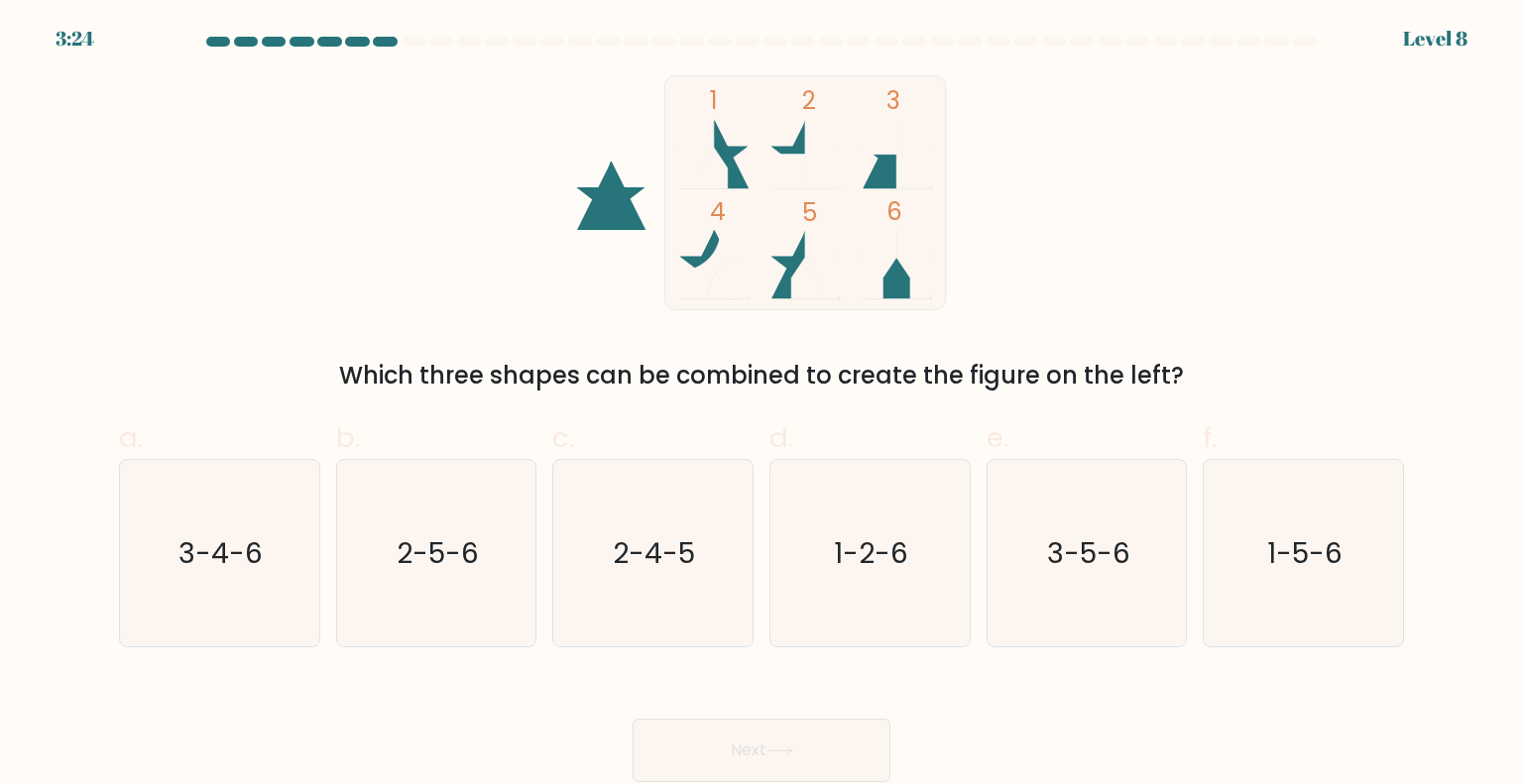 drag, startPoint x: 643, startPoint y: 95, endPoint x: 1171, endPoint y: 344, distance: 583.76793 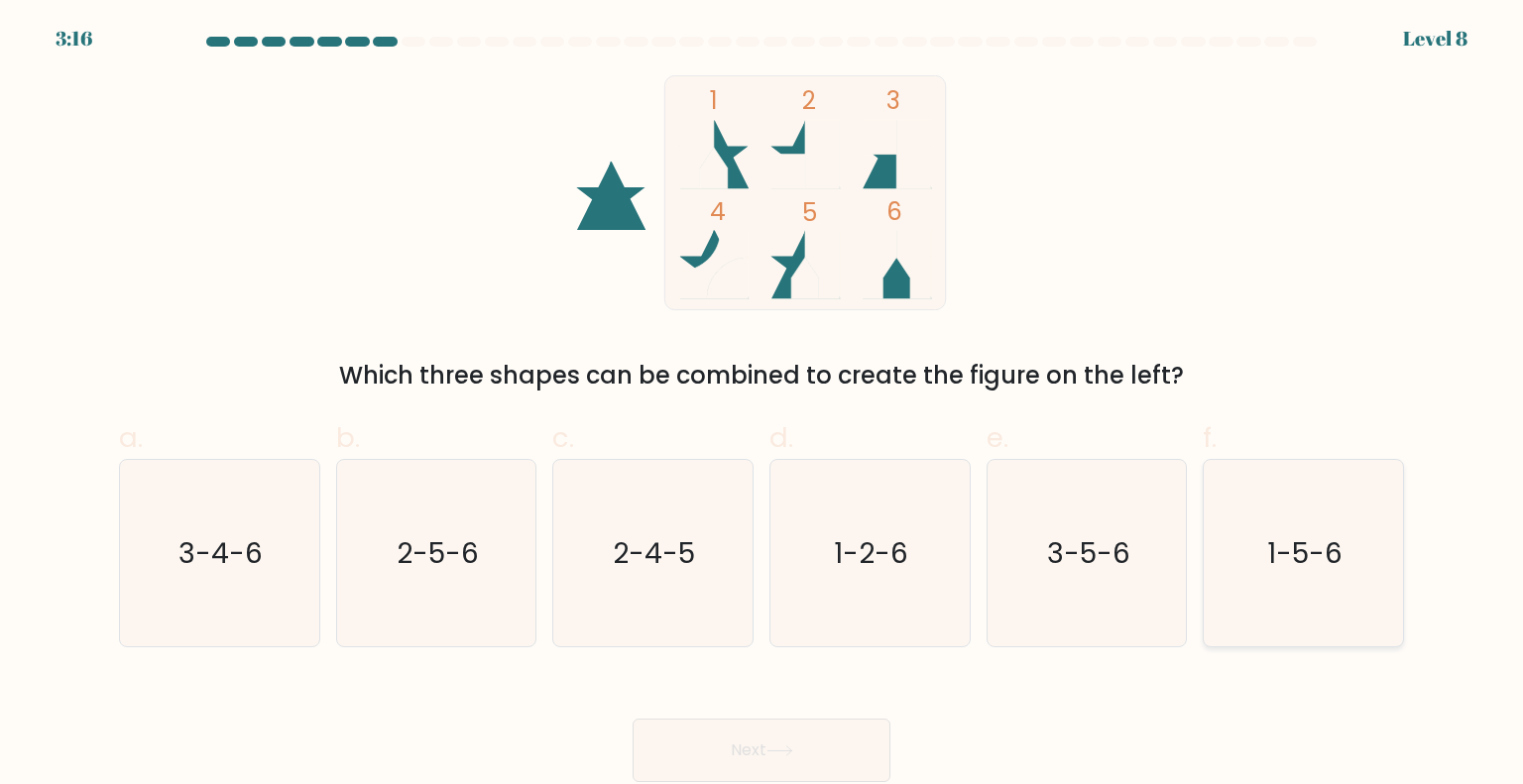 click on "1-5-6" 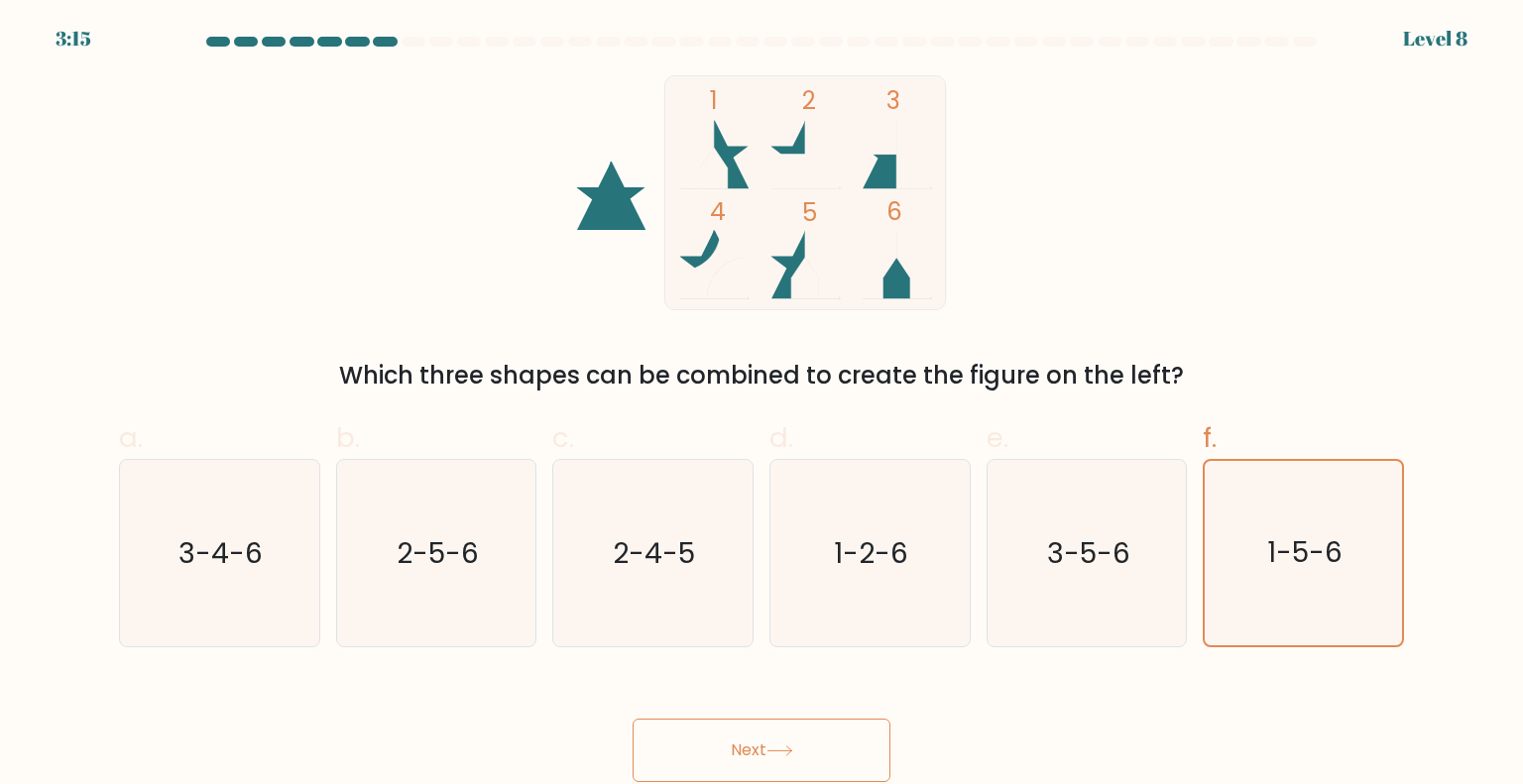 click on "Next" at bounding box center (762, 750) 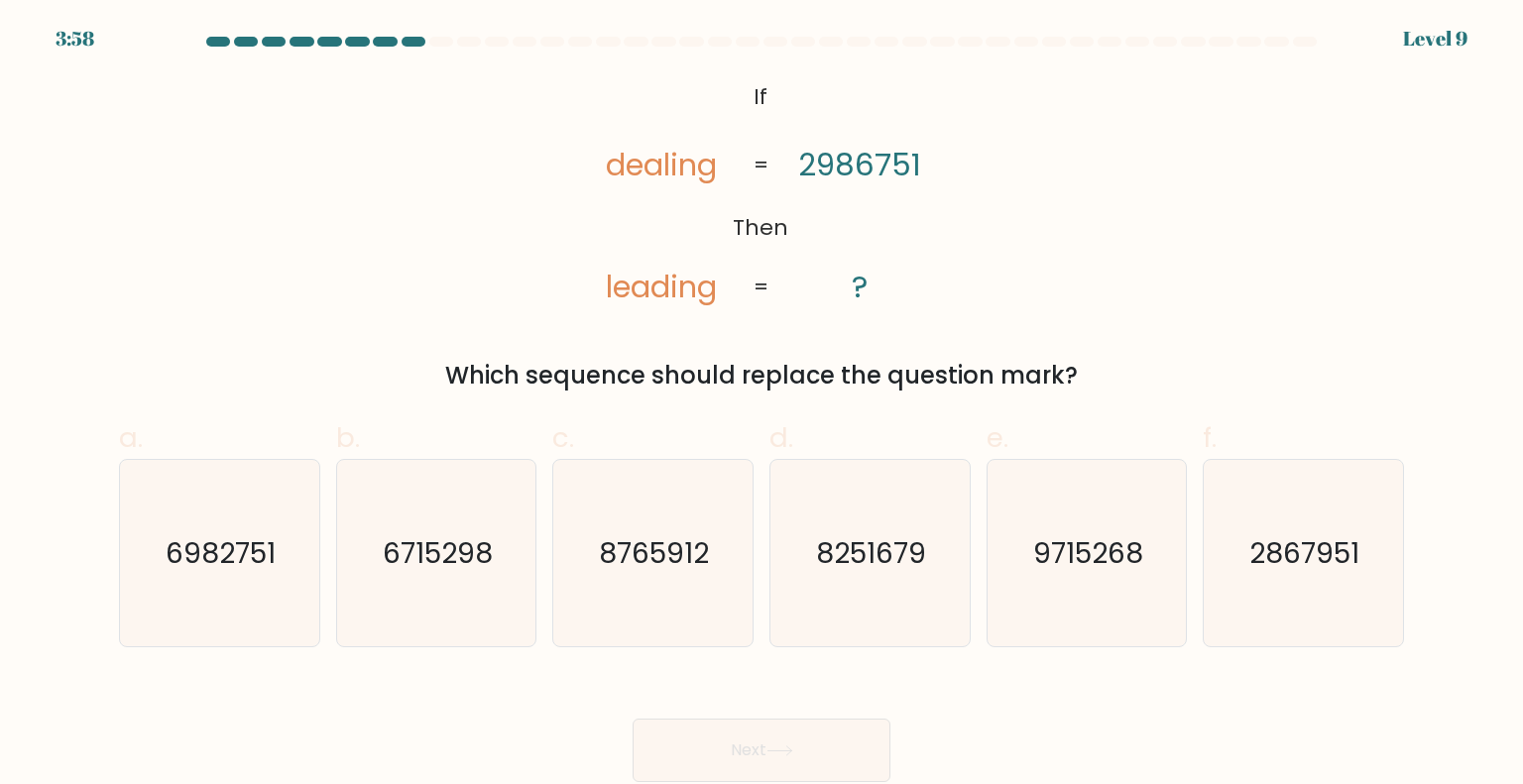 drag, startPoint x: 785, startPoint y: 108, endPoint x: 1109, endPoint y: 380, distance: 423.03664 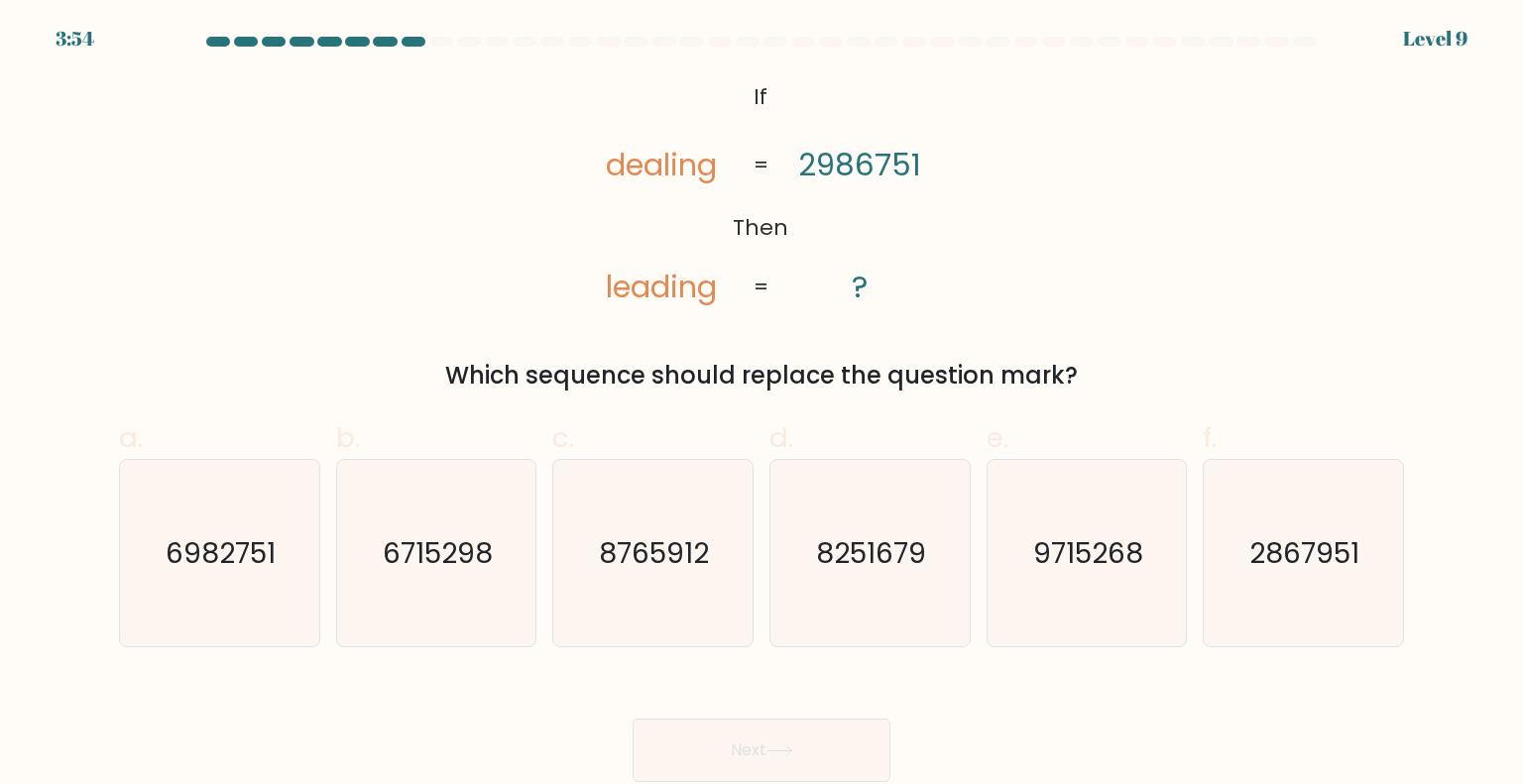 click on "@import url('https://fonts.googleapis.com/css?family=Abril+Fatface:400,100,100italic,300,300italic,400italic,500,500italic,700,700italic,900,900italic');           If       Then       dealing       leading       2986751       ?       =       =
Which sequence should replace the question mark?" at bounding box center [762, 234] 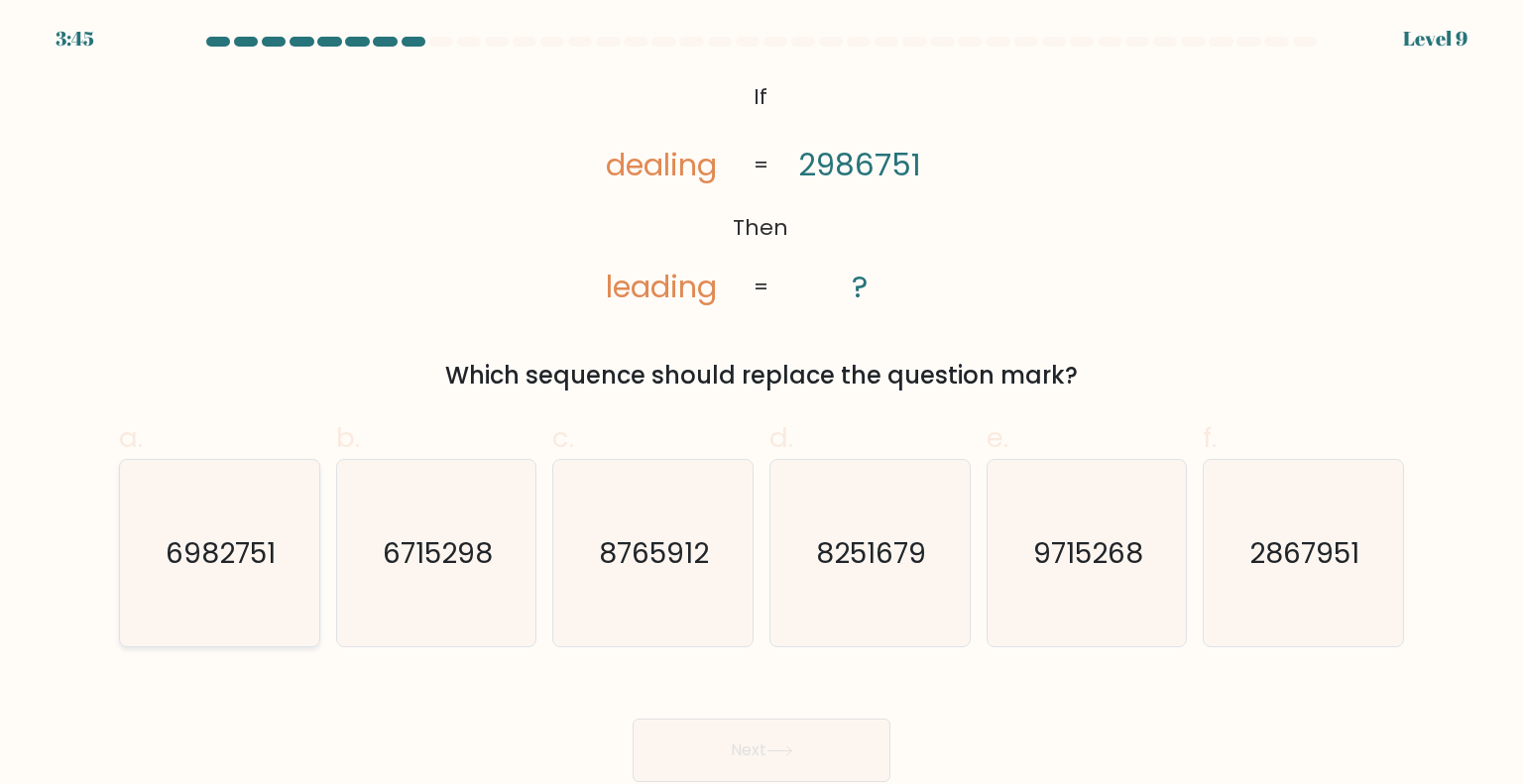click on "6982751" 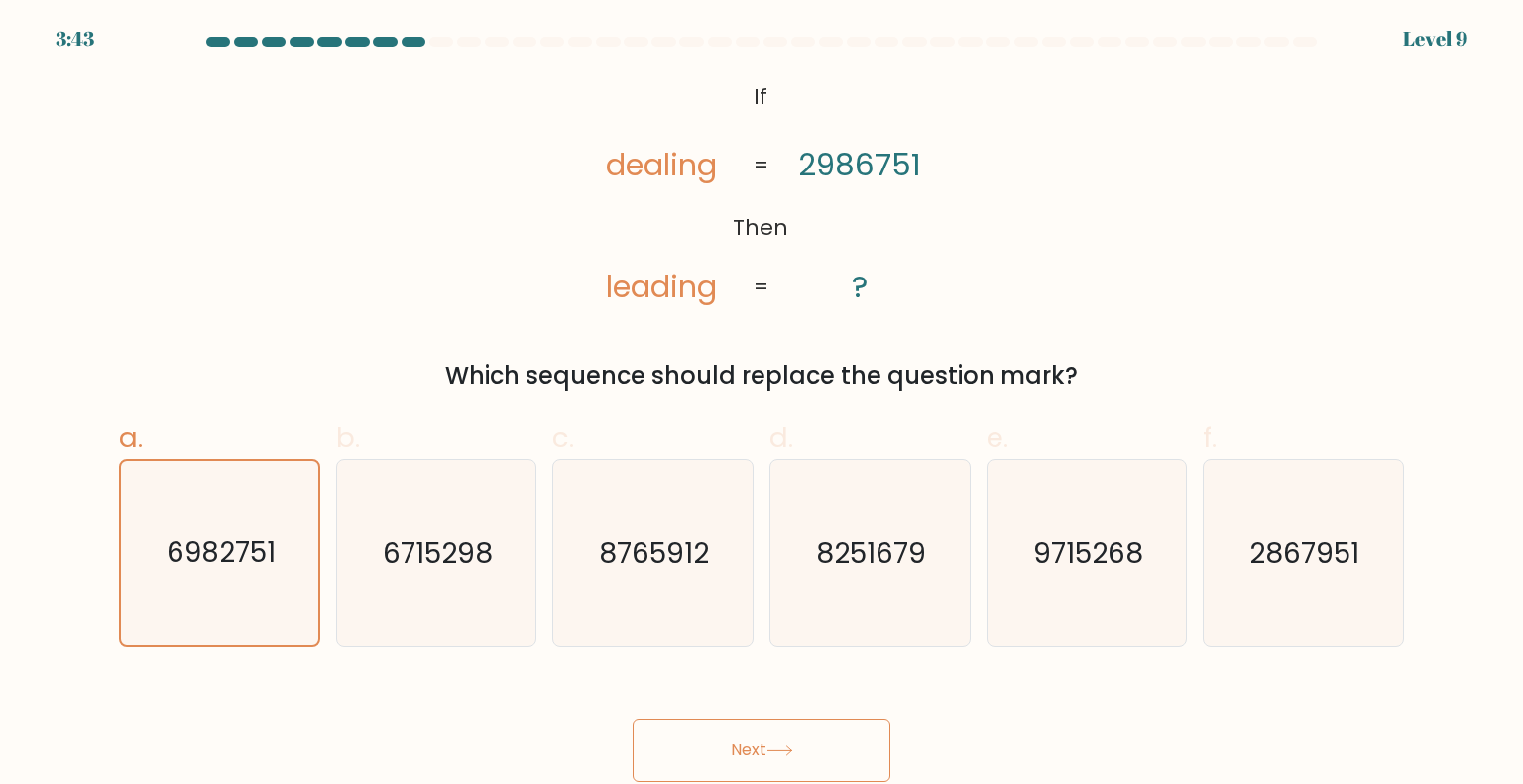 click on "Next" at bounding box center (762, 750) 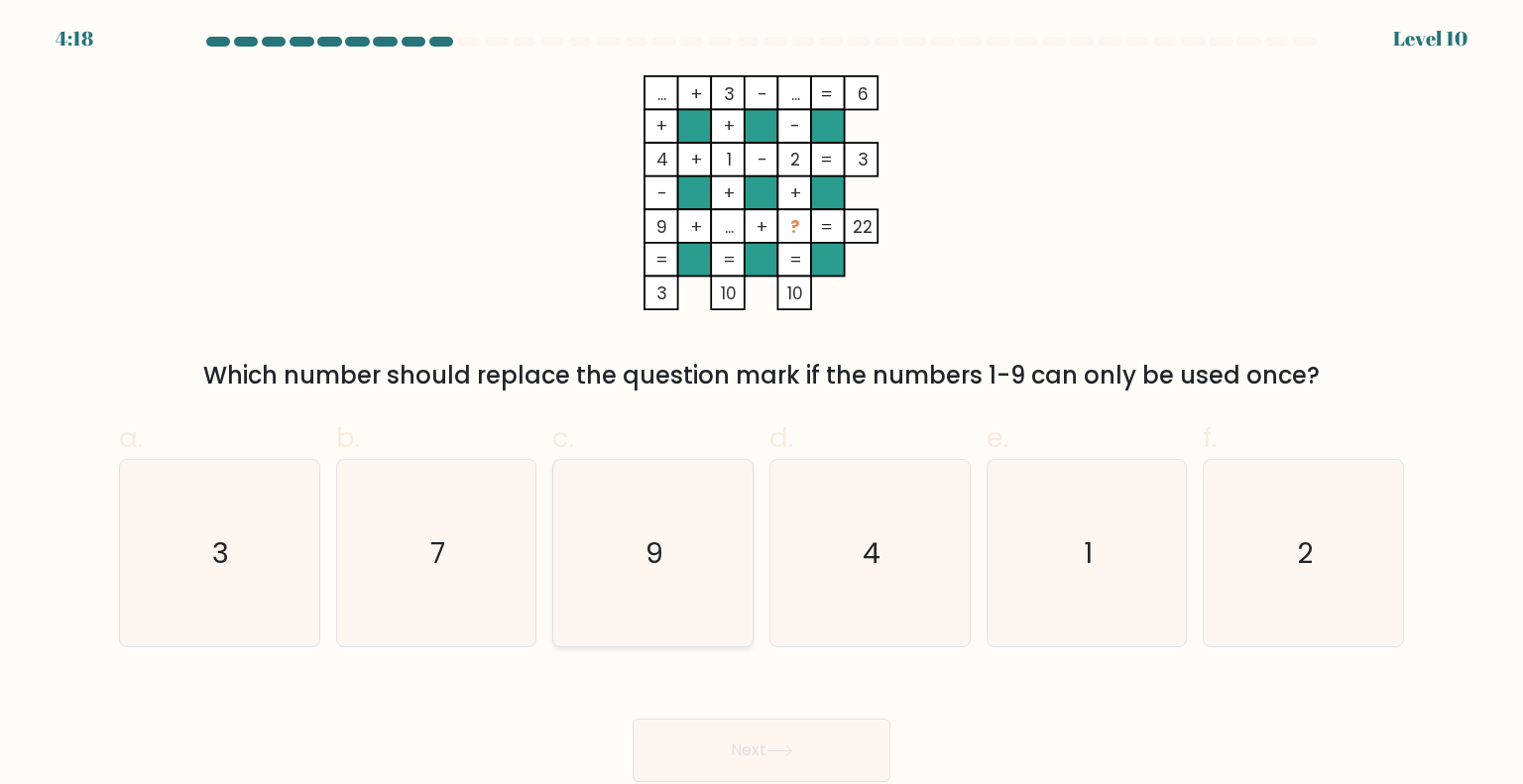click on "9" 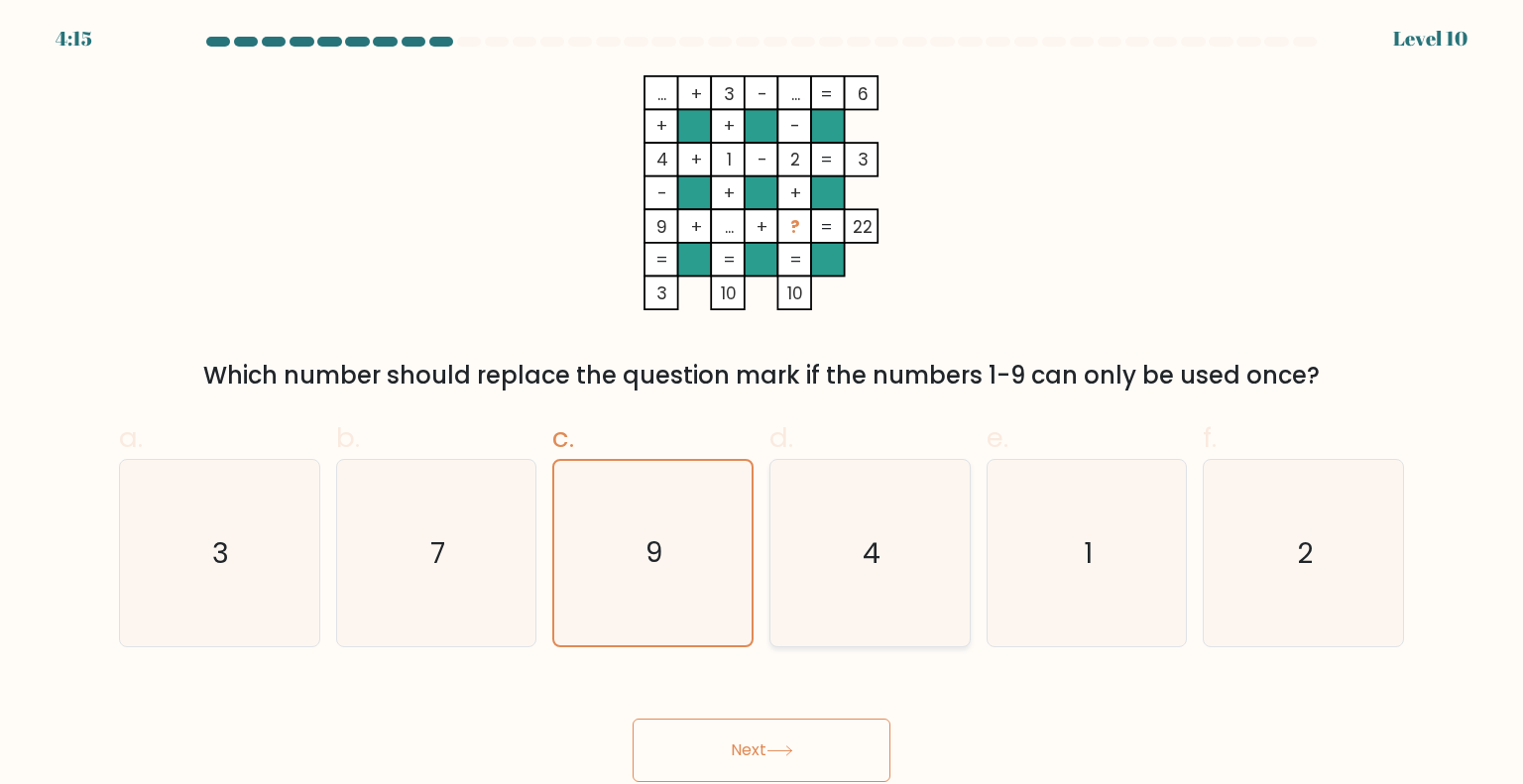 click on "4" 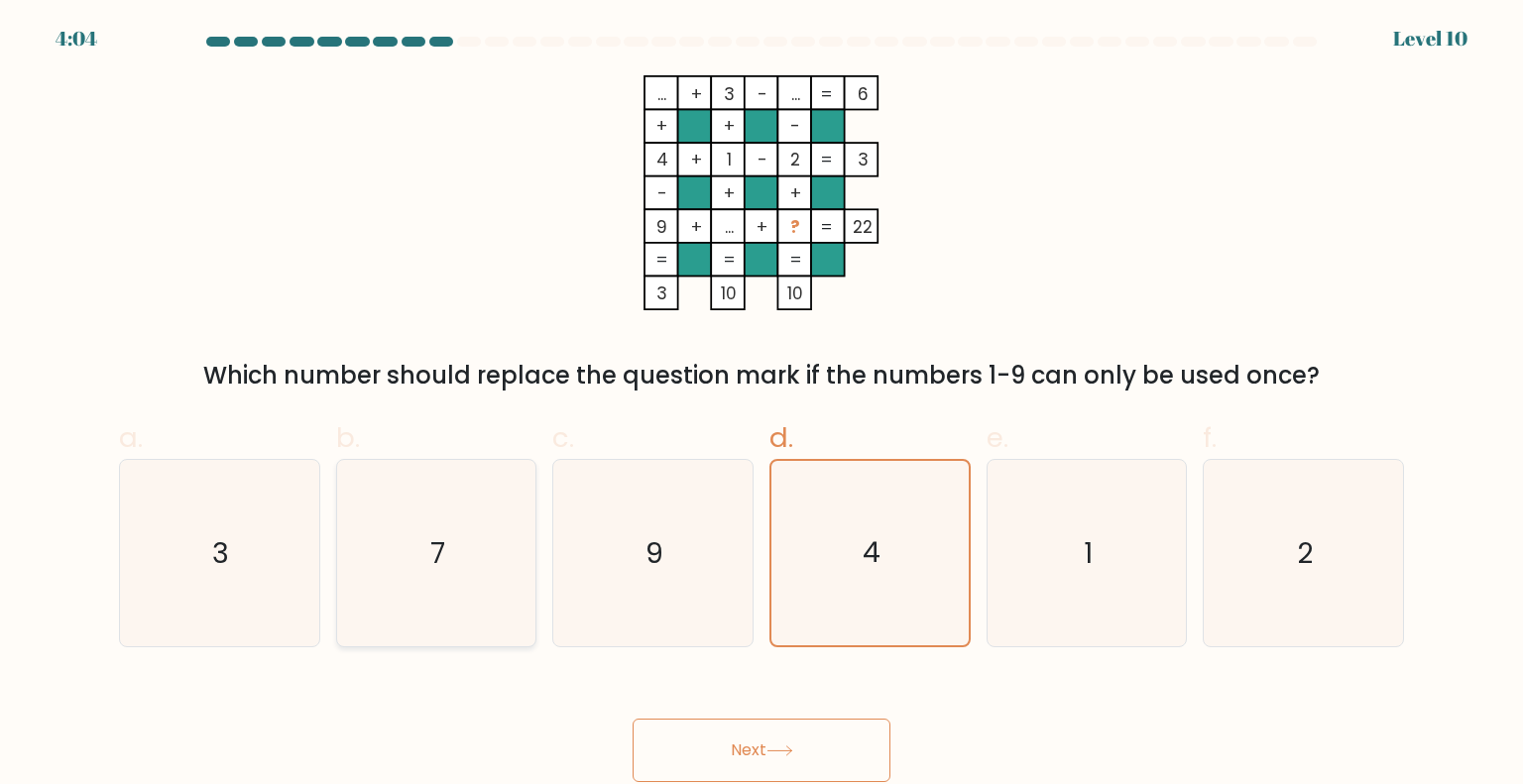 click on "7" 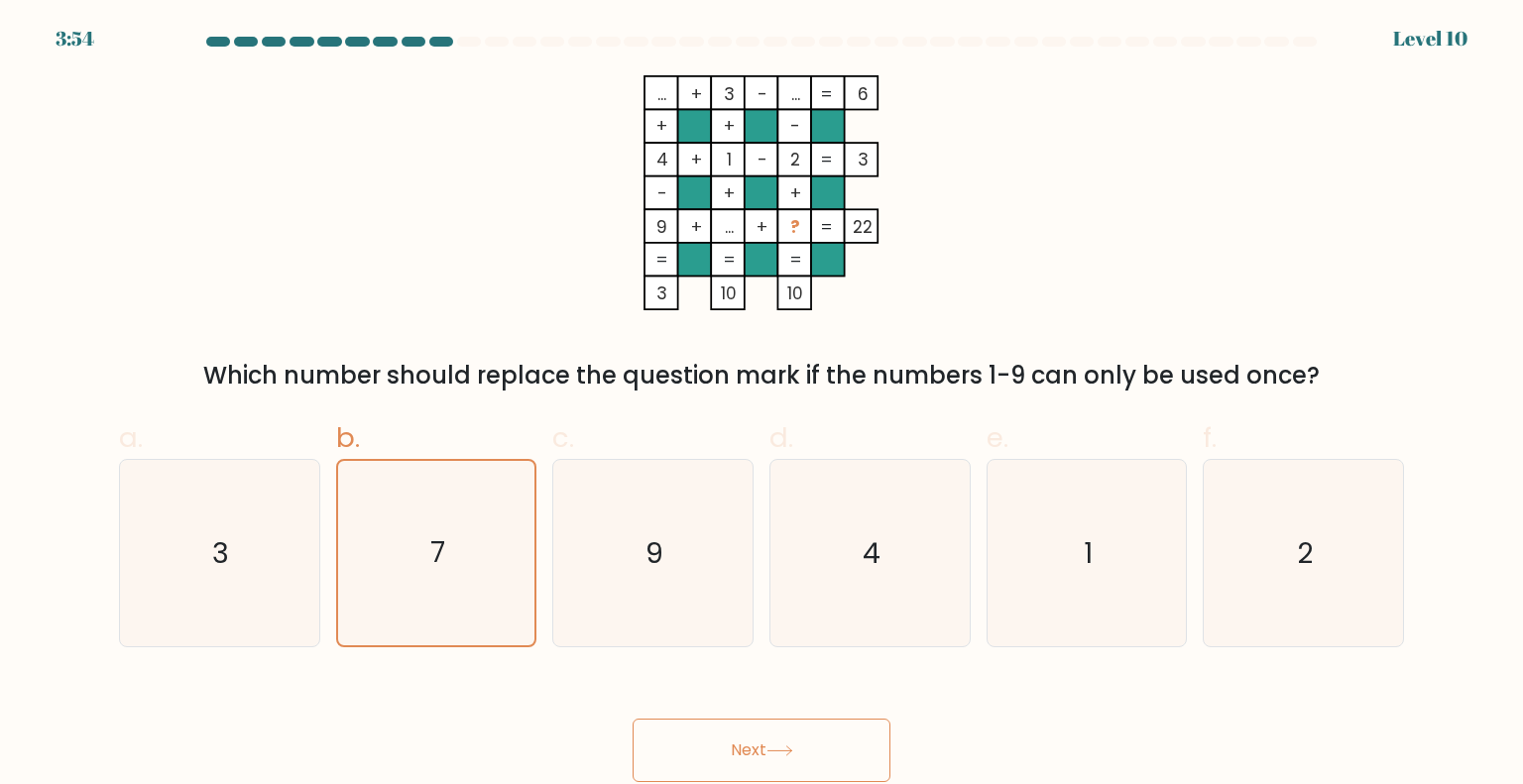 drag, startPoint x: 787, startPoint y: 105, endPoint x: 865, endPoint y: 204, distance: 126.03571 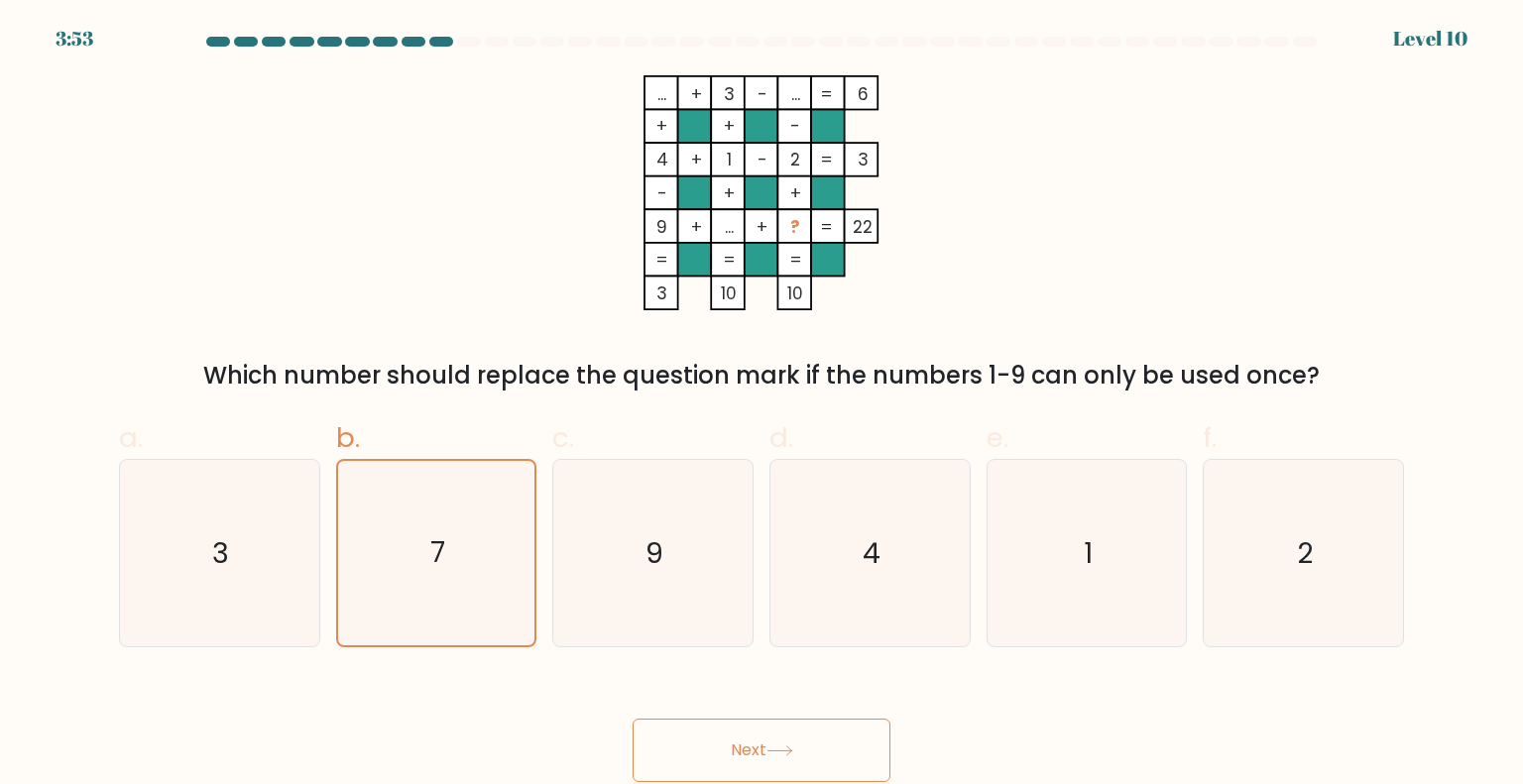 click 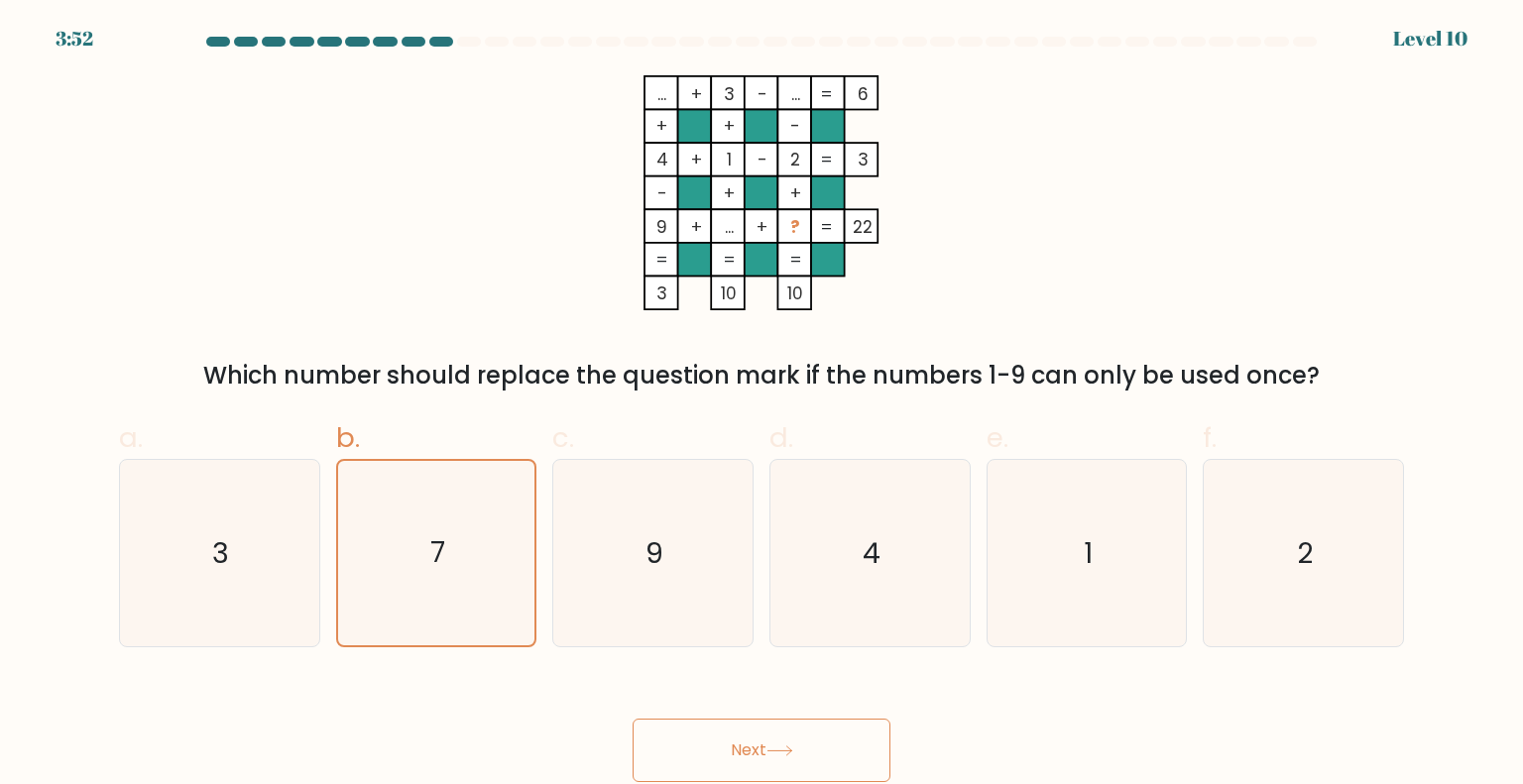 drag, startPoint x: 655, startPoint y: 92, endPoint x: 1166, endPoint y: 19, distance: 516.18795 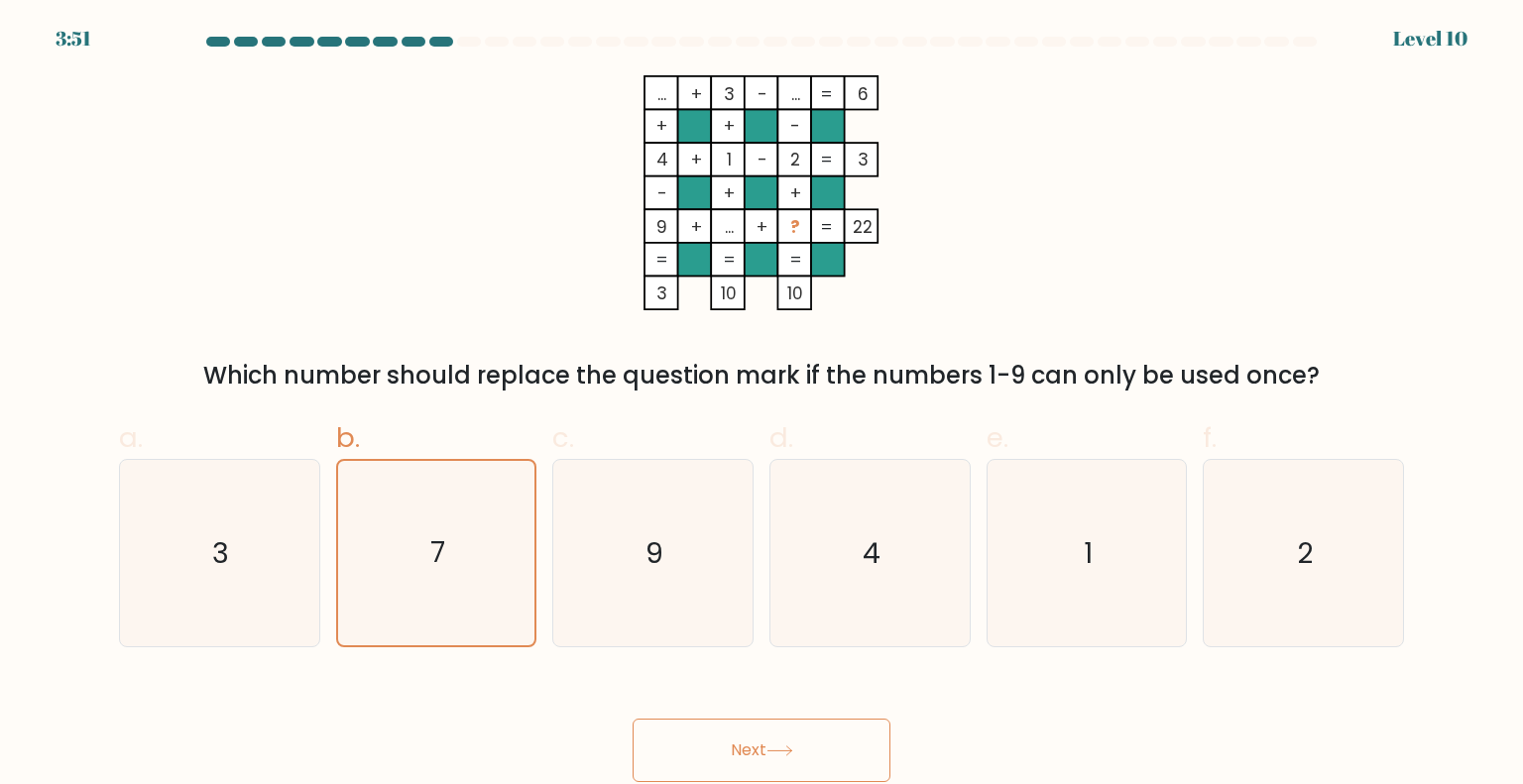 copy on "...    +    3    -    ...    6    +    +    -    4    +    1    -    2    3    -    +    +    9    +    ...    +    ?    =   22    =   =   =   =   3    10    10    =
Which number should replace the question mark if the numbers 1-9 can only be used once?" 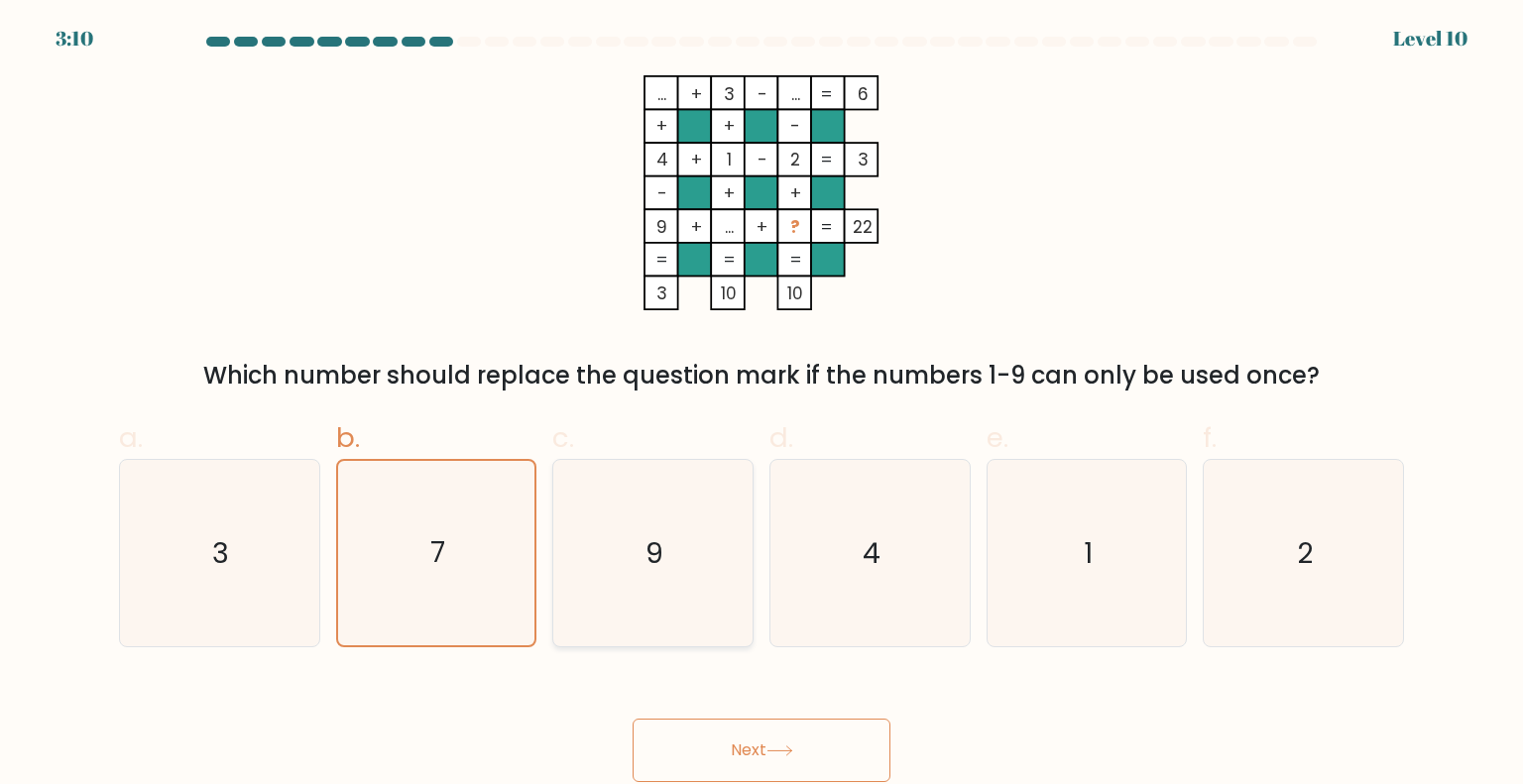 click on "9" 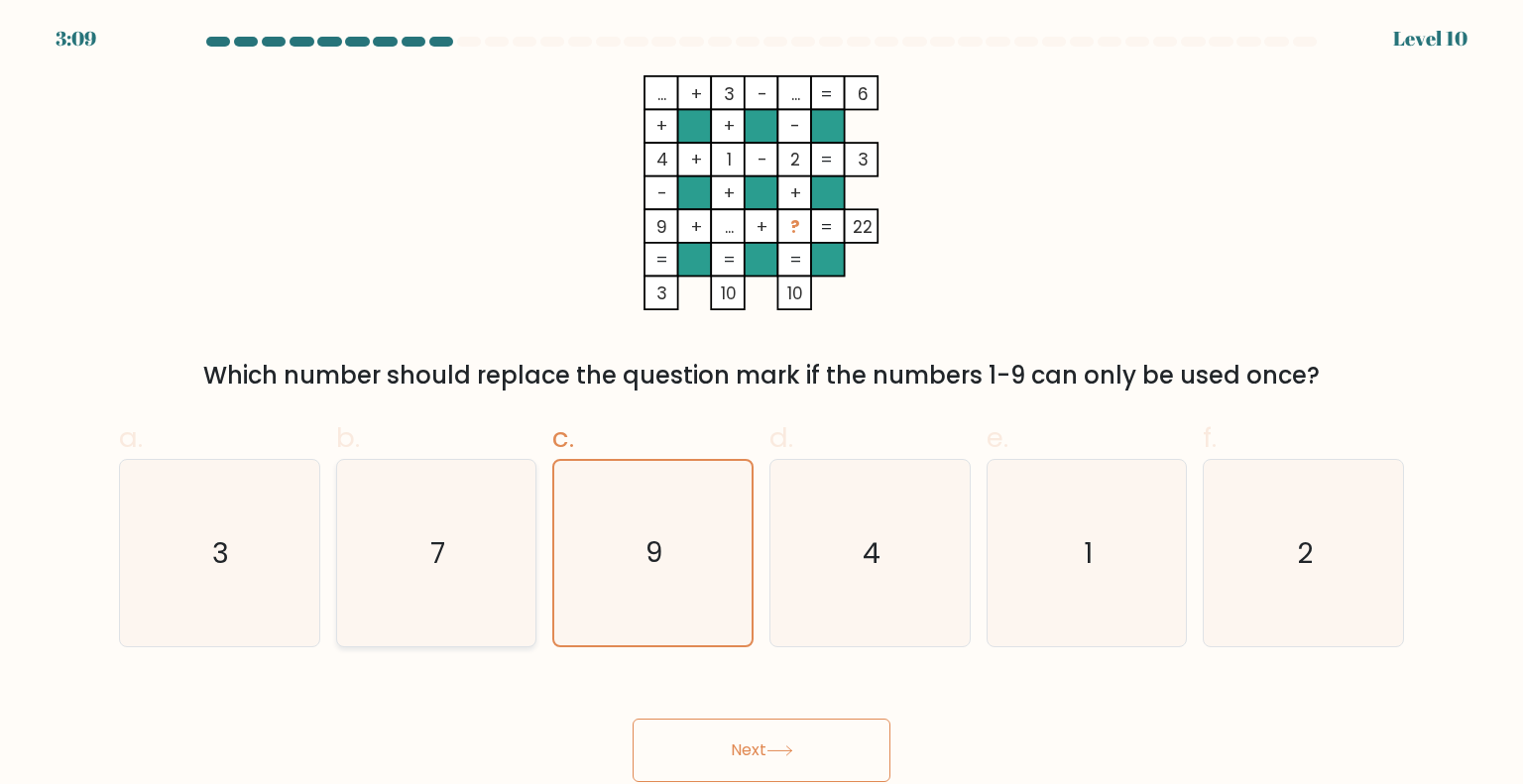 click on "7" 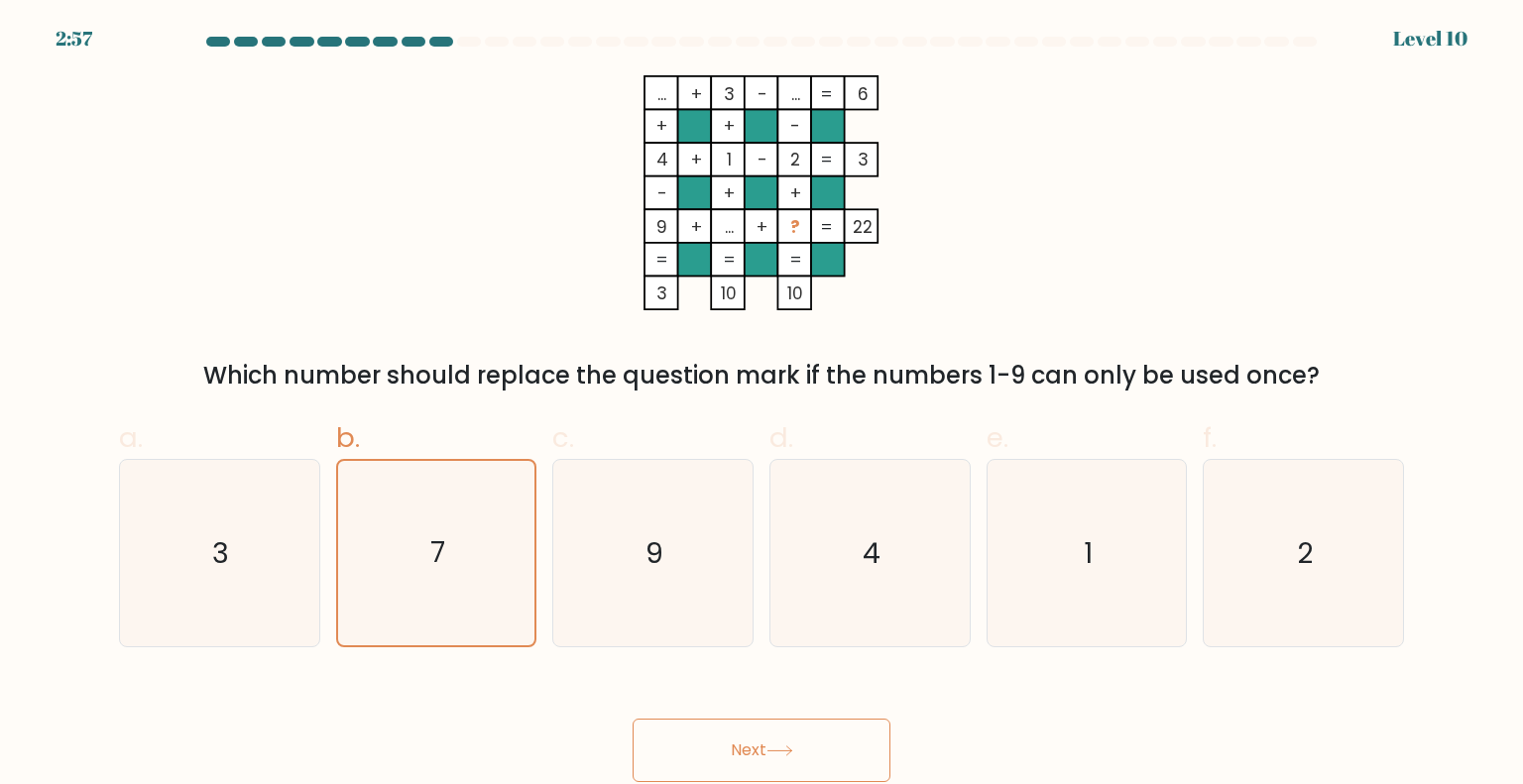 click on "Next" at bounding box center (762, 750) 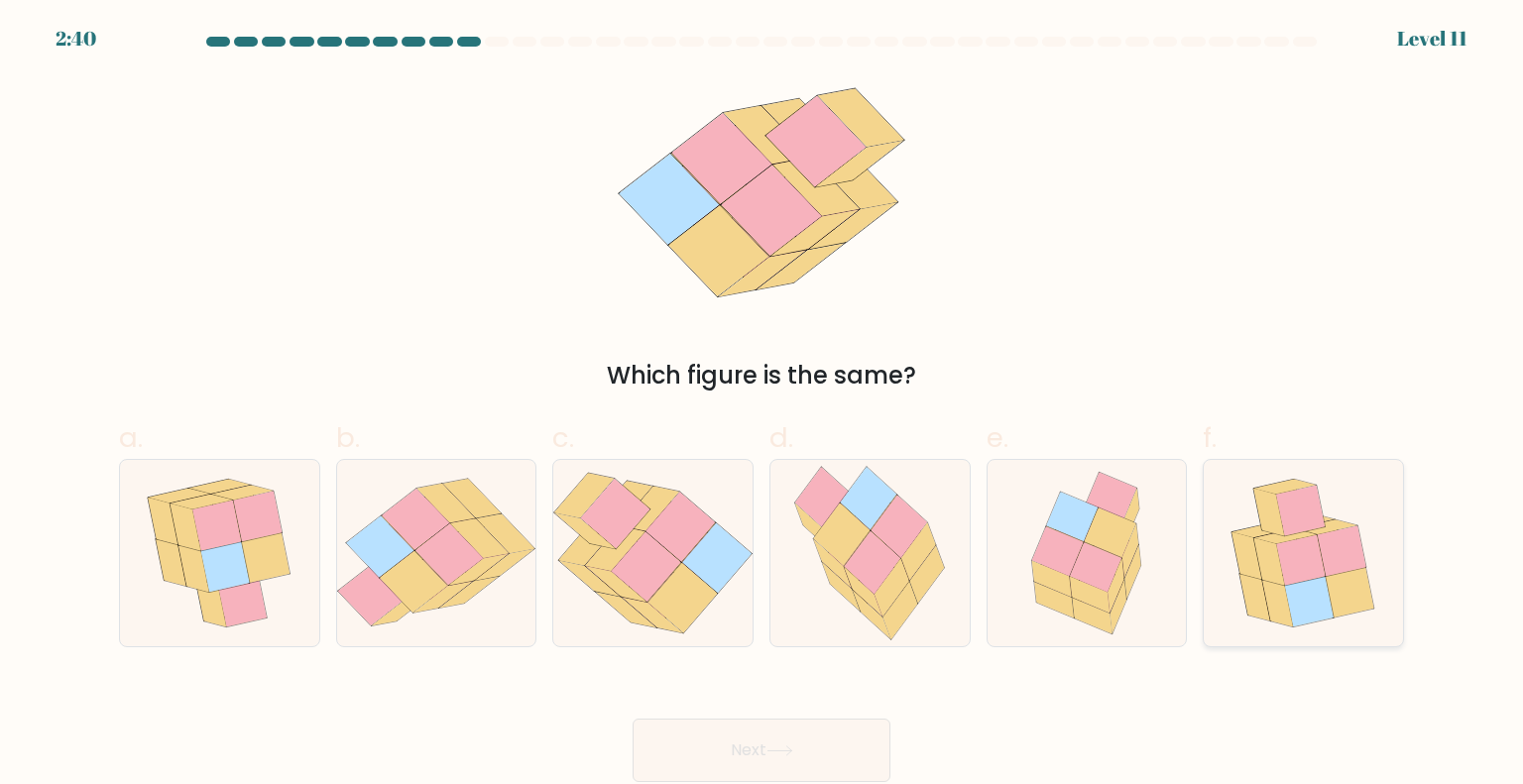 click 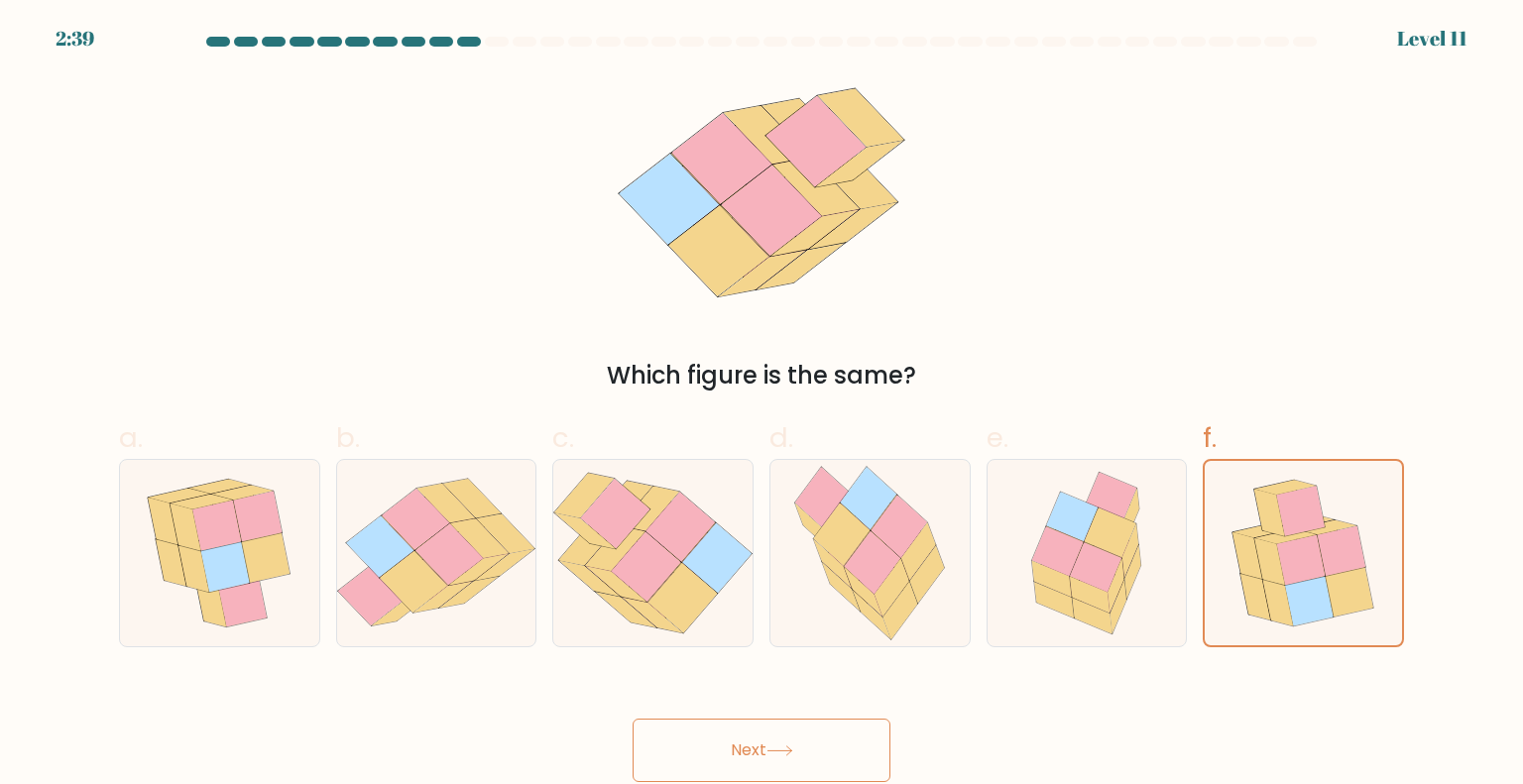 click on "Next" at bounding box center (762, 750) 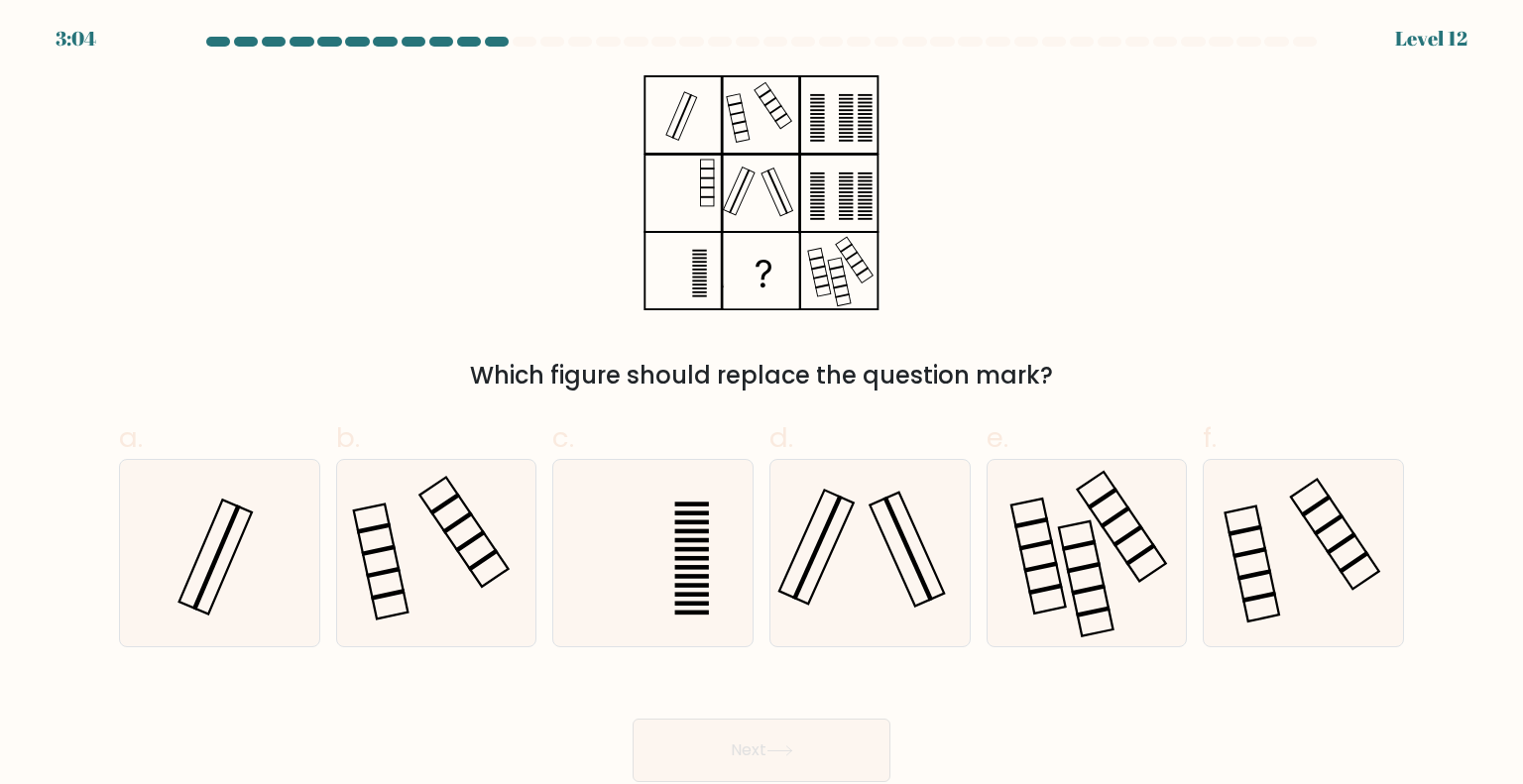 click on "c." at bounding box center [652, 532] 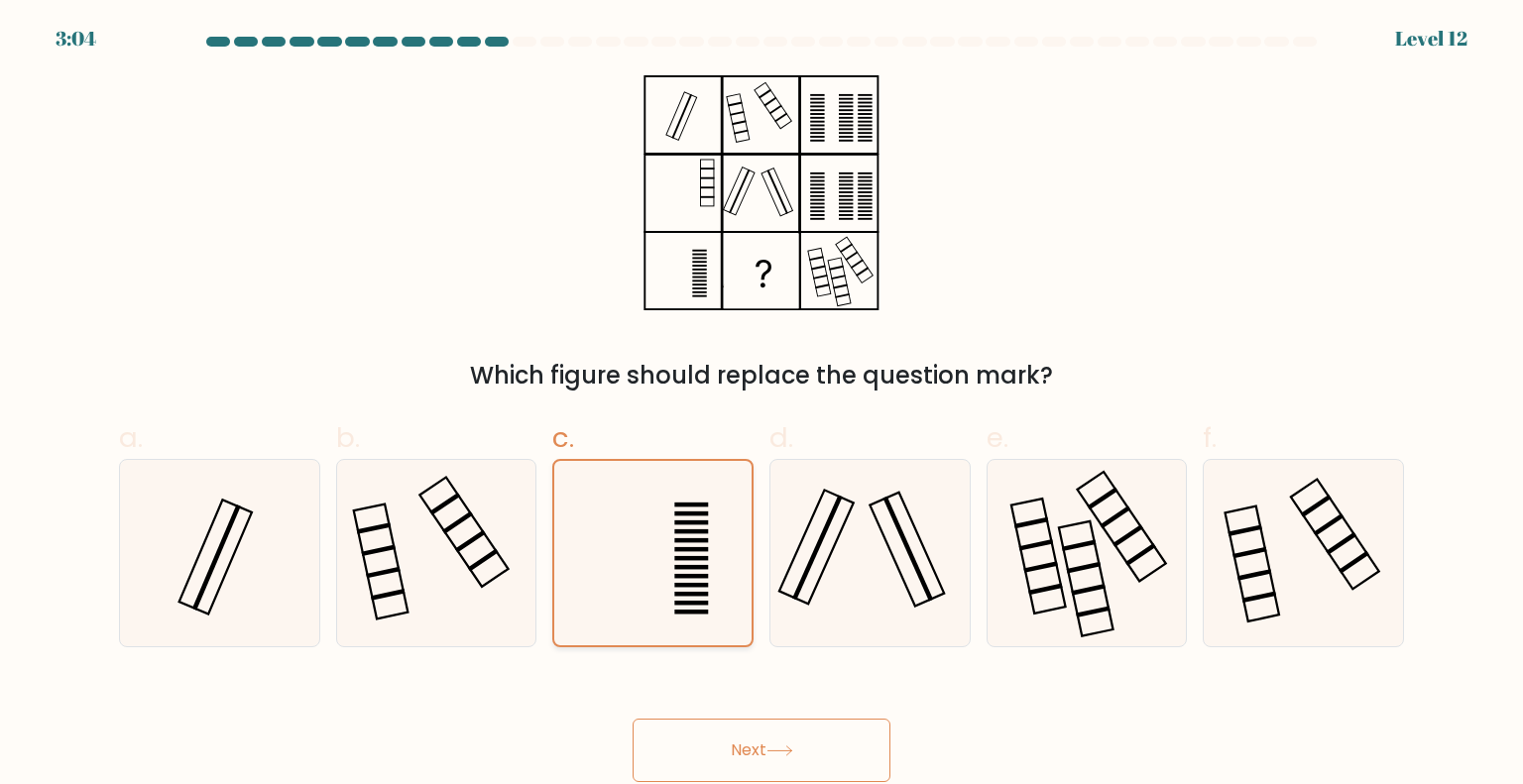 click 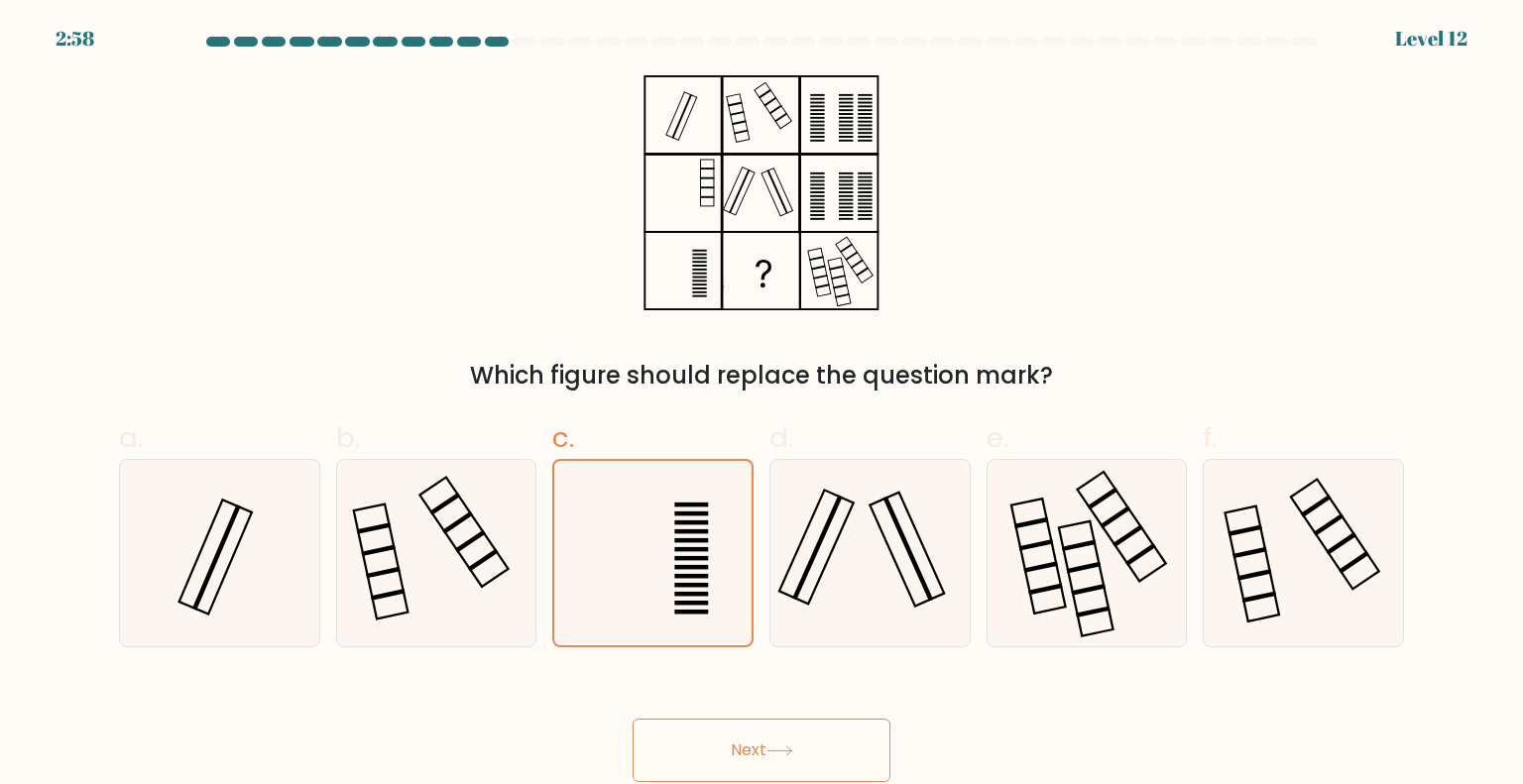 click on "Next" at bounding box center [762, 750] 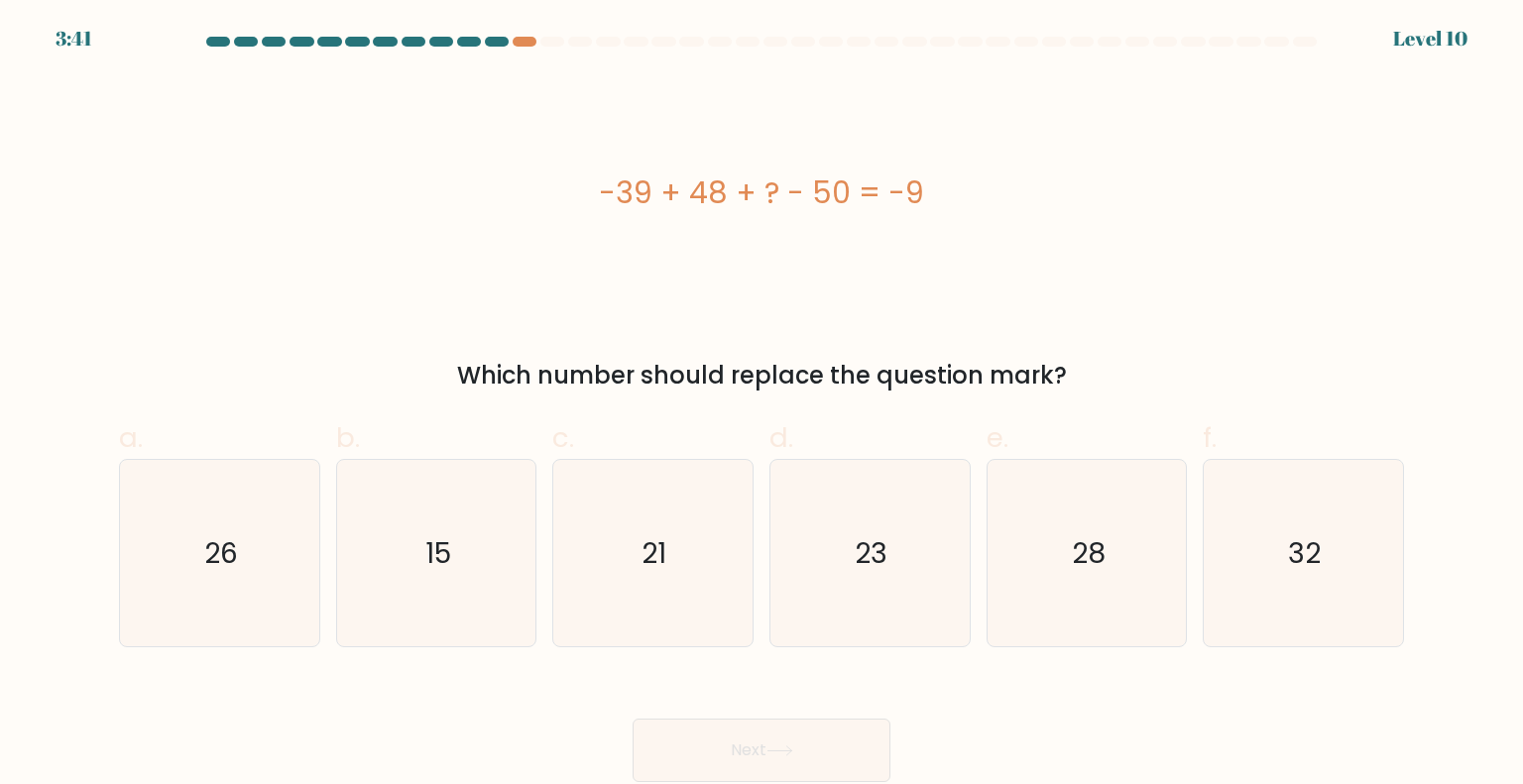 click on "3:41
Level 10" at bounding box center (762, 27) 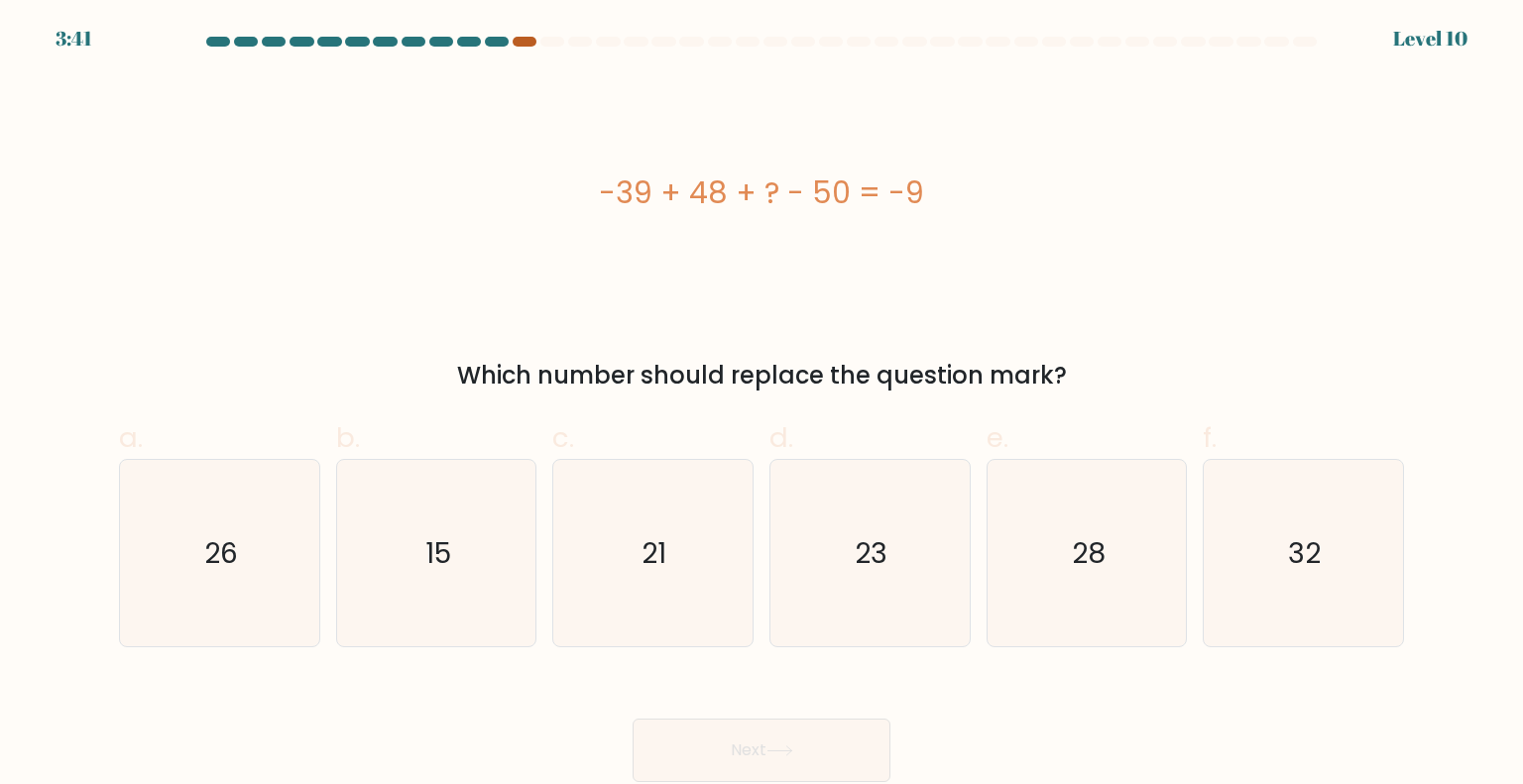 click at bounding box center (525, 42) 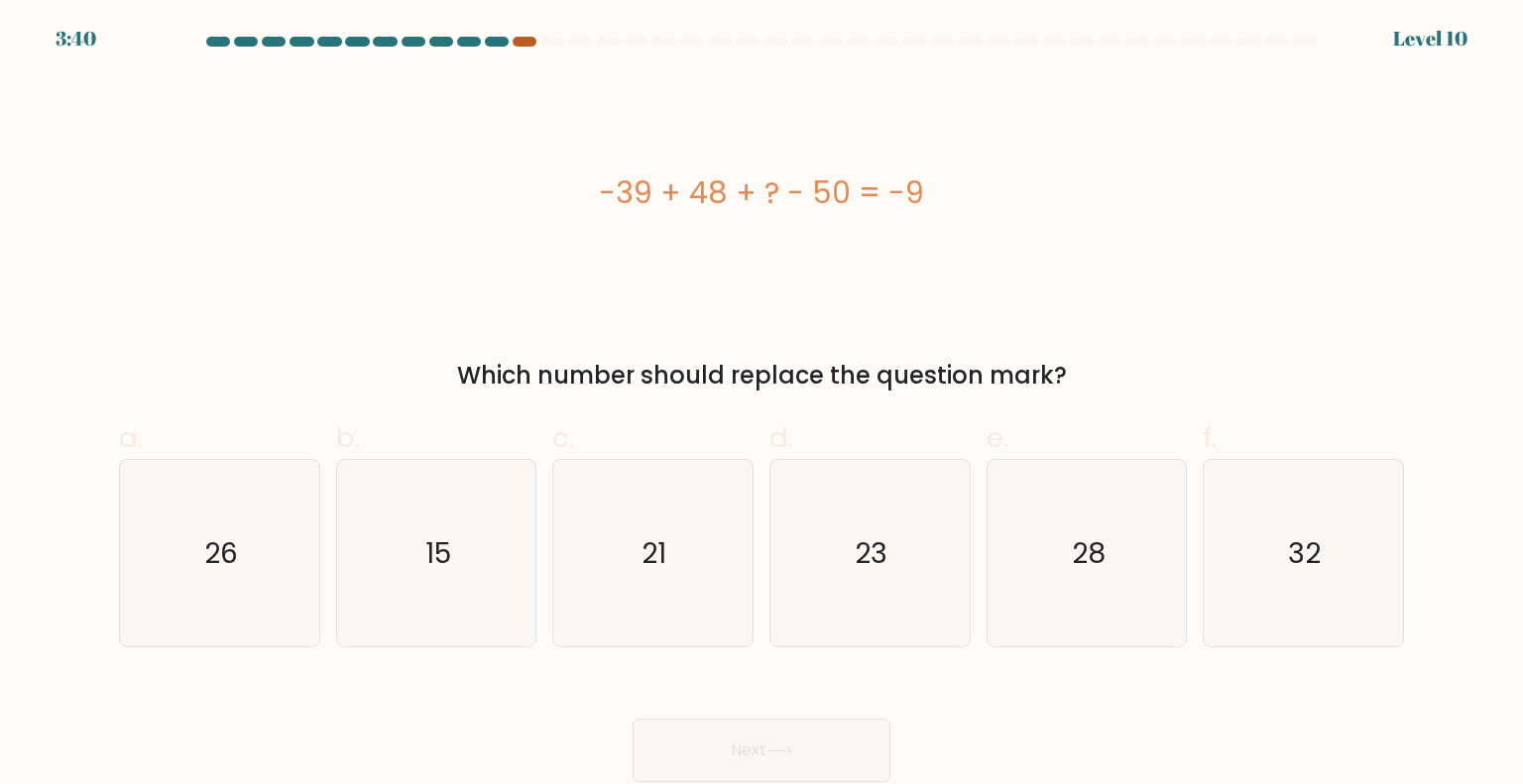 click at bounding box center (525, 42) 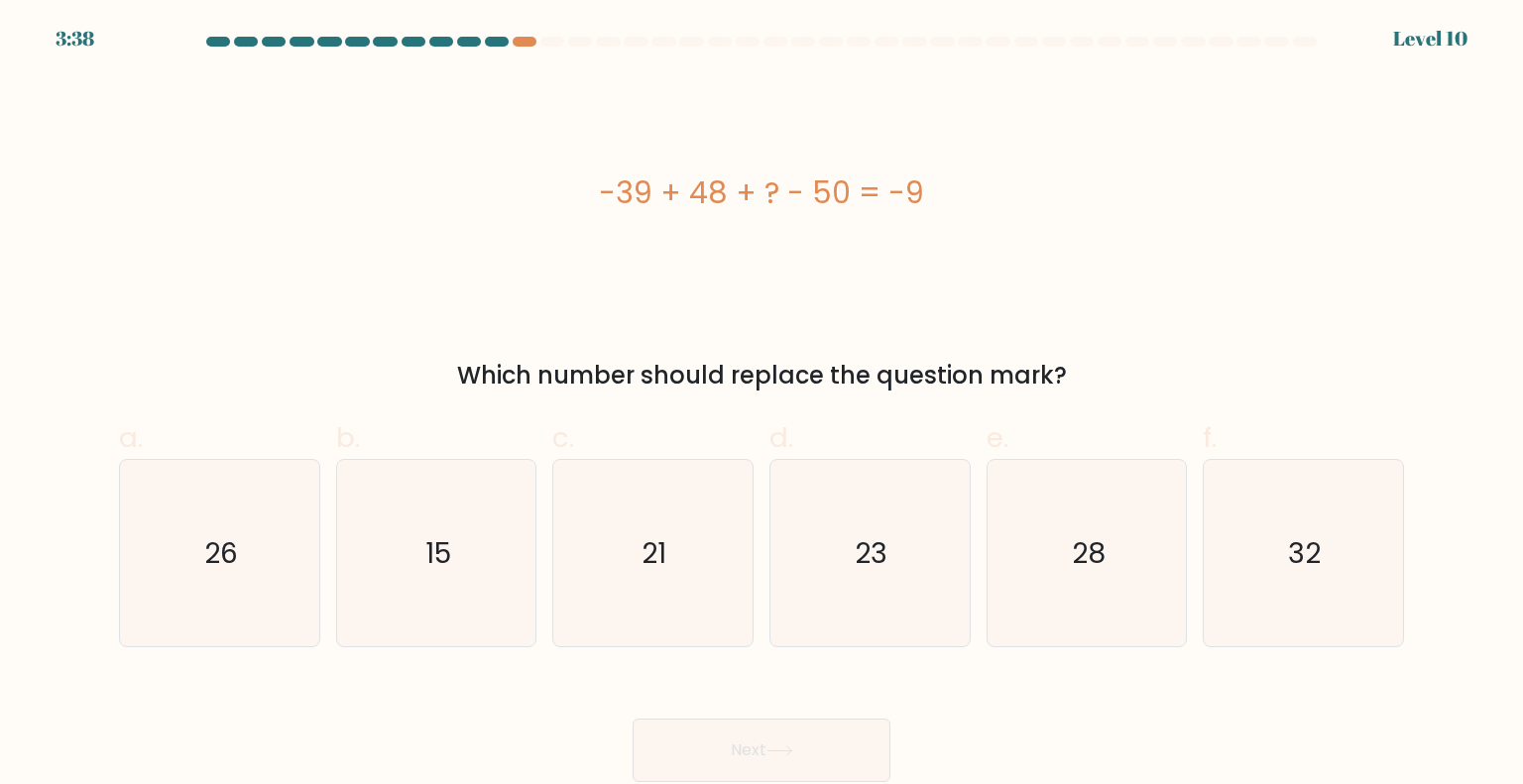 drag, startPoint x: 591, startPoint y: 173, endPoint x: 1222, endPoint y: 386, distance: 665.98 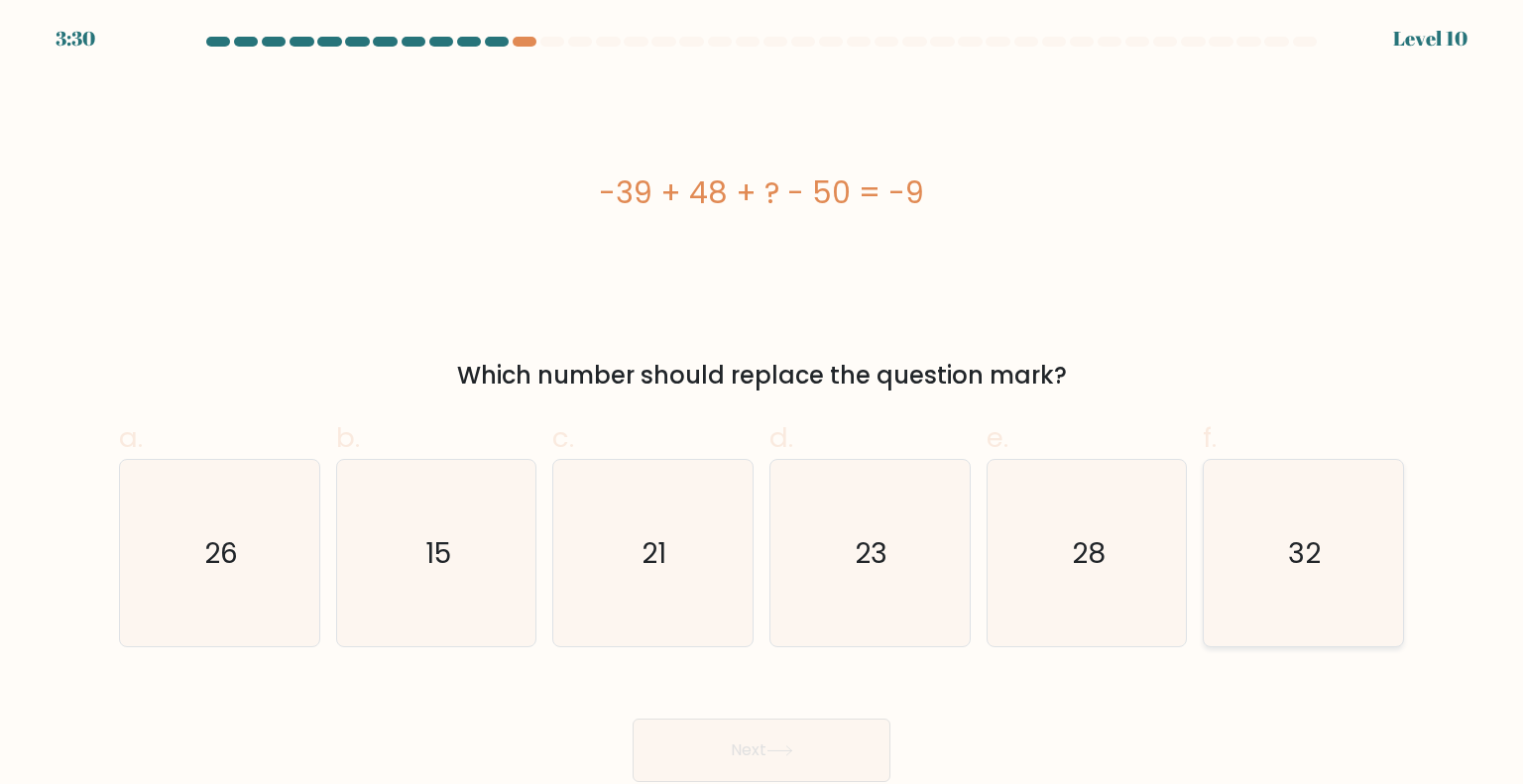 click on "32" 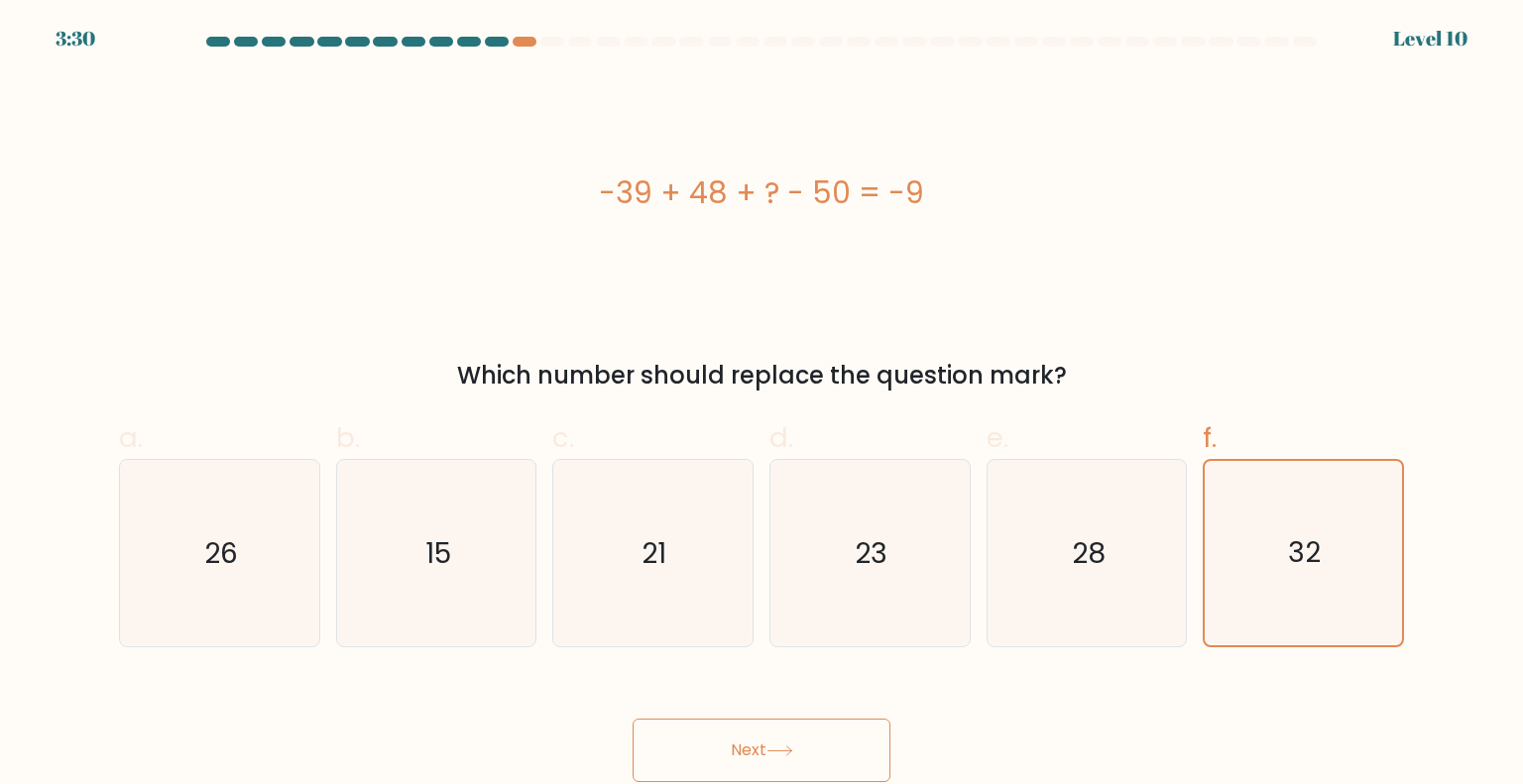 click on "Next" at bounding box center (762, 750) 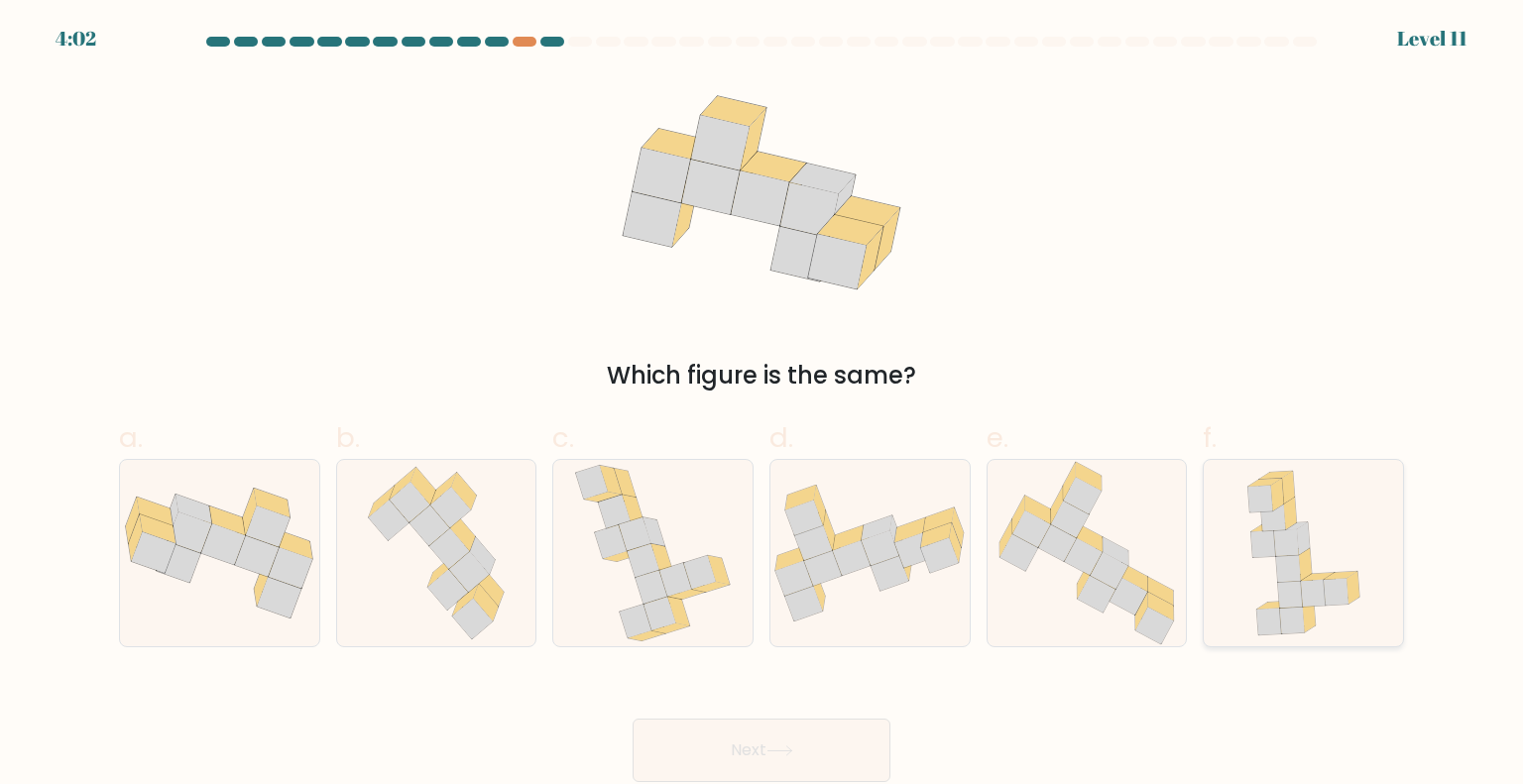 click 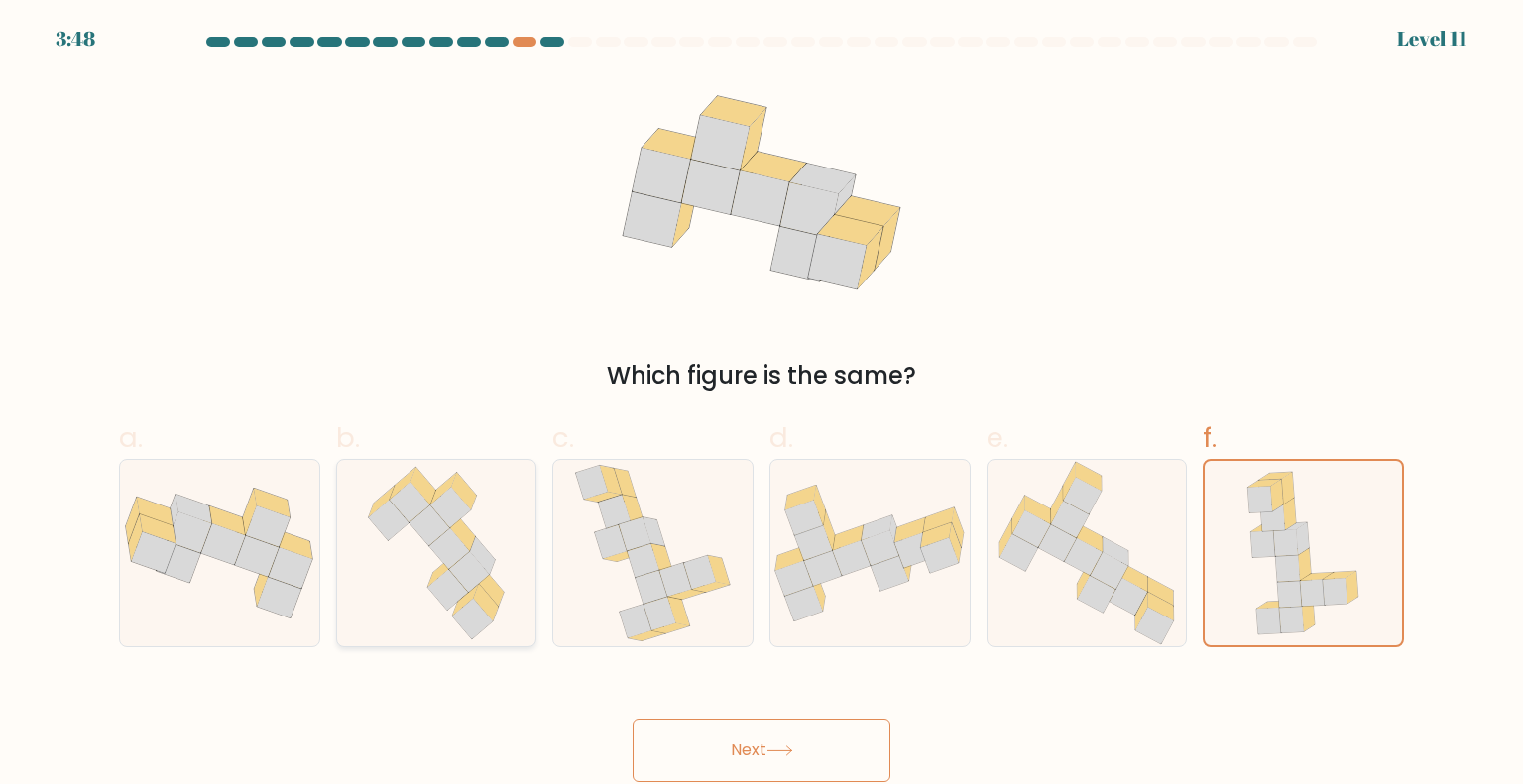 click 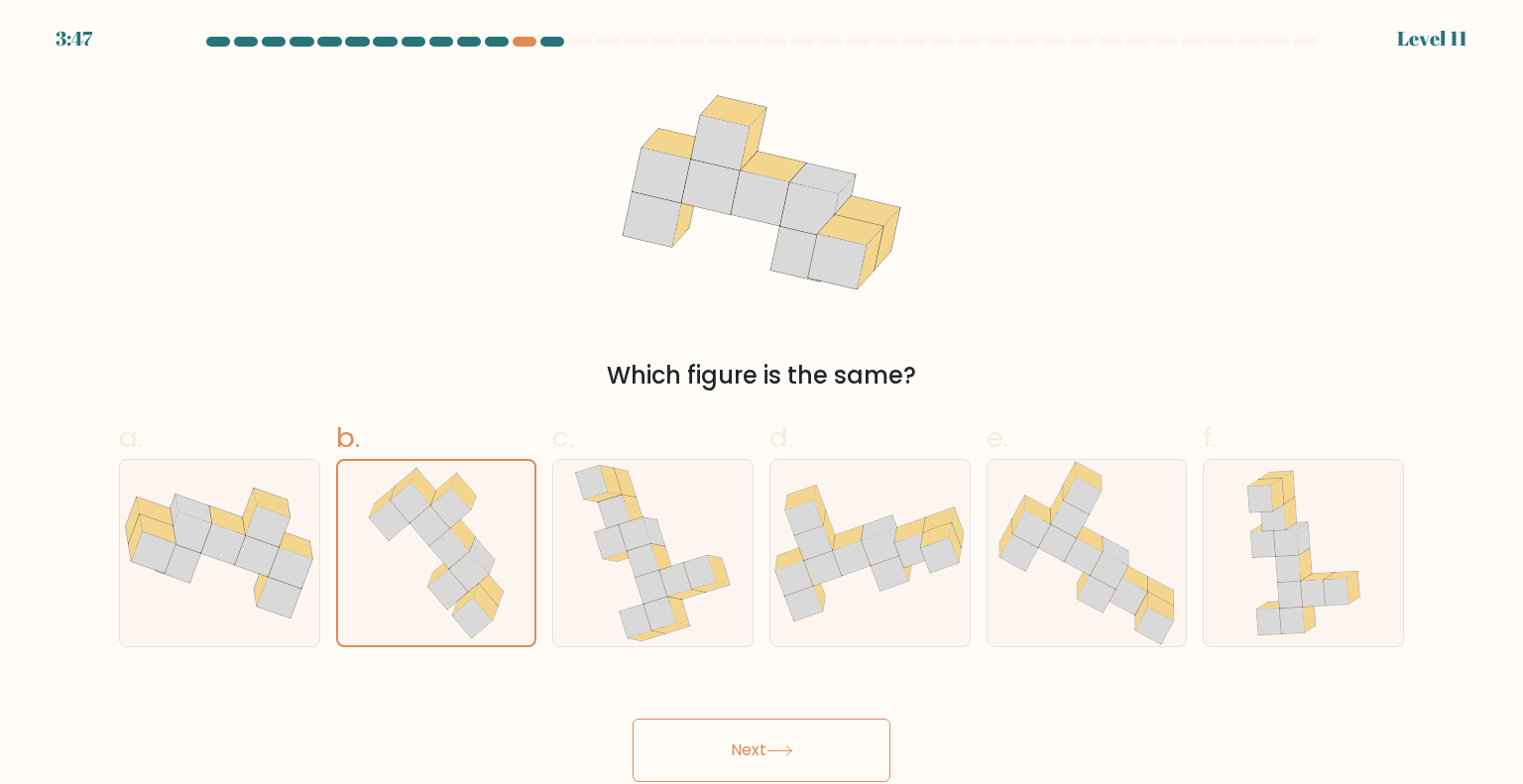 click on "Next" at bounding box center (762, 750) 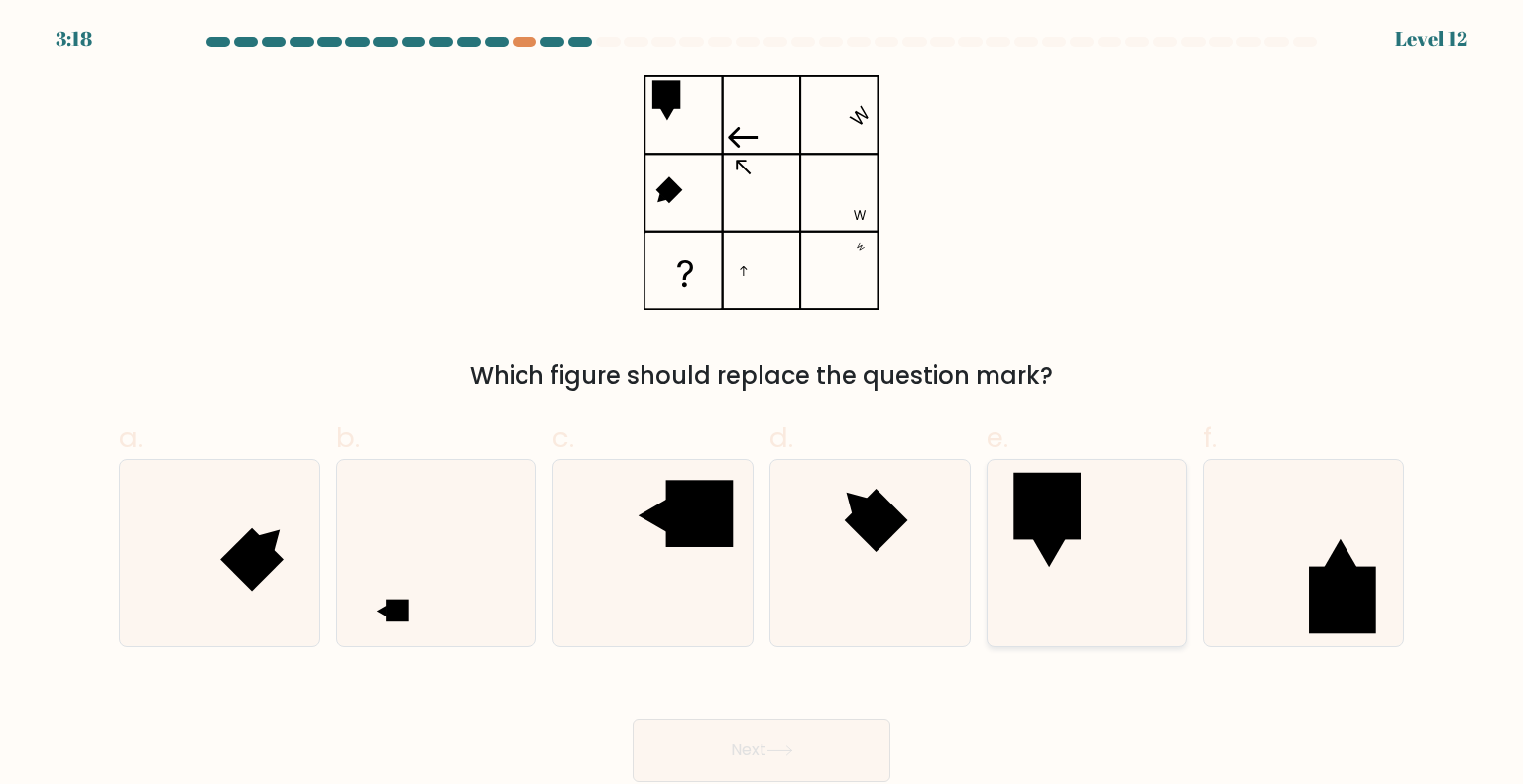 click 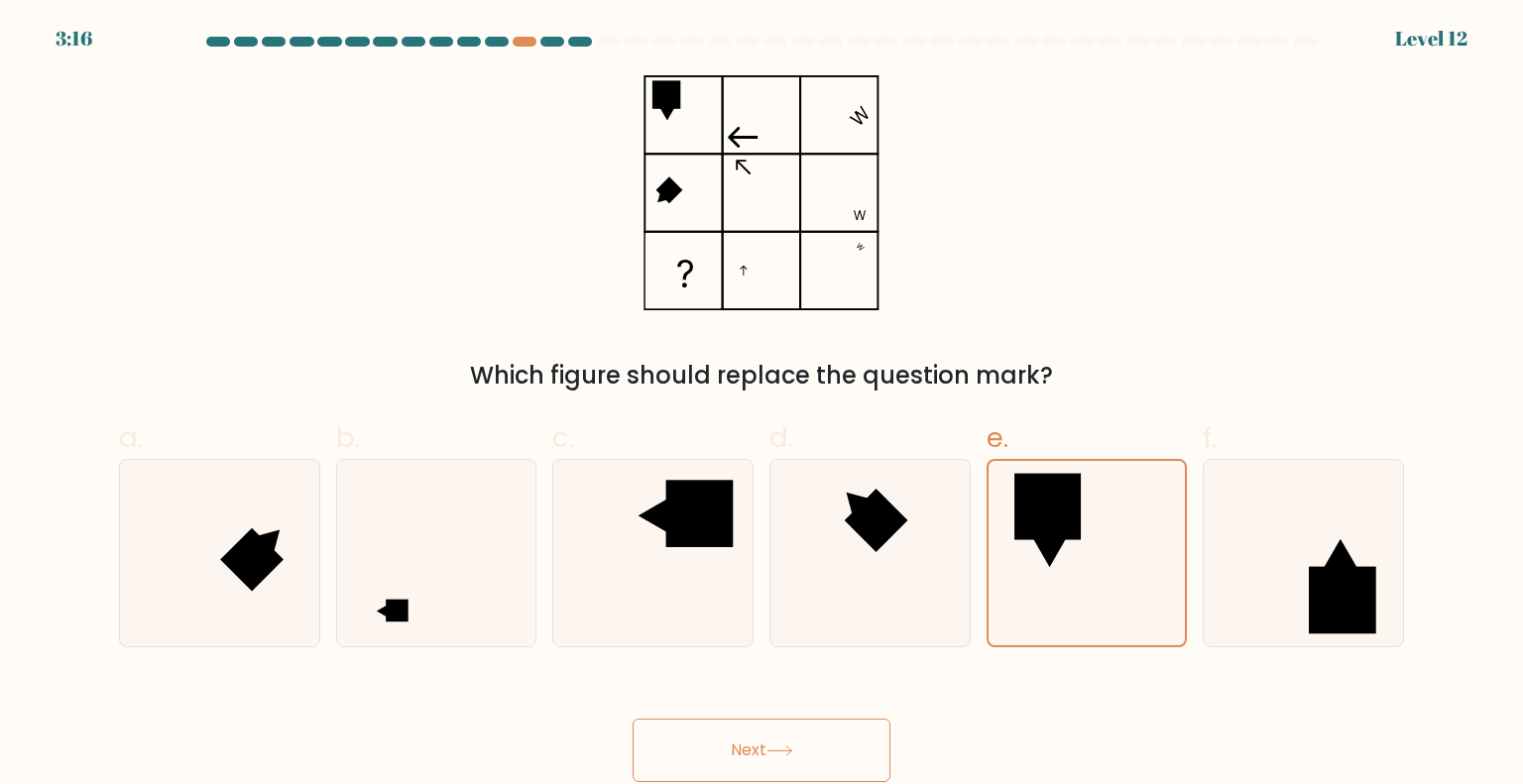 click on "Next" at bounding box center (762, 750) 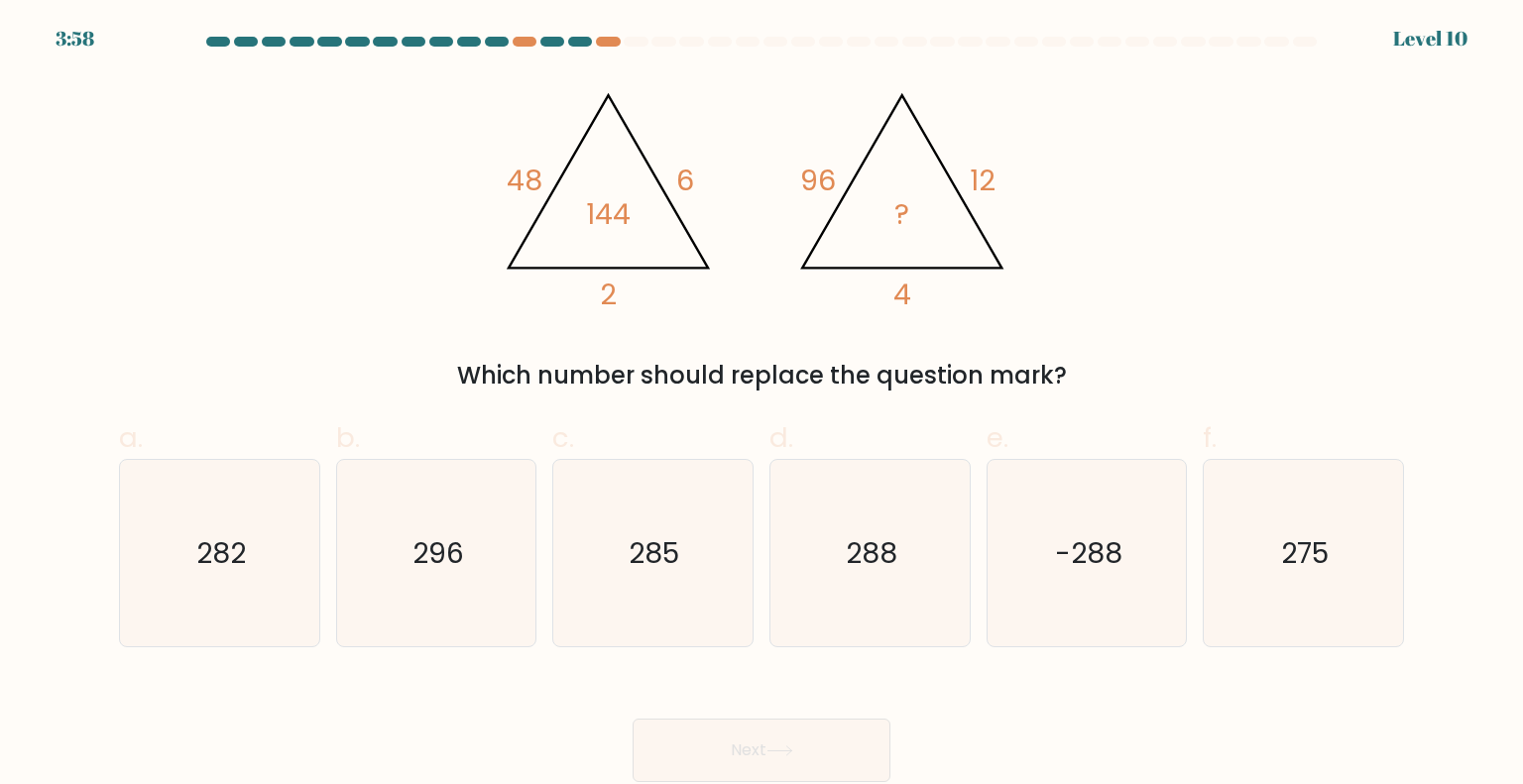 drag, startPoint x: 471, startPoint y: 94, endPoint x: 1140, endPoint y: 348, distance: 715.5956 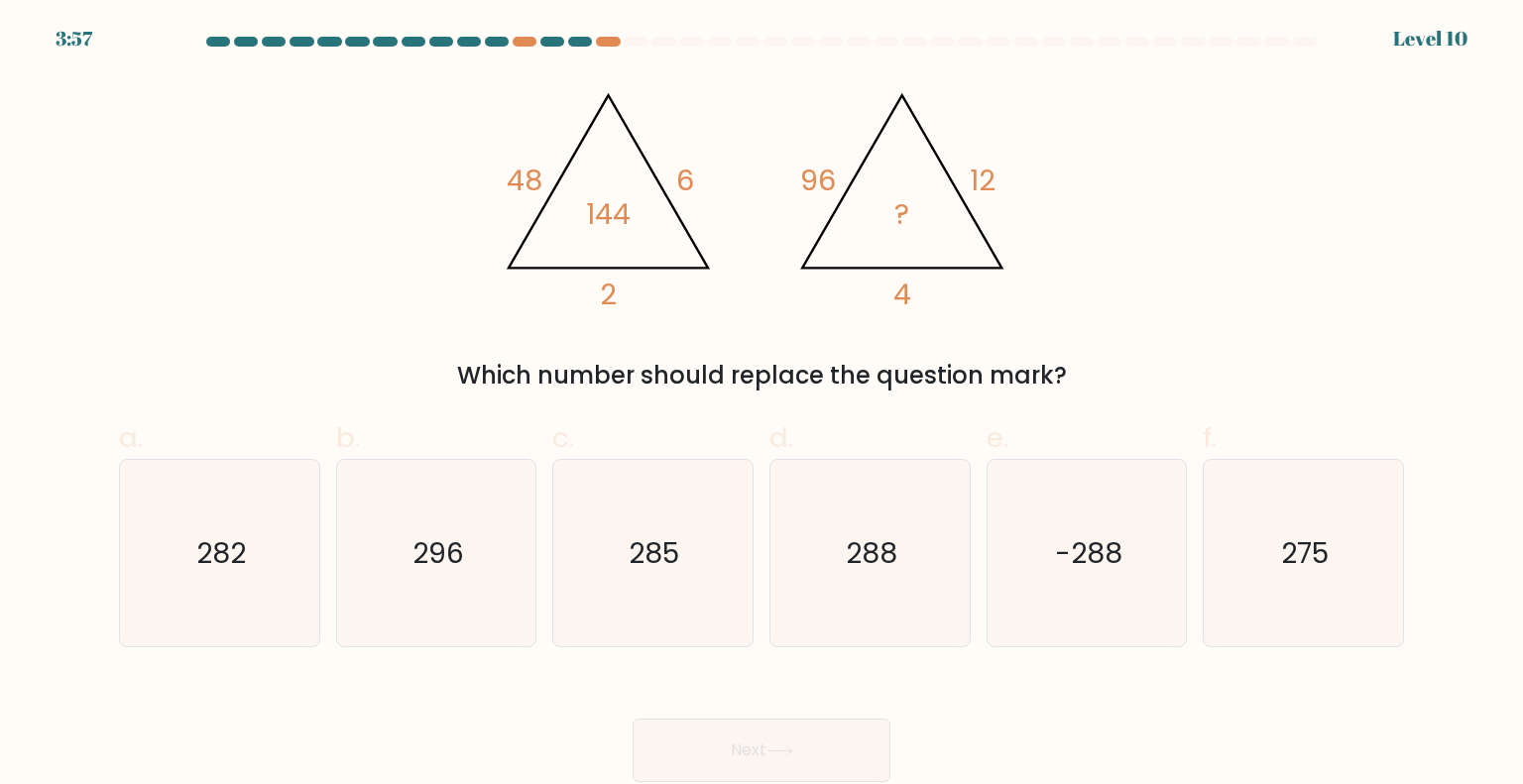 copy on "48       6       2       144                                       @import url('https://fonts.googleapis.com/css?family=Abril+Fatface:400,100,100italic,300,300italic,400italic,500,500italic,700,700italic,900,900italic');                        96       12       4       ?
Which number should replace the question mark?" 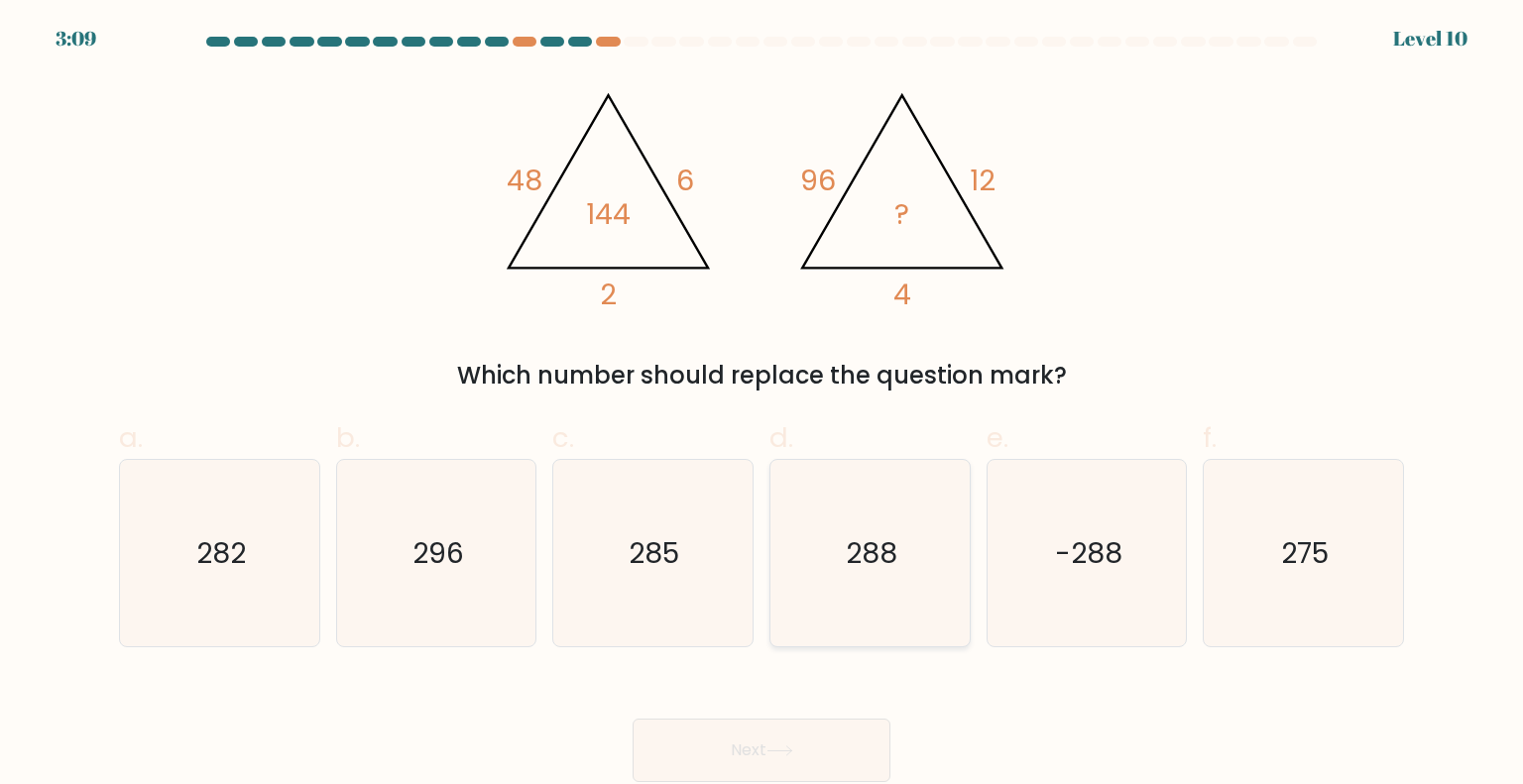 click on "288" 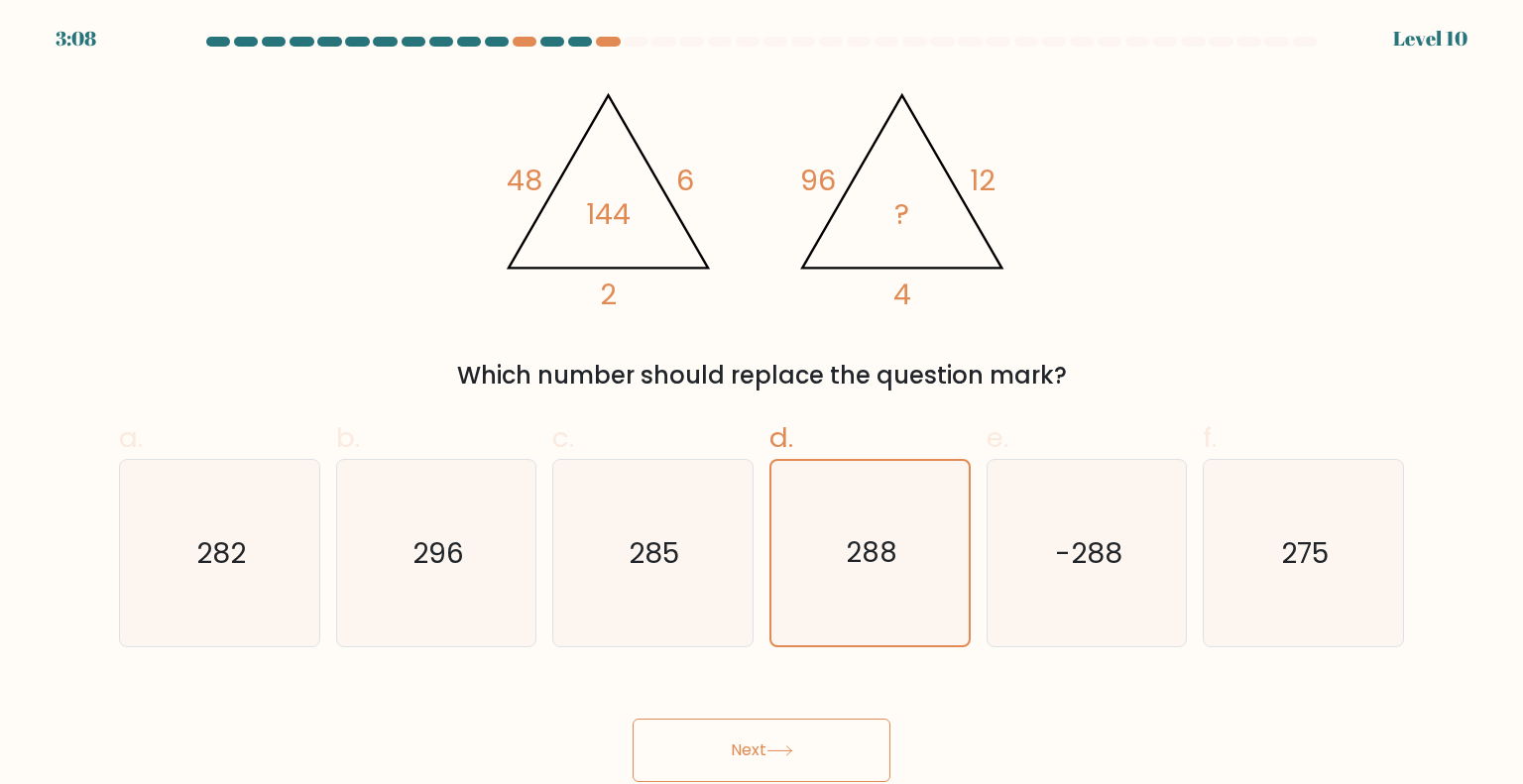 click on "Next" at bounding box center [762, 750] 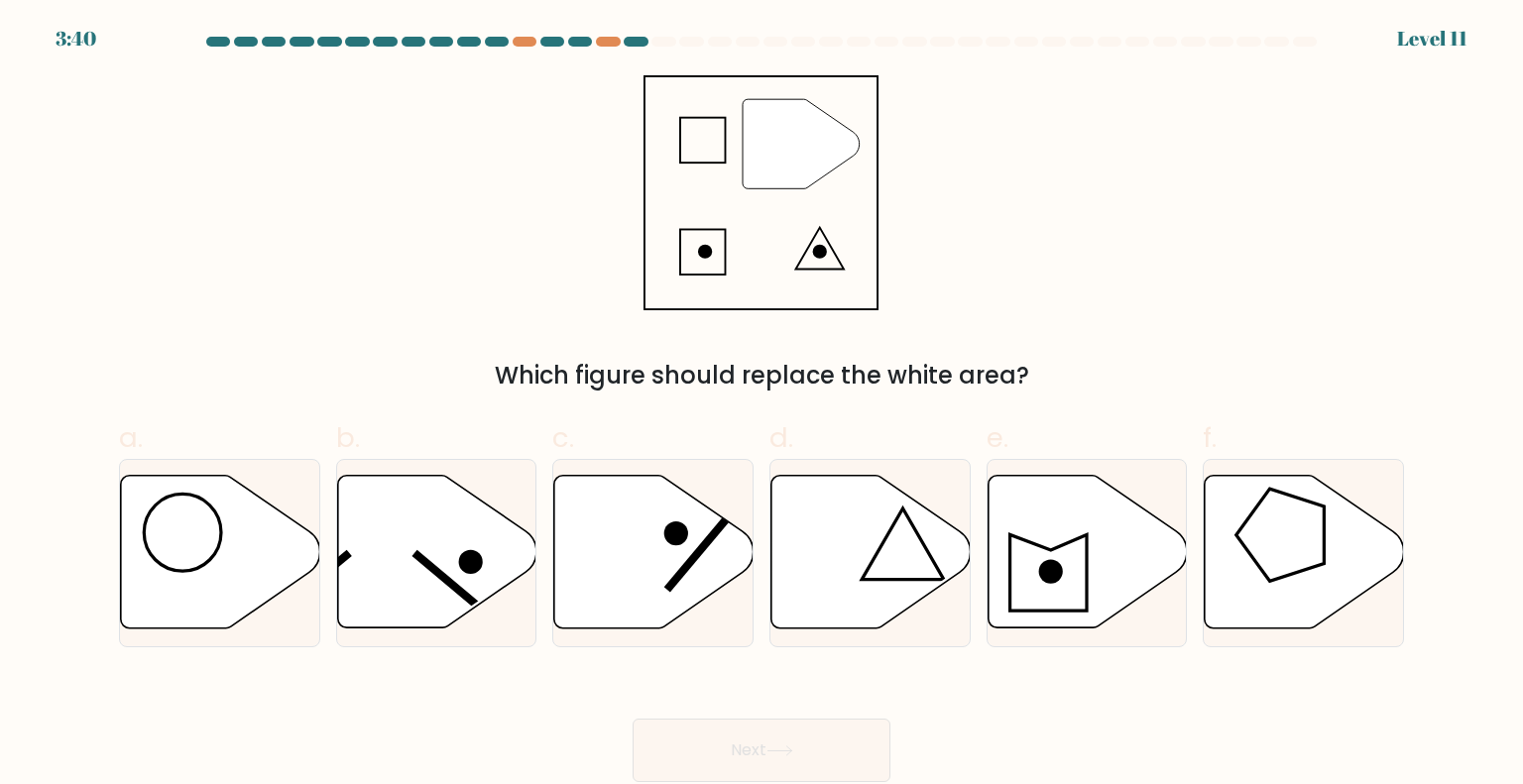 click 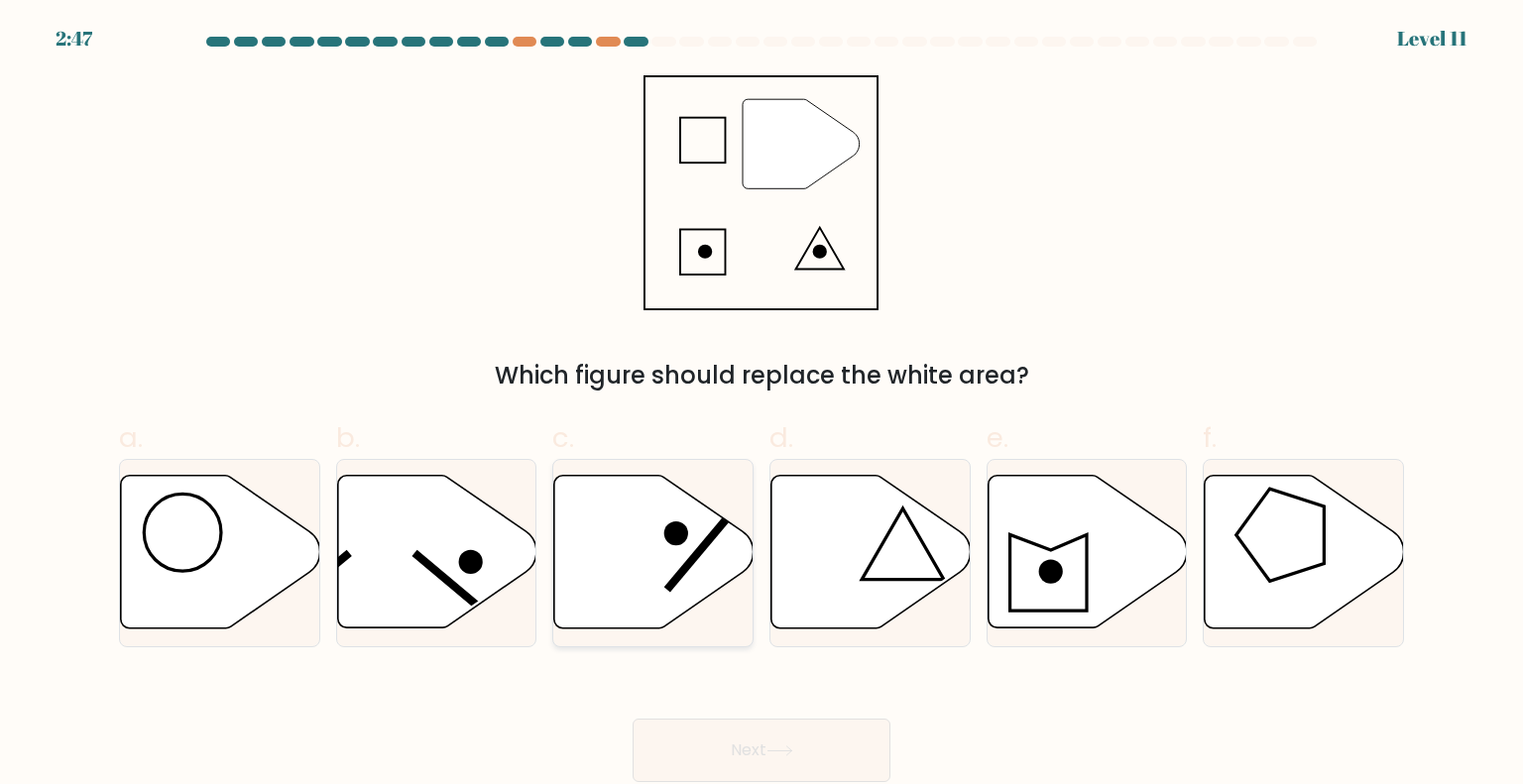 click 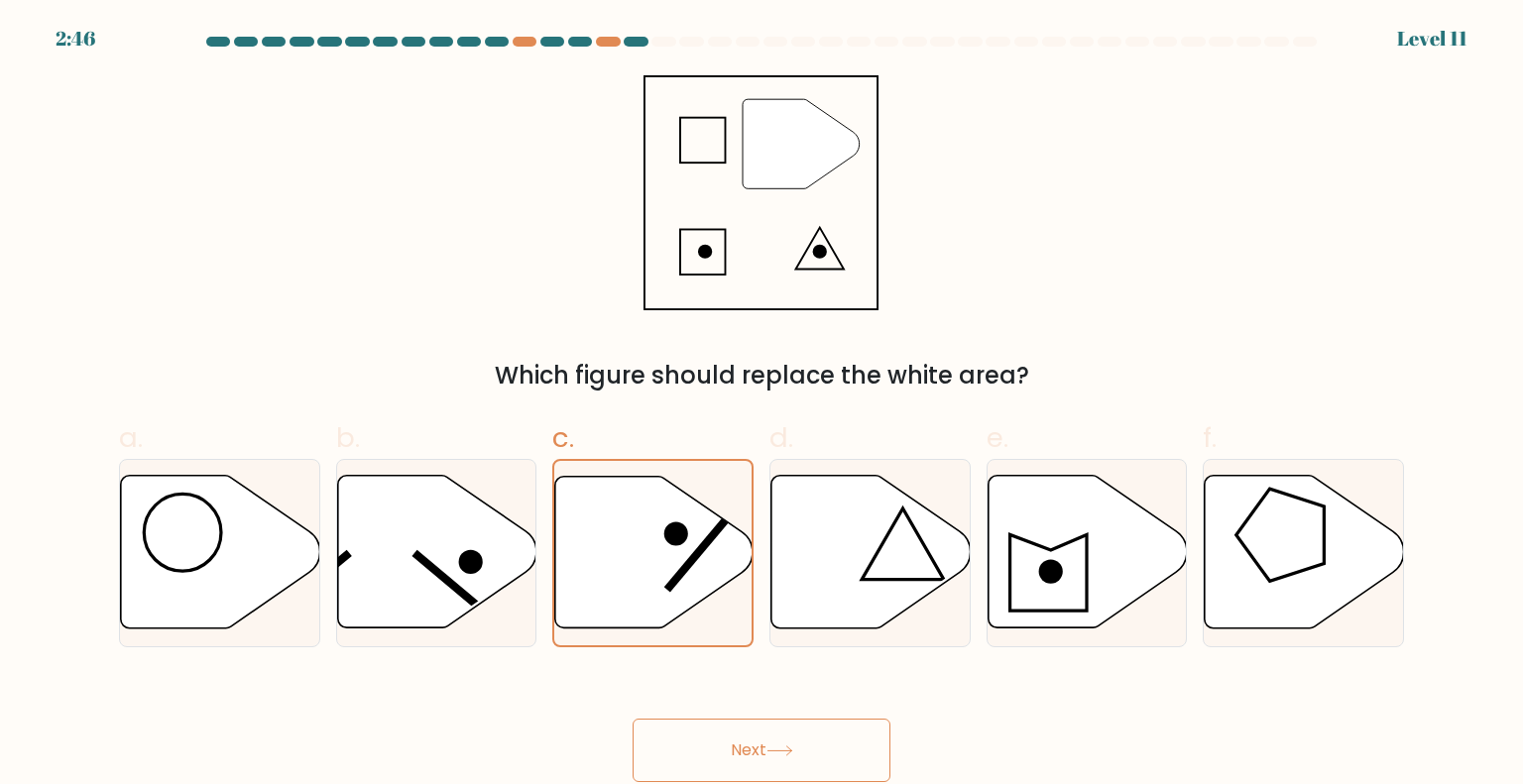 click on "Next" at bounding box center (762, 750) 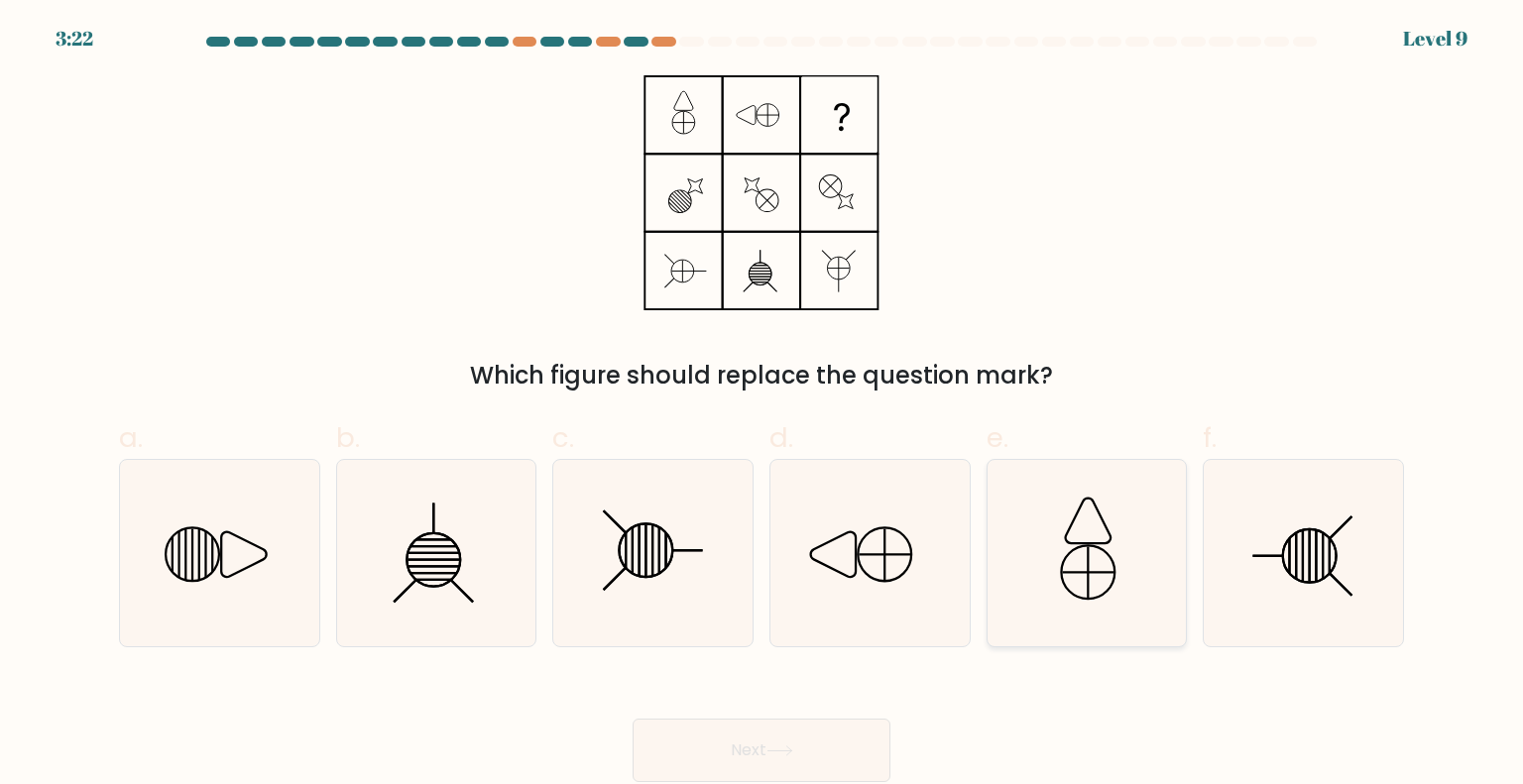 click 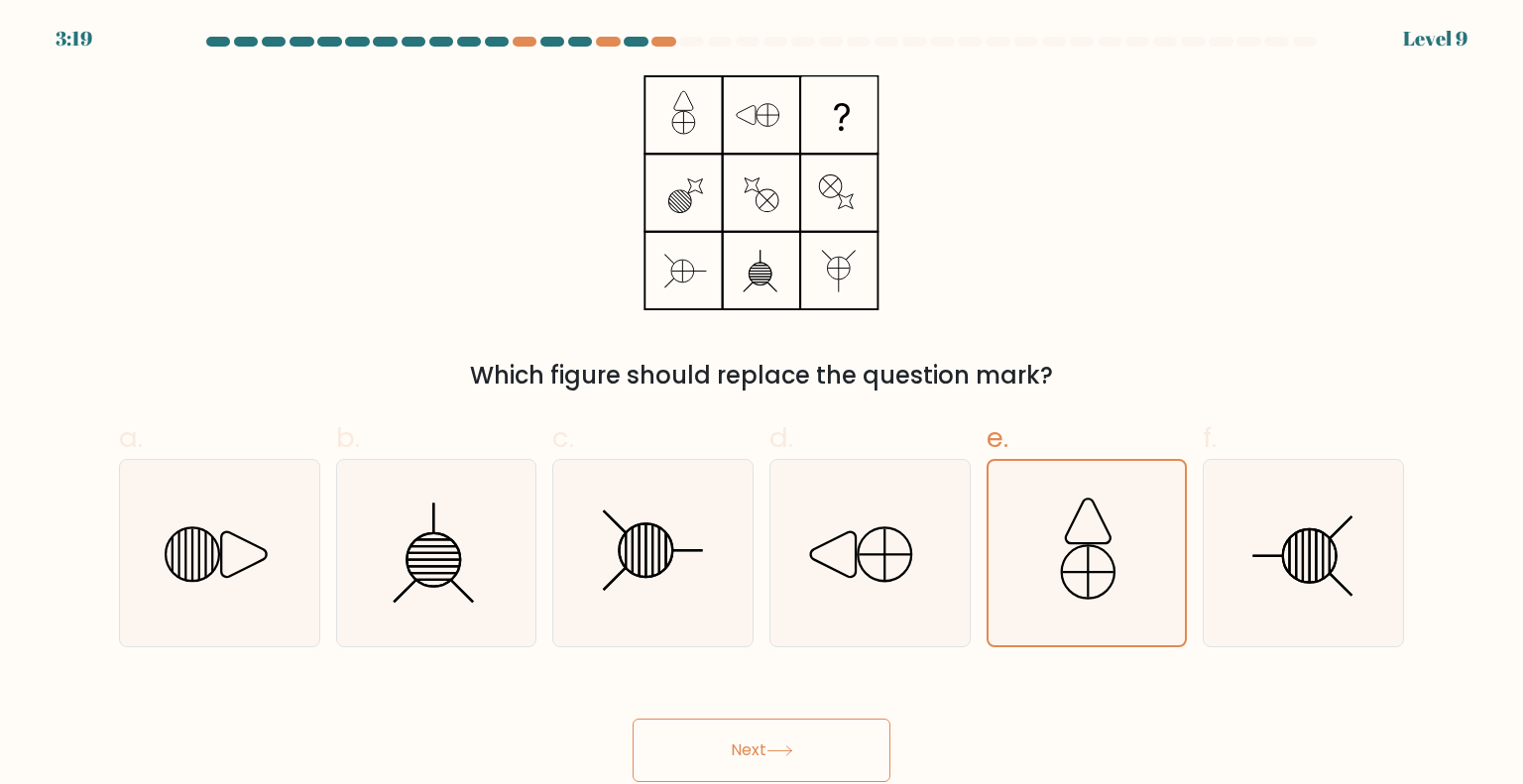 click on "Next" at bounding box center [762, 750] 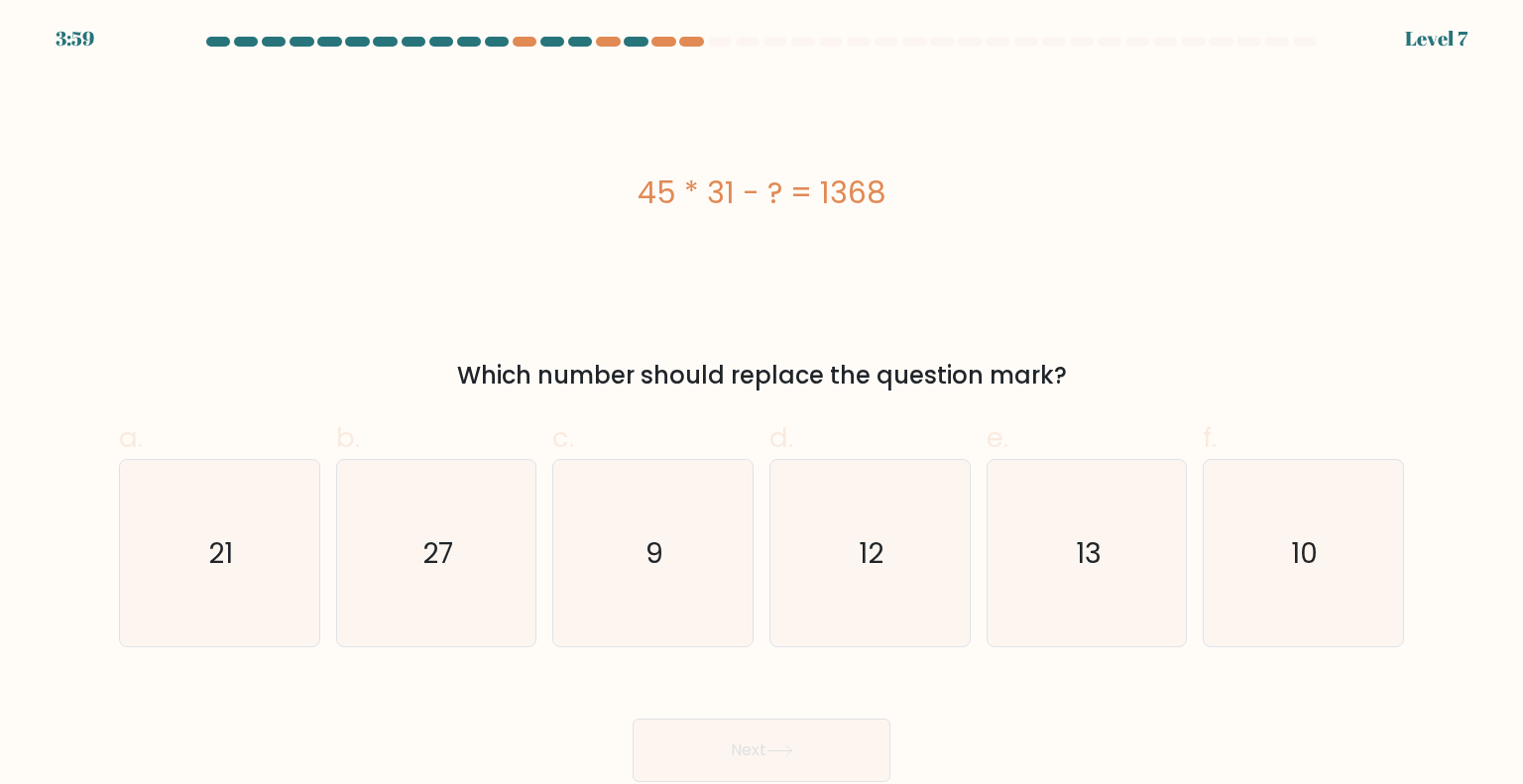 drag, startPoint x: 627, startPoint y: 185, endPoint x: 1223, endPoint y: 362, distance: 621.7274 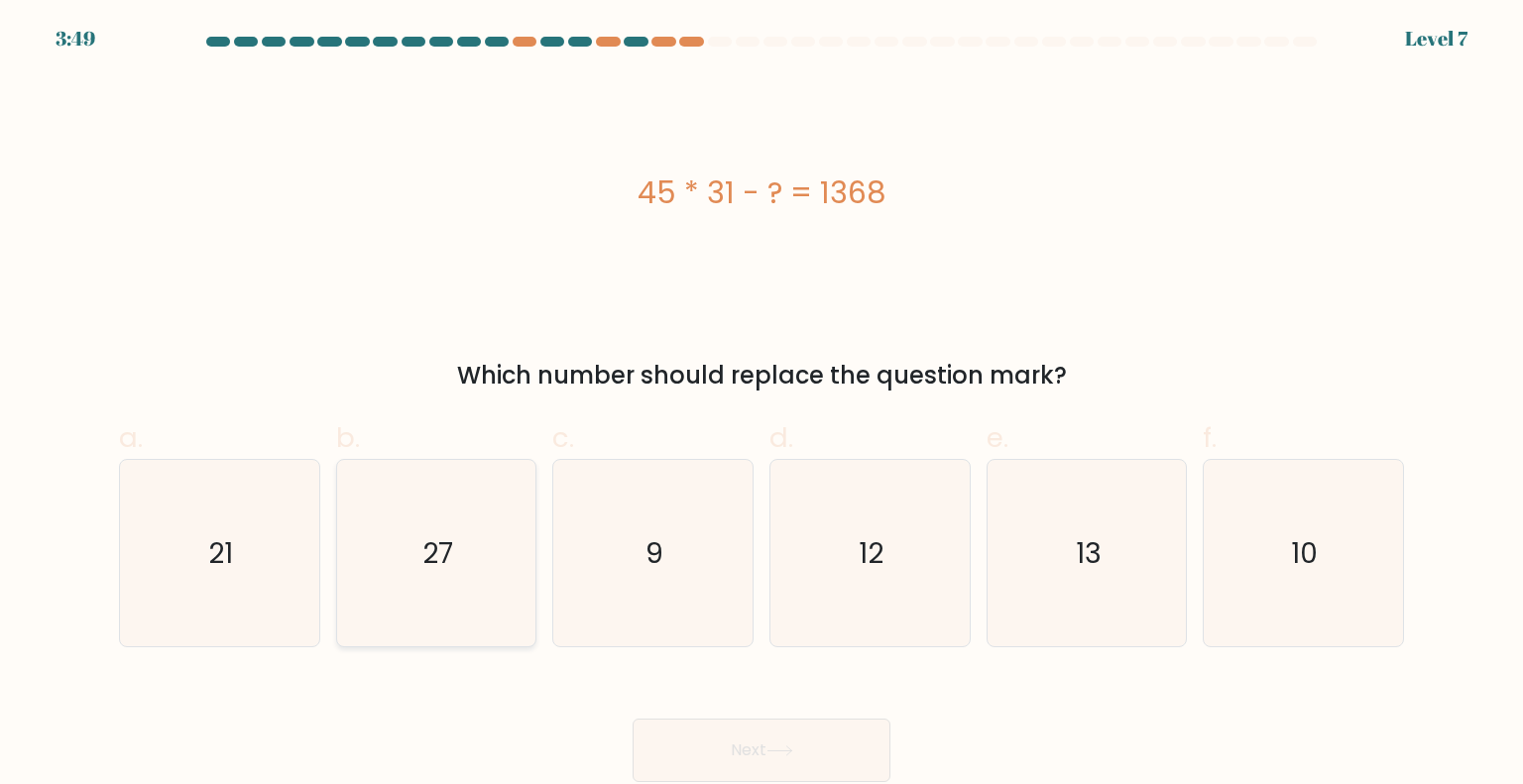 click on "27" 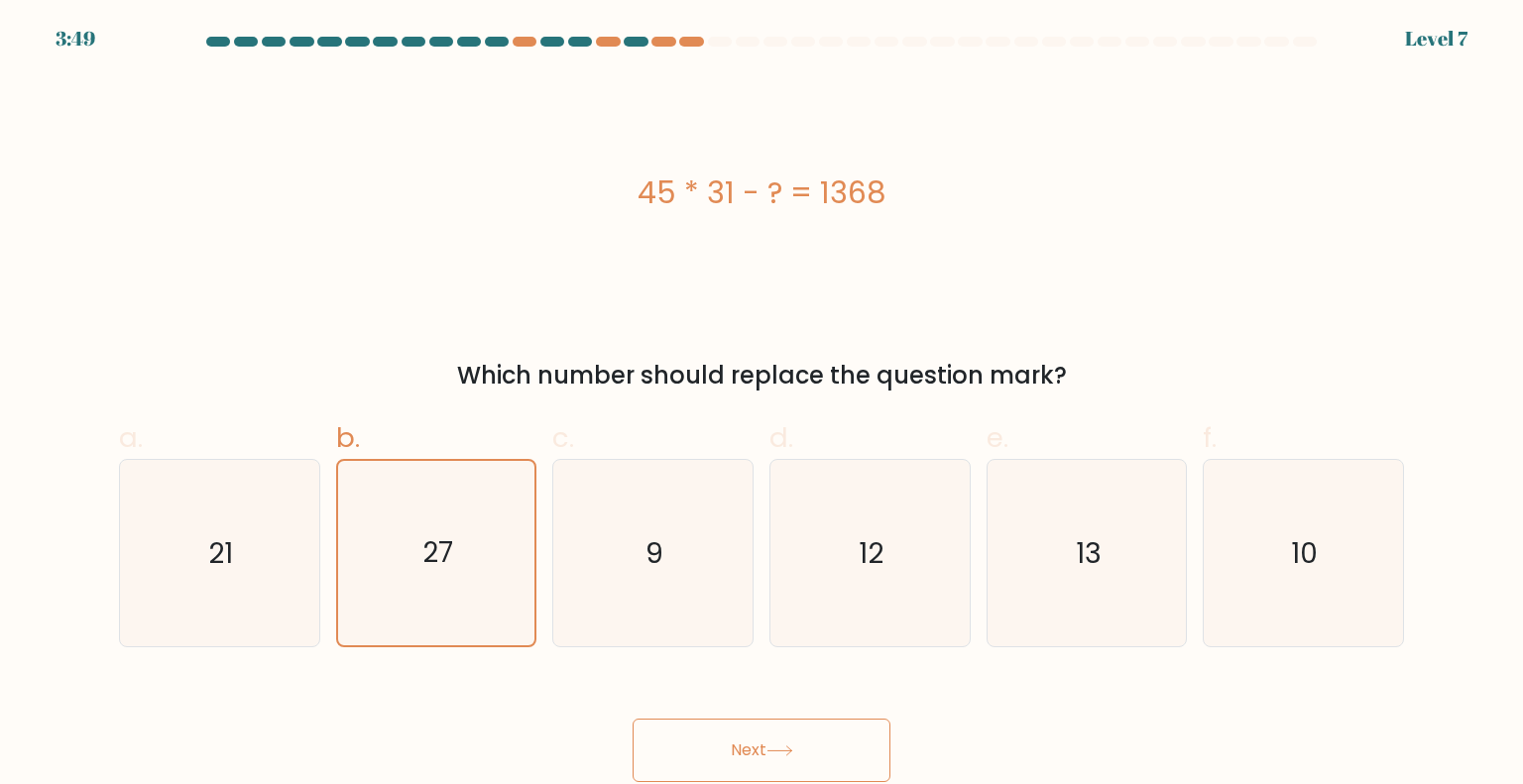 click on "Next" at bounding box center (762, 750) 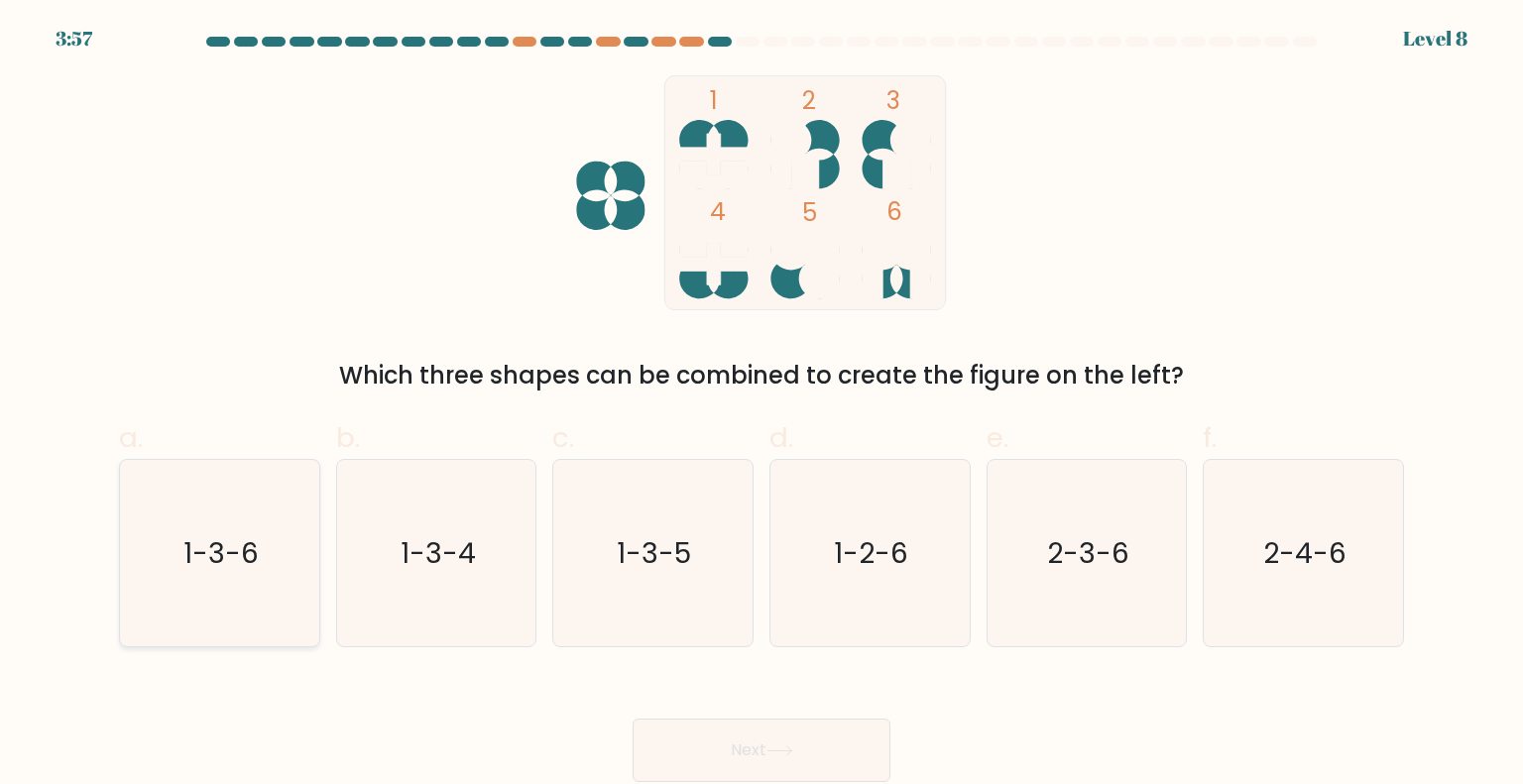 click on "1-3-6" 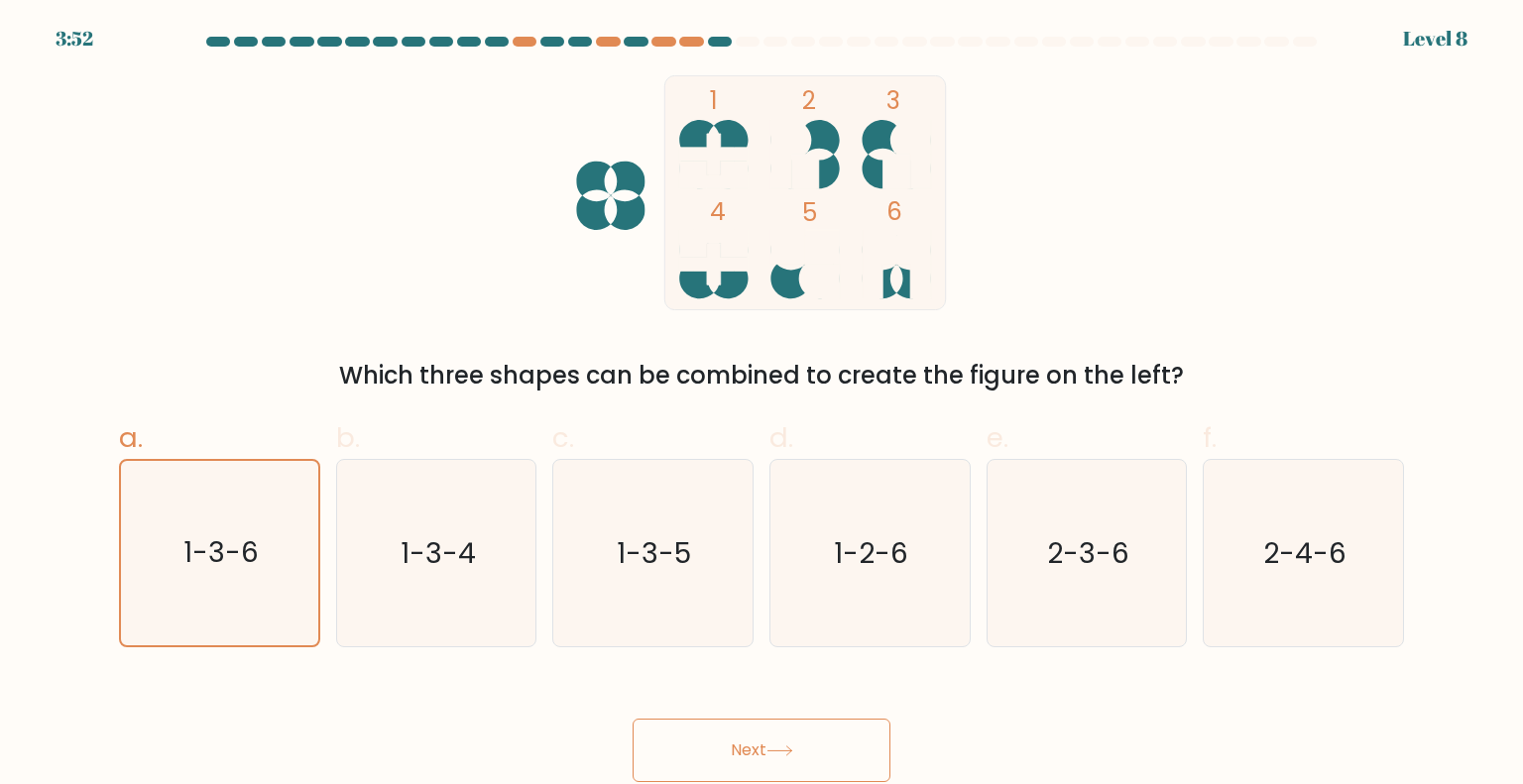 click on "Next" at bounding box center [762, 750] 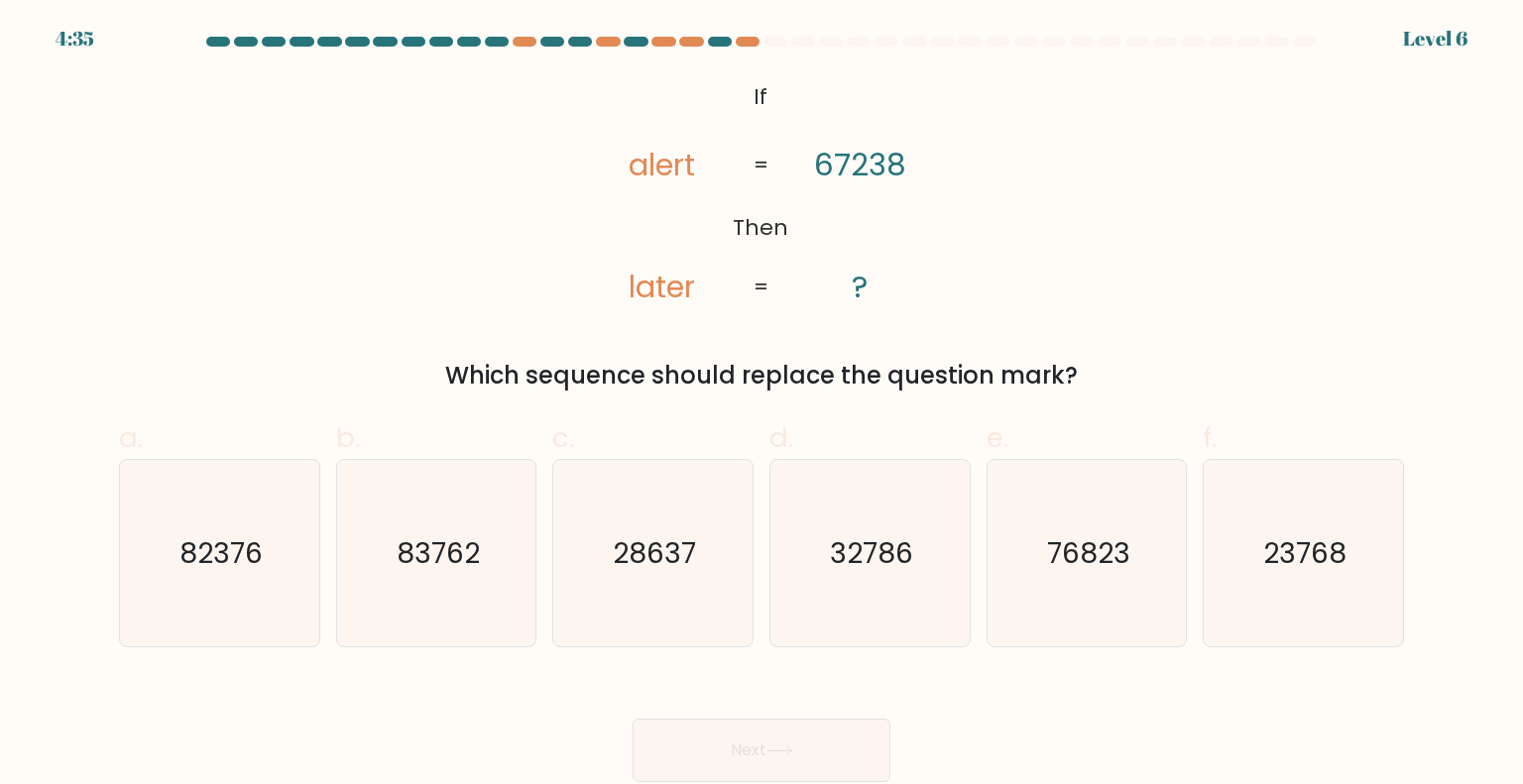 drag, startPoint x: 736, startPoint y: 77, endPoint x: 1142, endPoint y: 376, distance: 504.2192 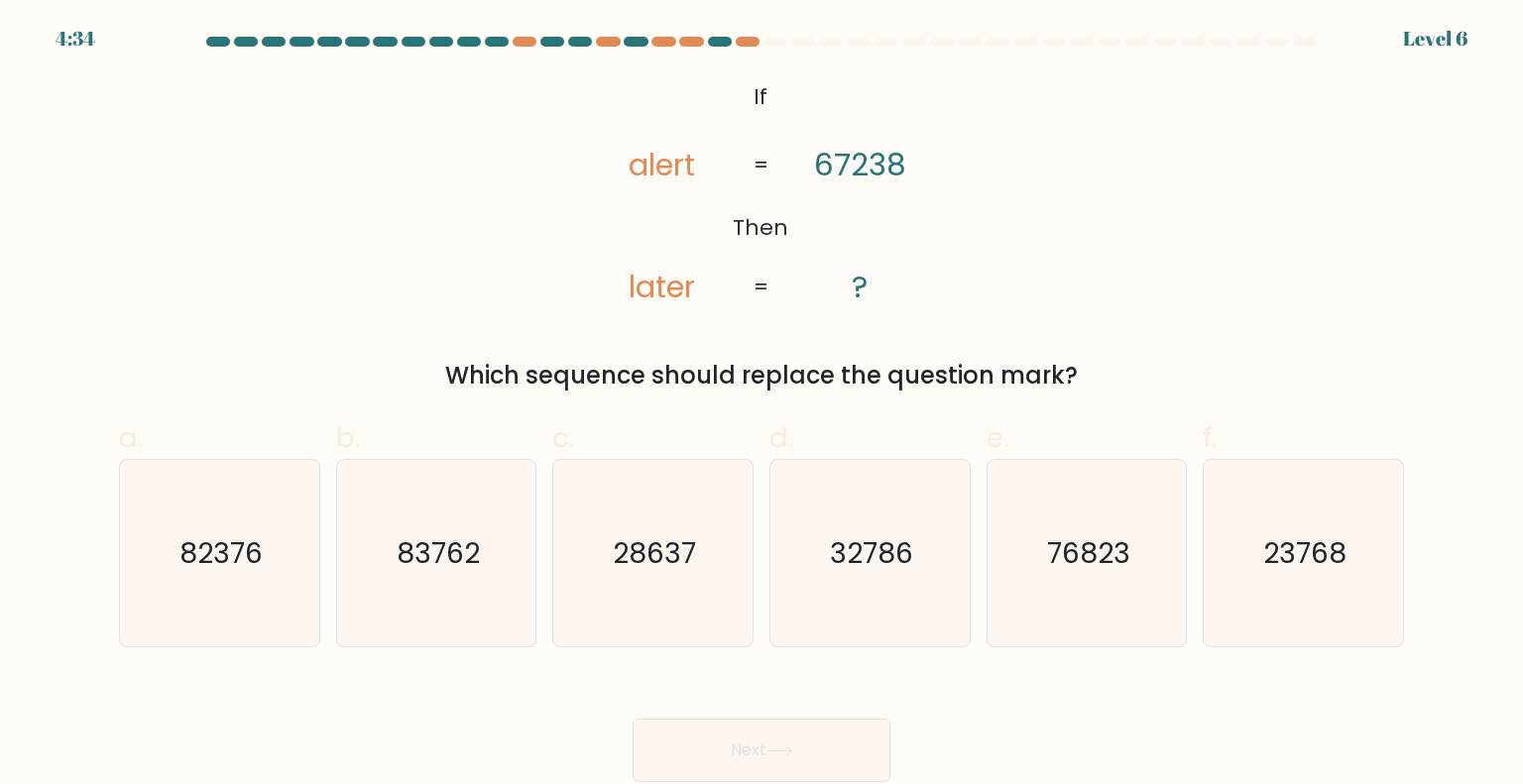 copy on "If       Then       alert       later       67238       ?       =       =
Which sequence should replace the question mark?" 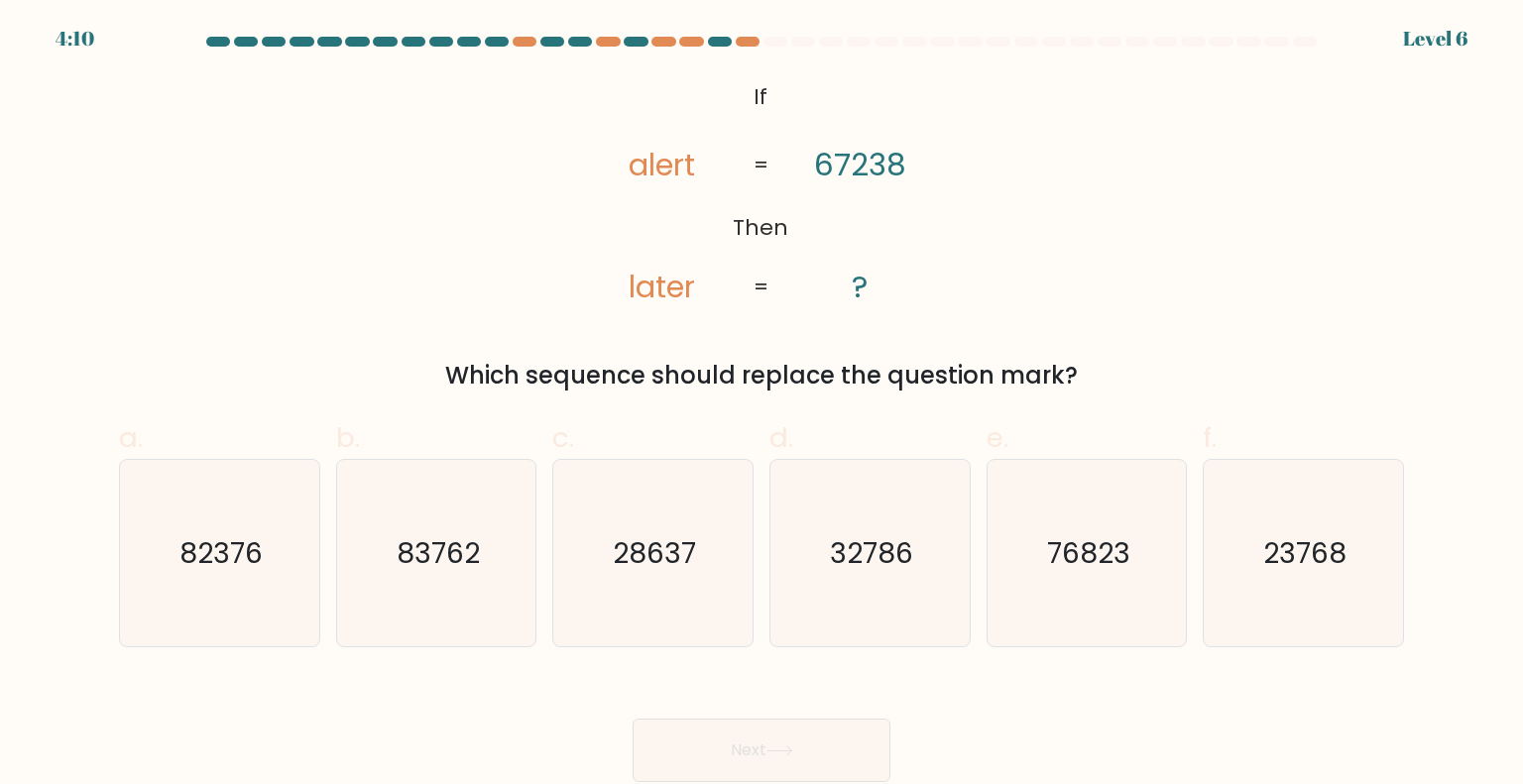 click on "@import url('https://fonts.googleapis.com/css?family=Abril+Fatface:400,100,100italic,300,300italic,400italic,500,500italic,700,700italic,900,900italic');           If       Then       alert       later       67238       ?       =       =
Which sequence should replace the question mark?" at bounding box center (762, 234) 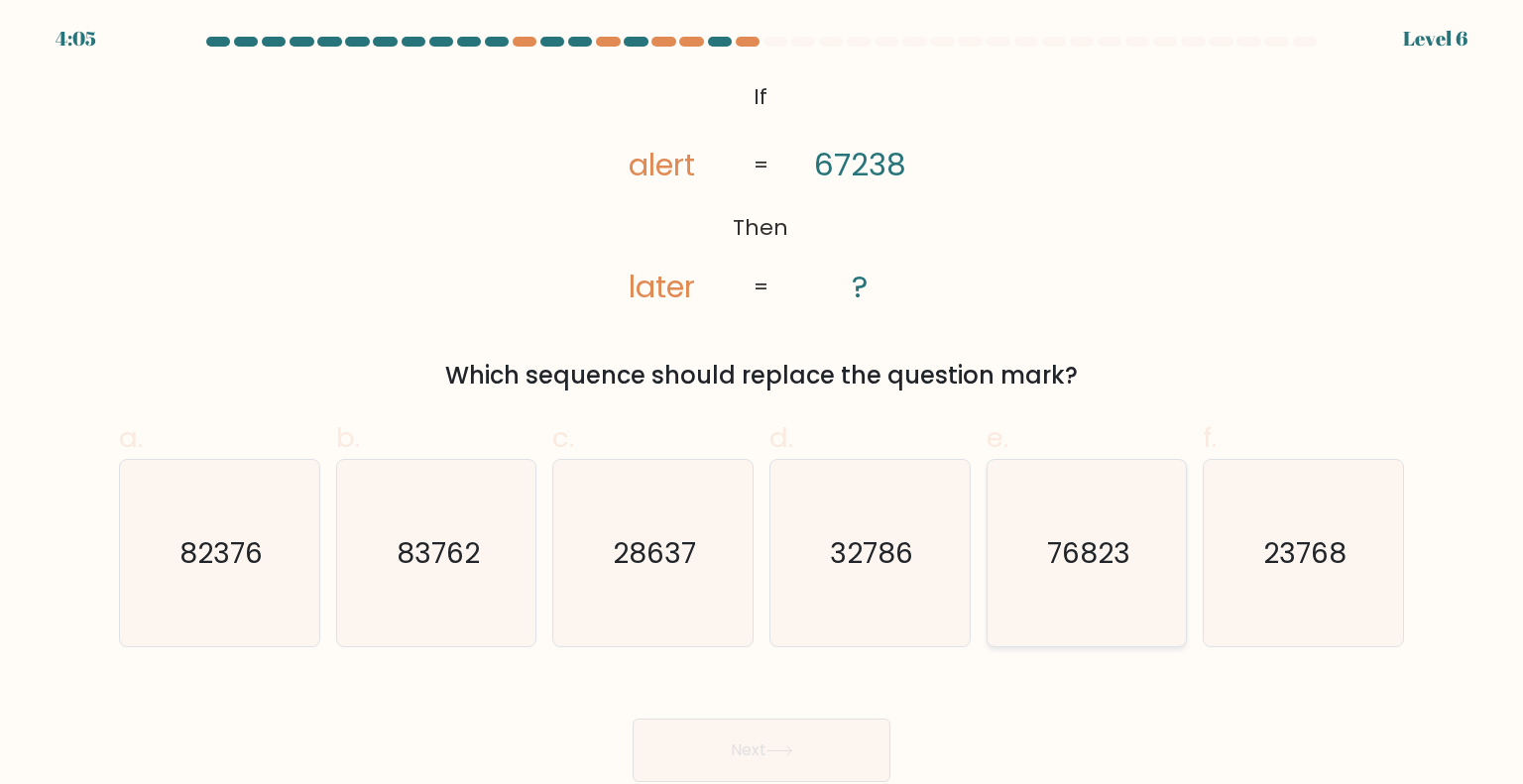 click on "76823" 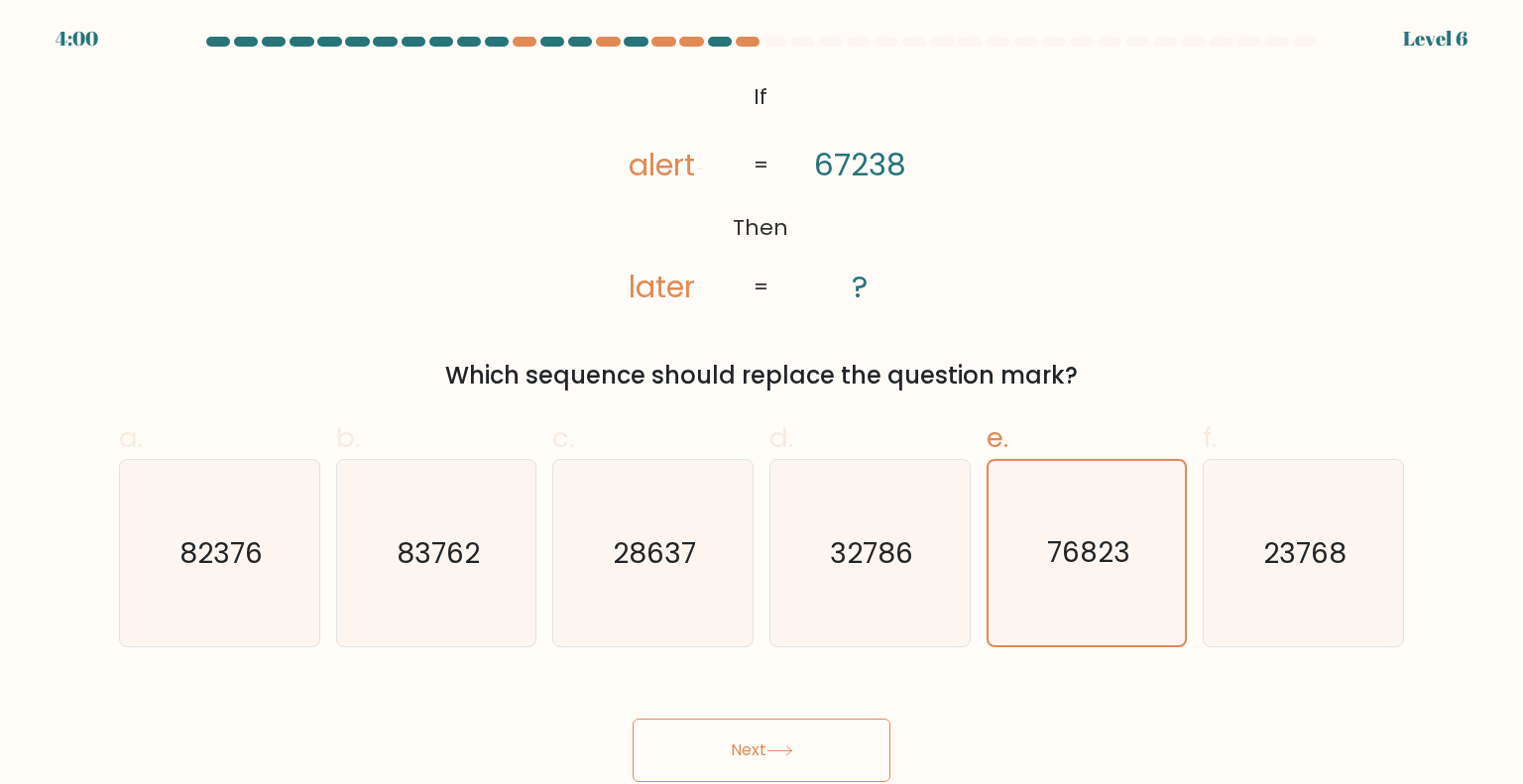 drag, startPoint x: 754, startPoint y: 746, endPoint x: 1086, endPoint y: 287, distance: 566.485 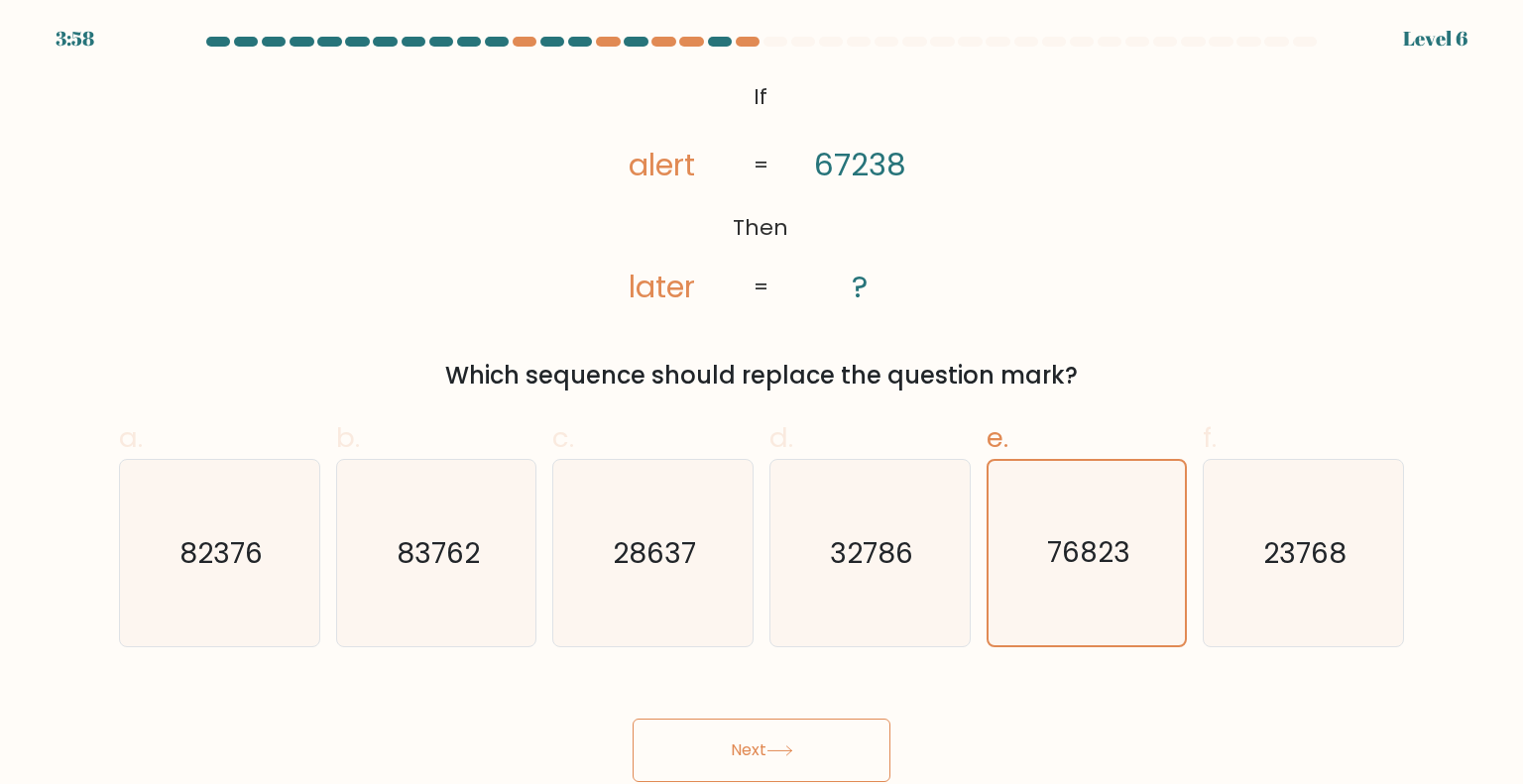 click on "Next" at bounding box center (762, 750) 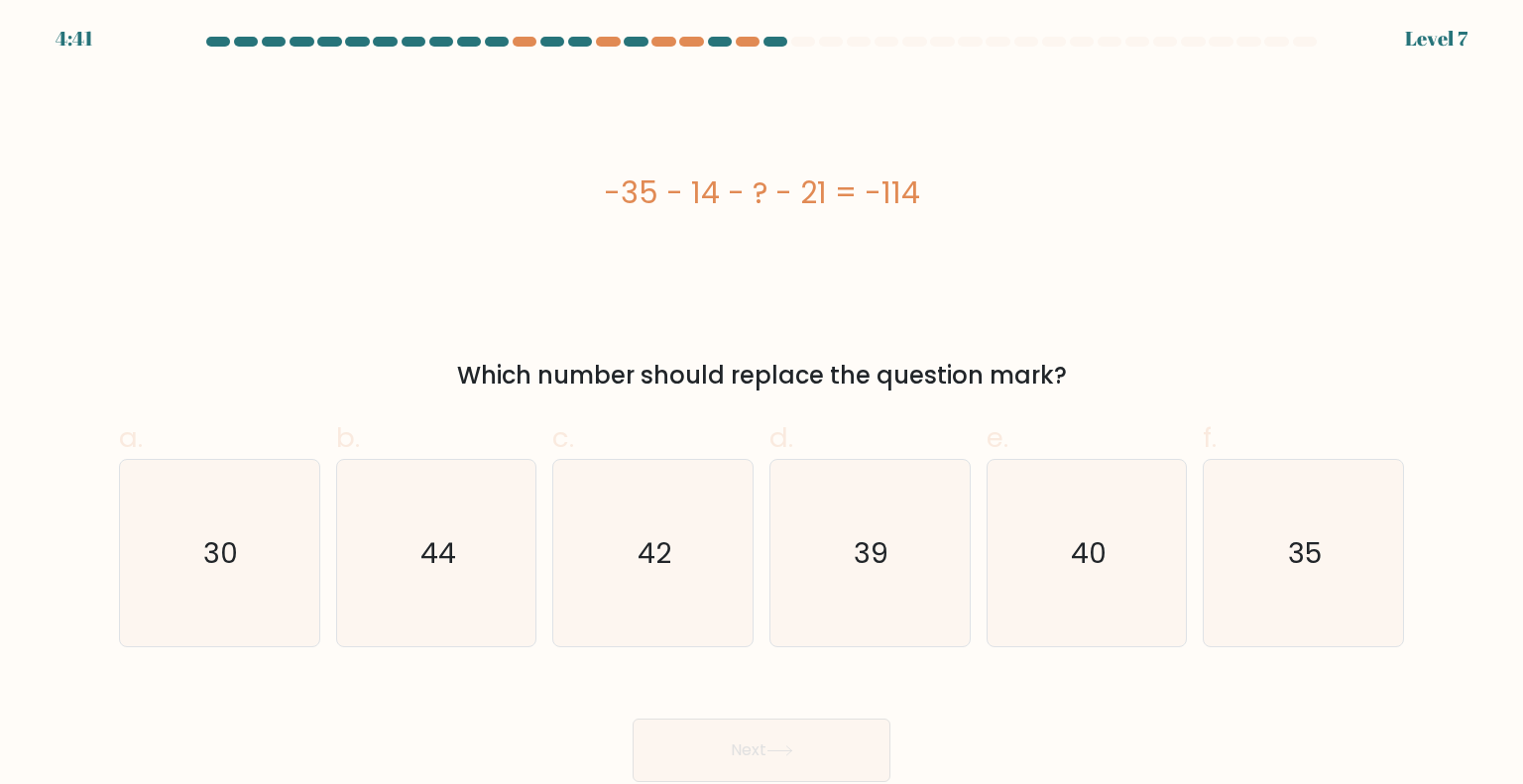 drag, startPoint x: 610, startPoint y: 181, endPoint x: 1158, endPoint y: 377, distance: 581.99656 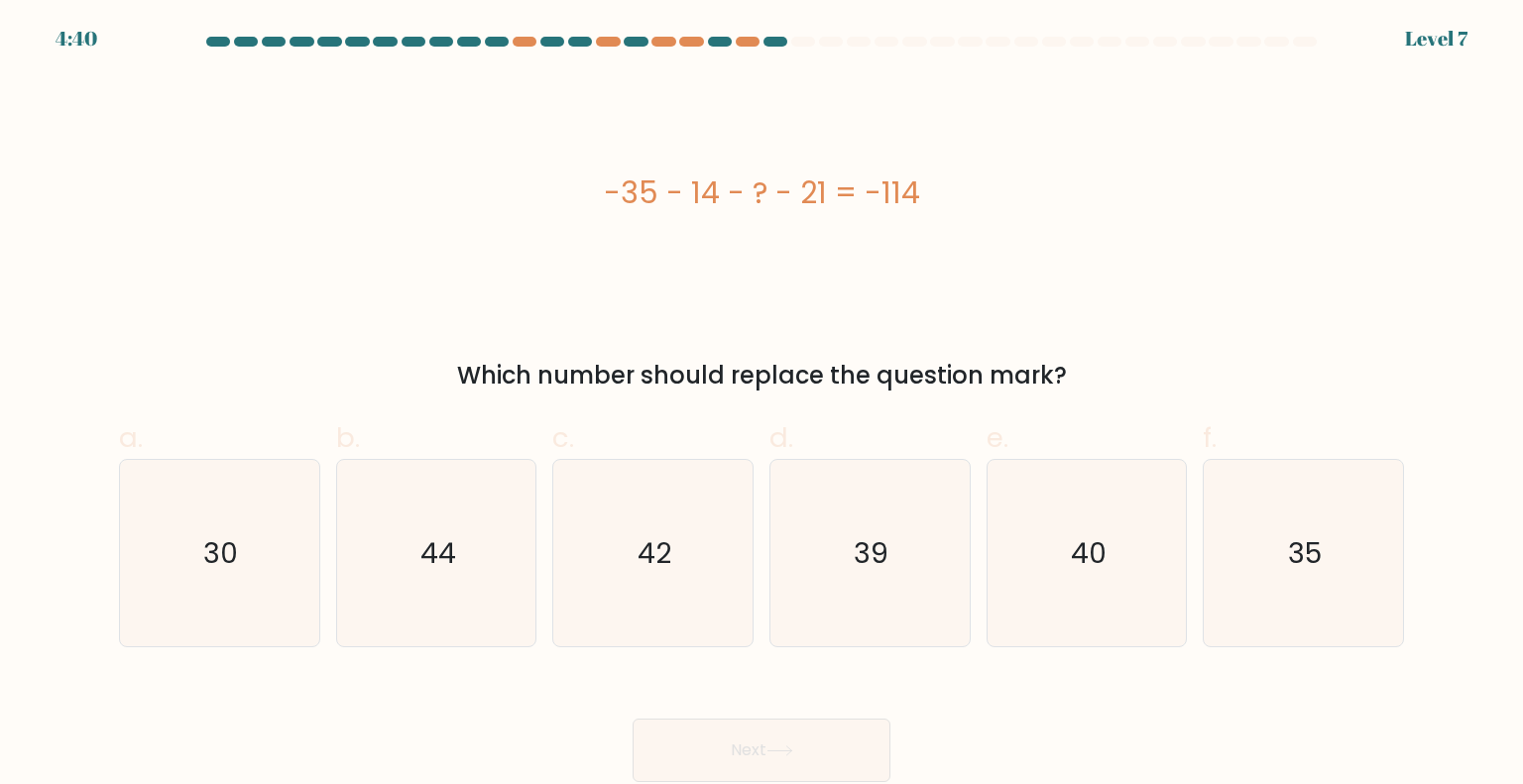 copy on "-35 - 14 - ? - 21 = -114
Which number should replace the question mark?" 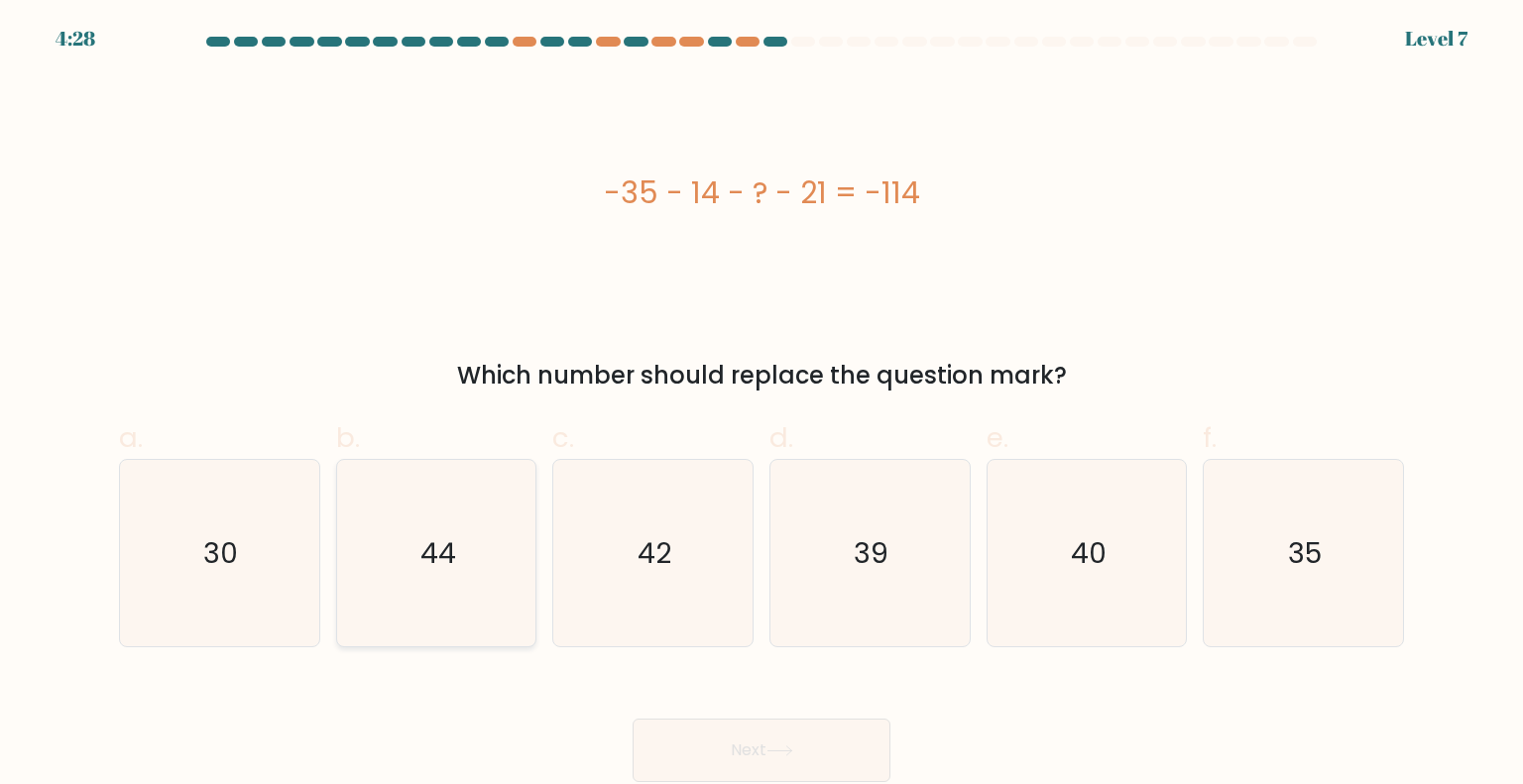 click on "44" 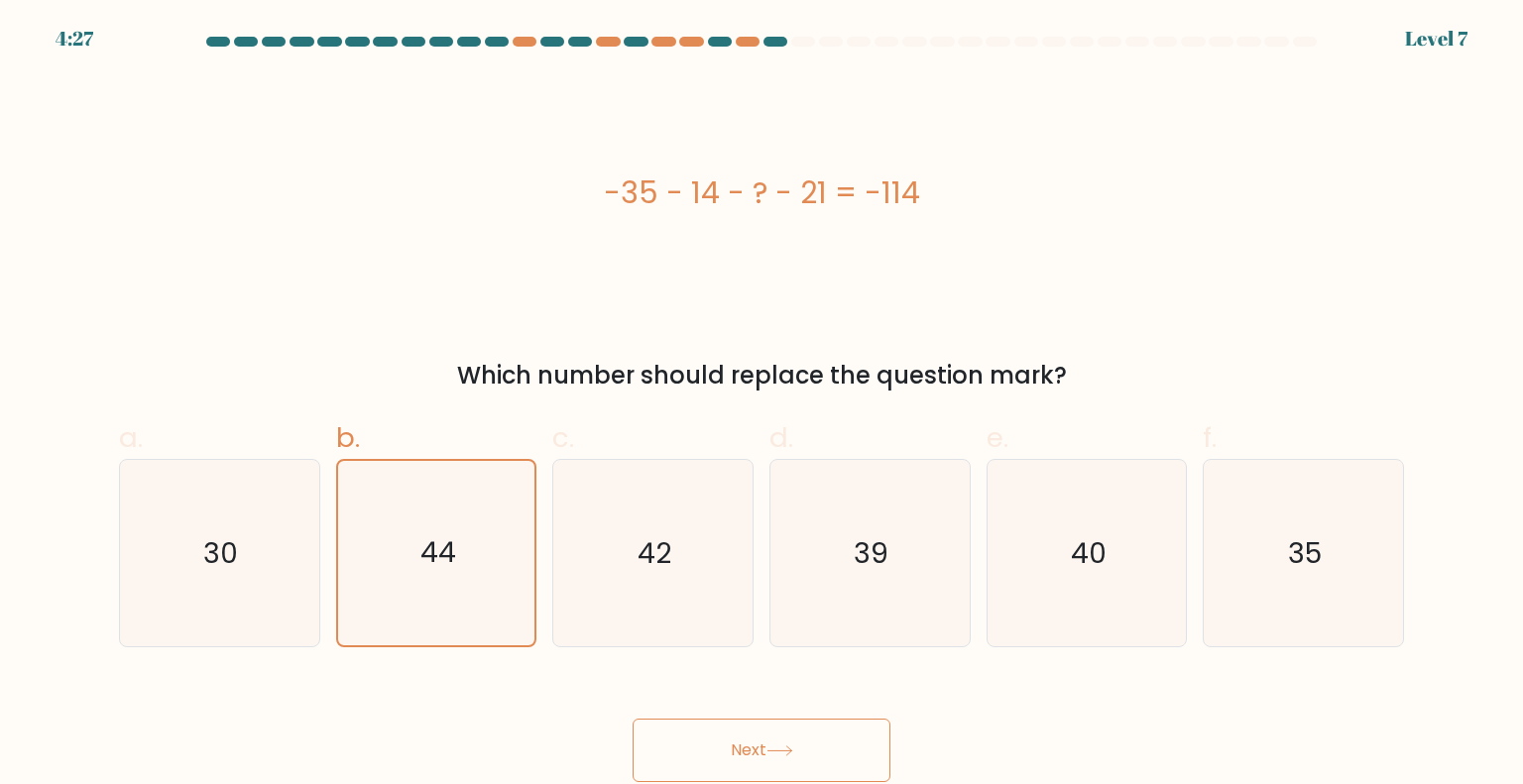 click on "Next" at bounding box center [762, 750] 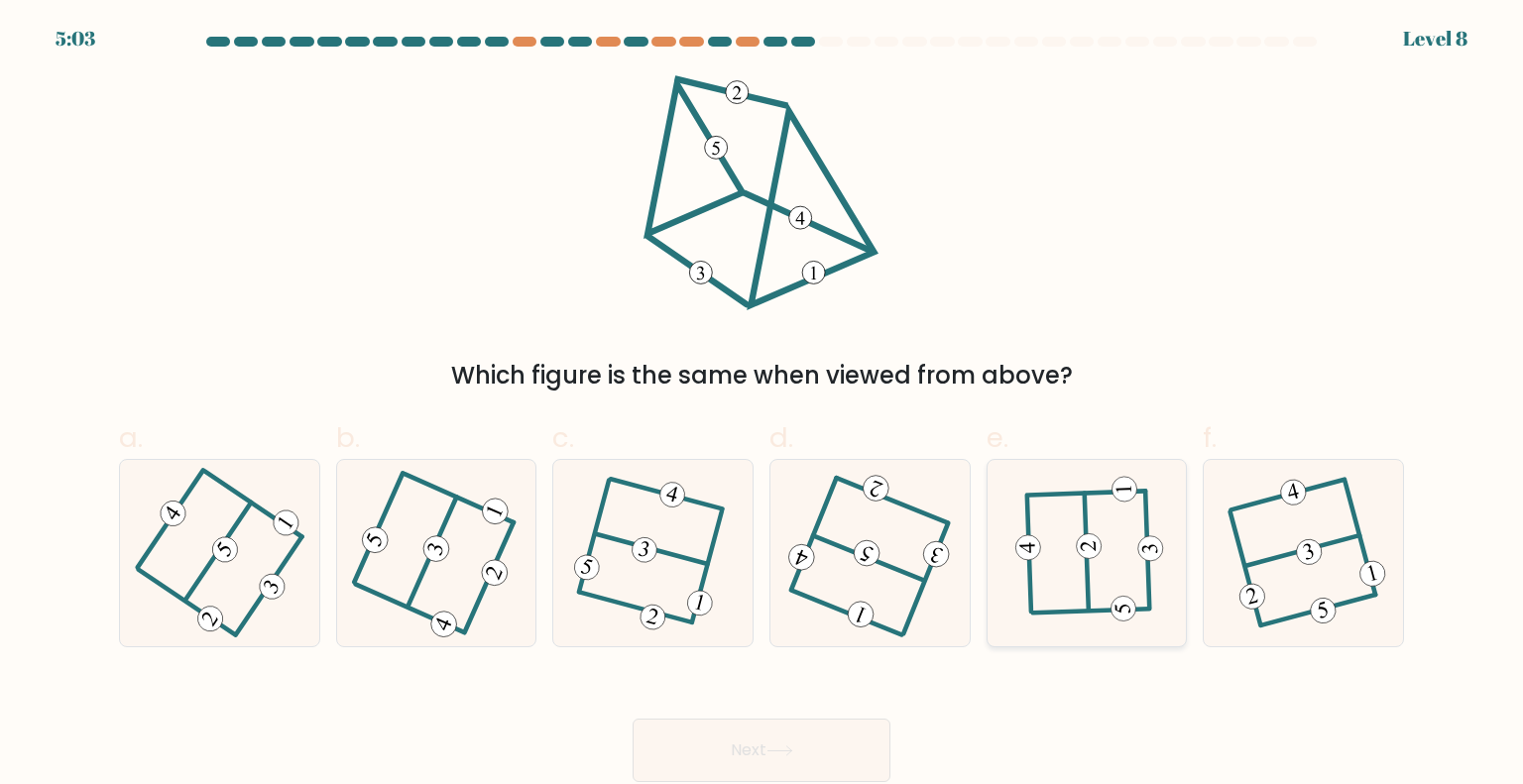 click 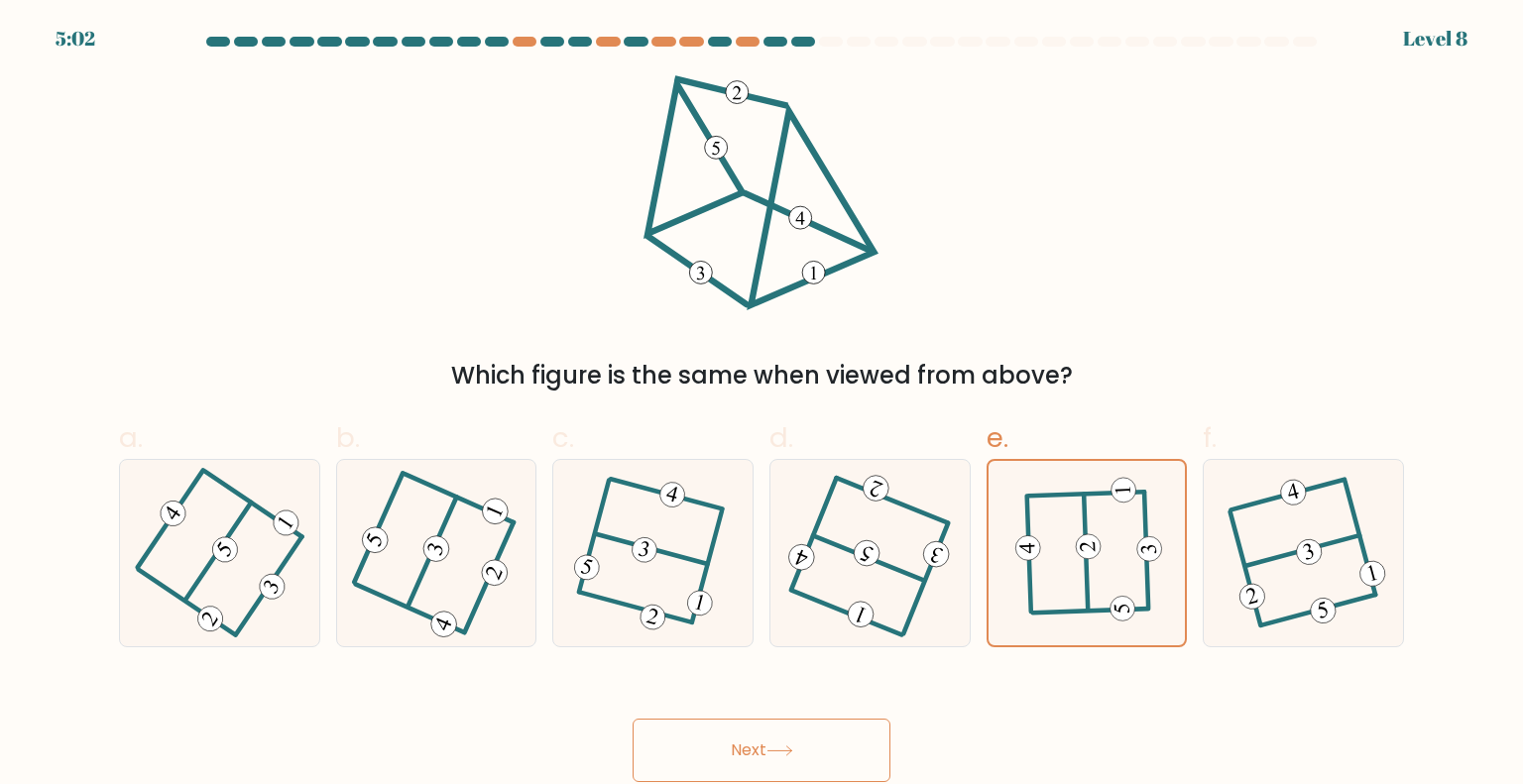 click on "Next" at bounding box center [762, 750] 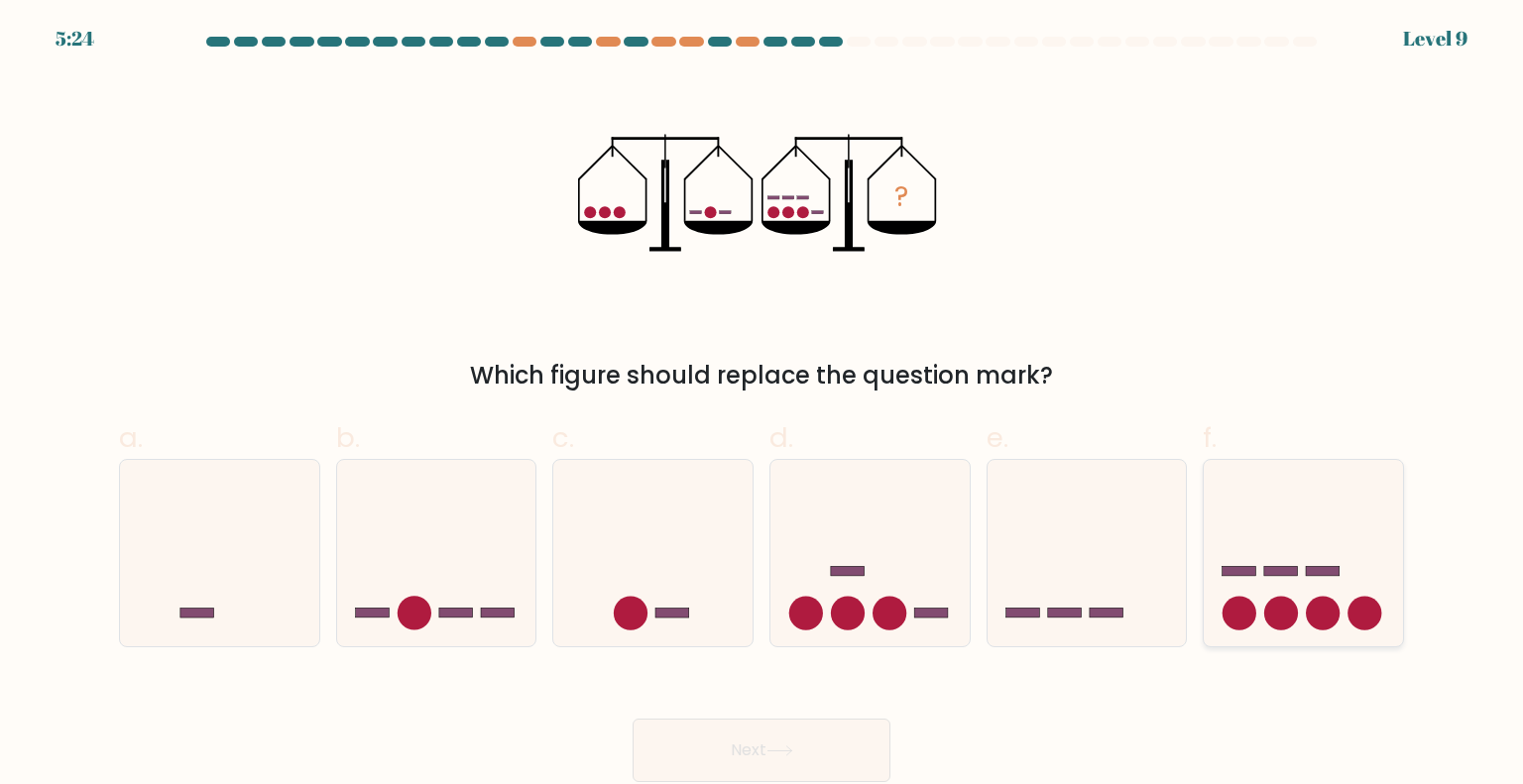 click 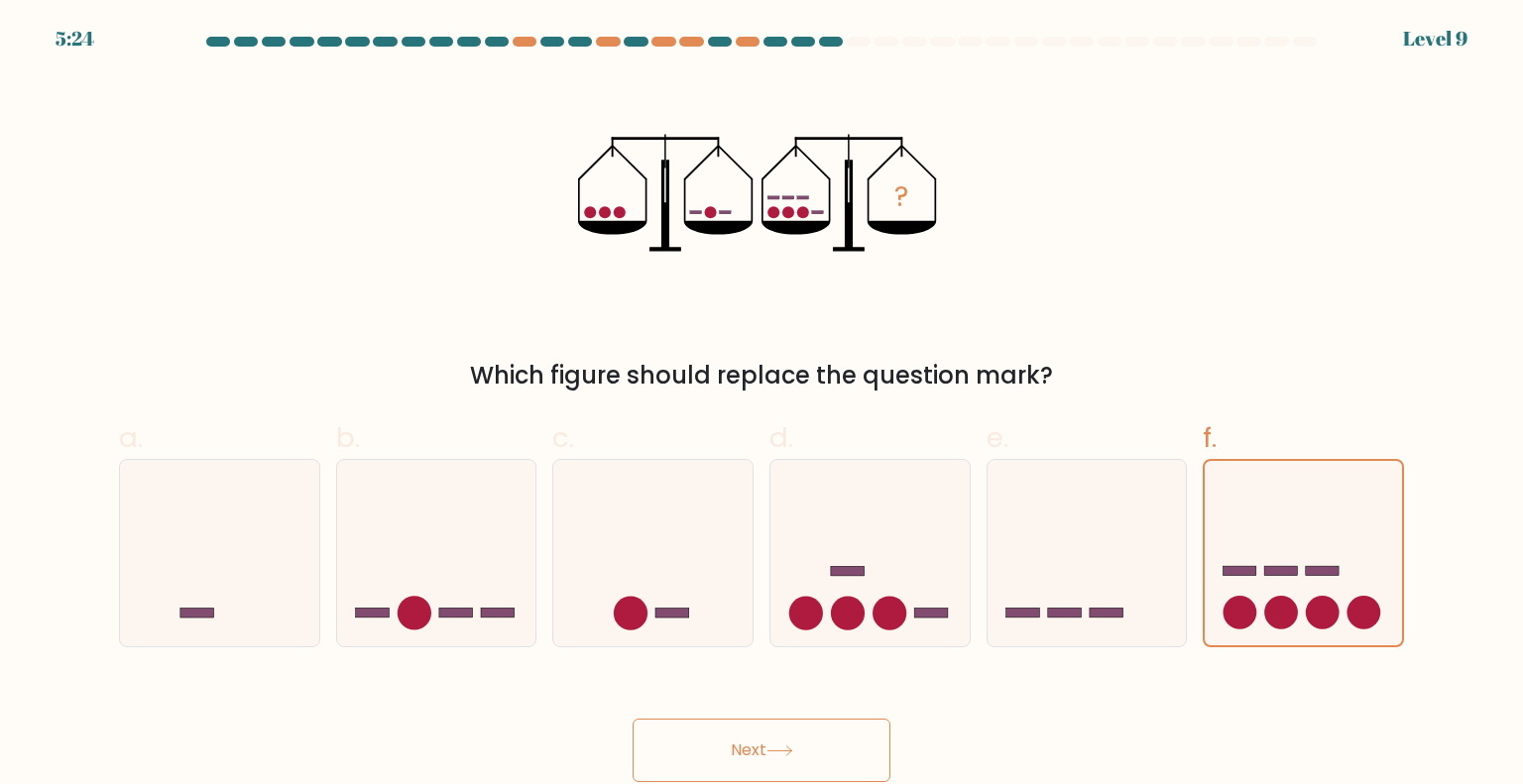 click on "Next" at bounding box center (762, 750) 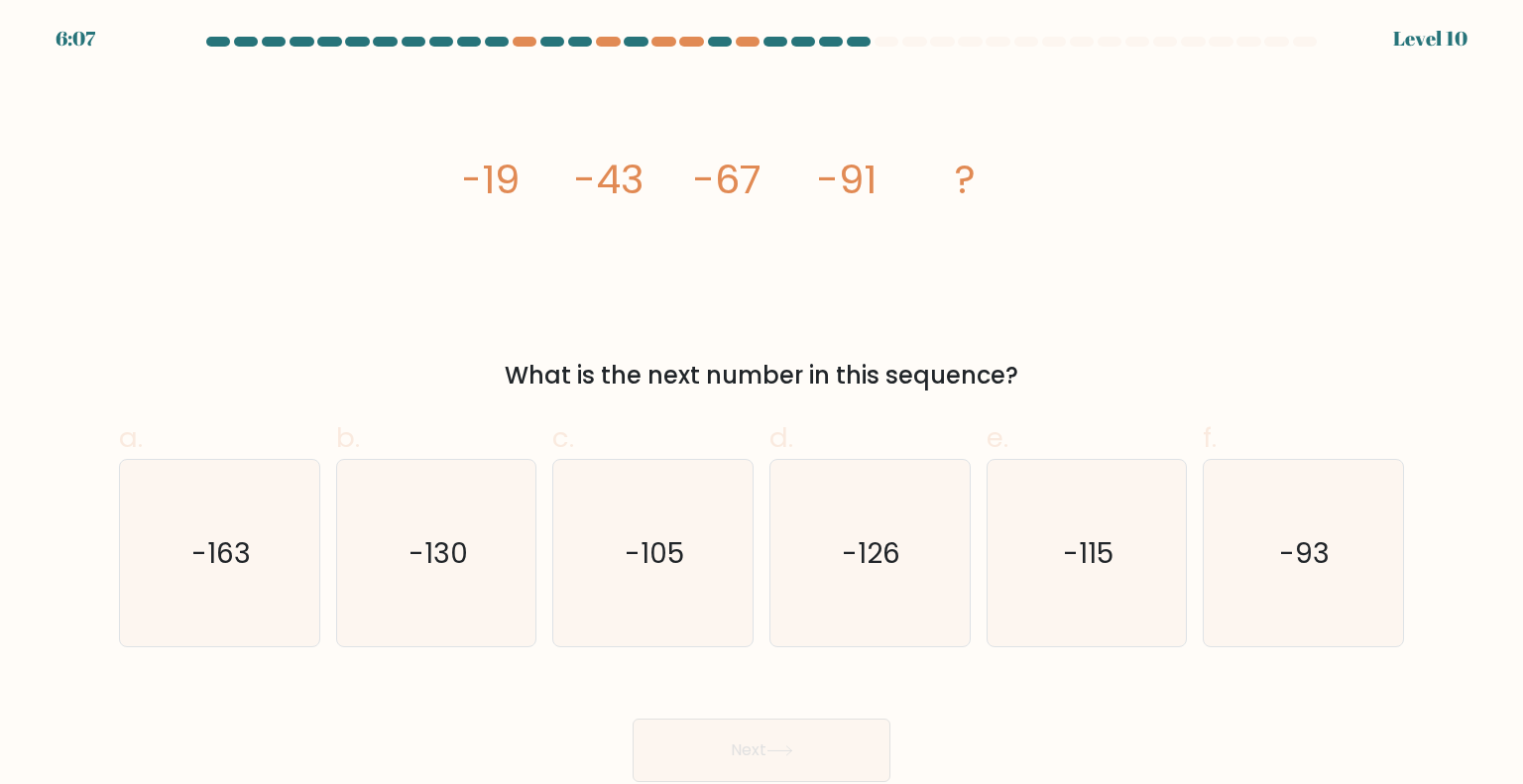 drag, startPoint x: 463, startPoint y: 158, endPoint x: 1089, endPoint y: 360, distance: 657.78416 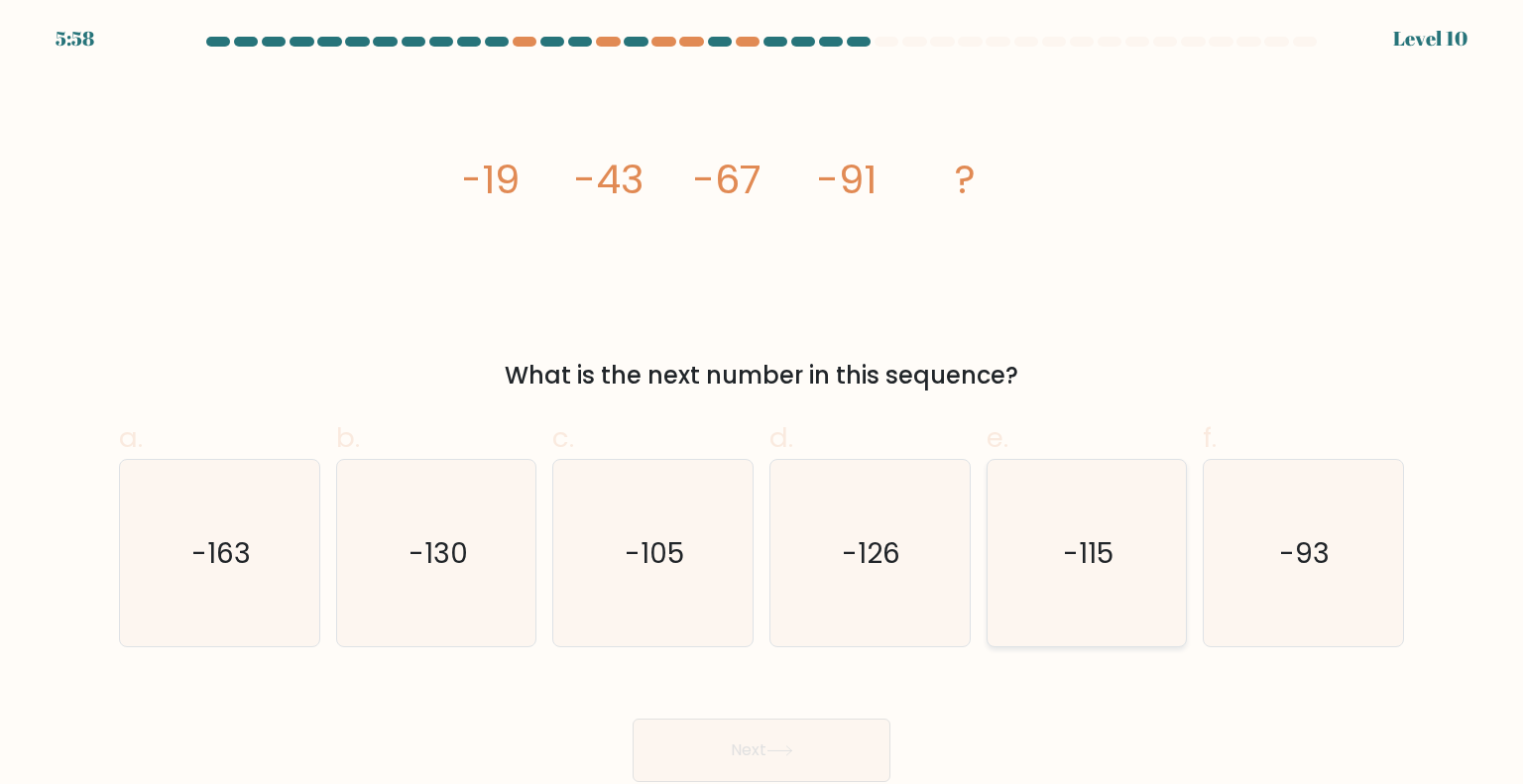 click on "-115" 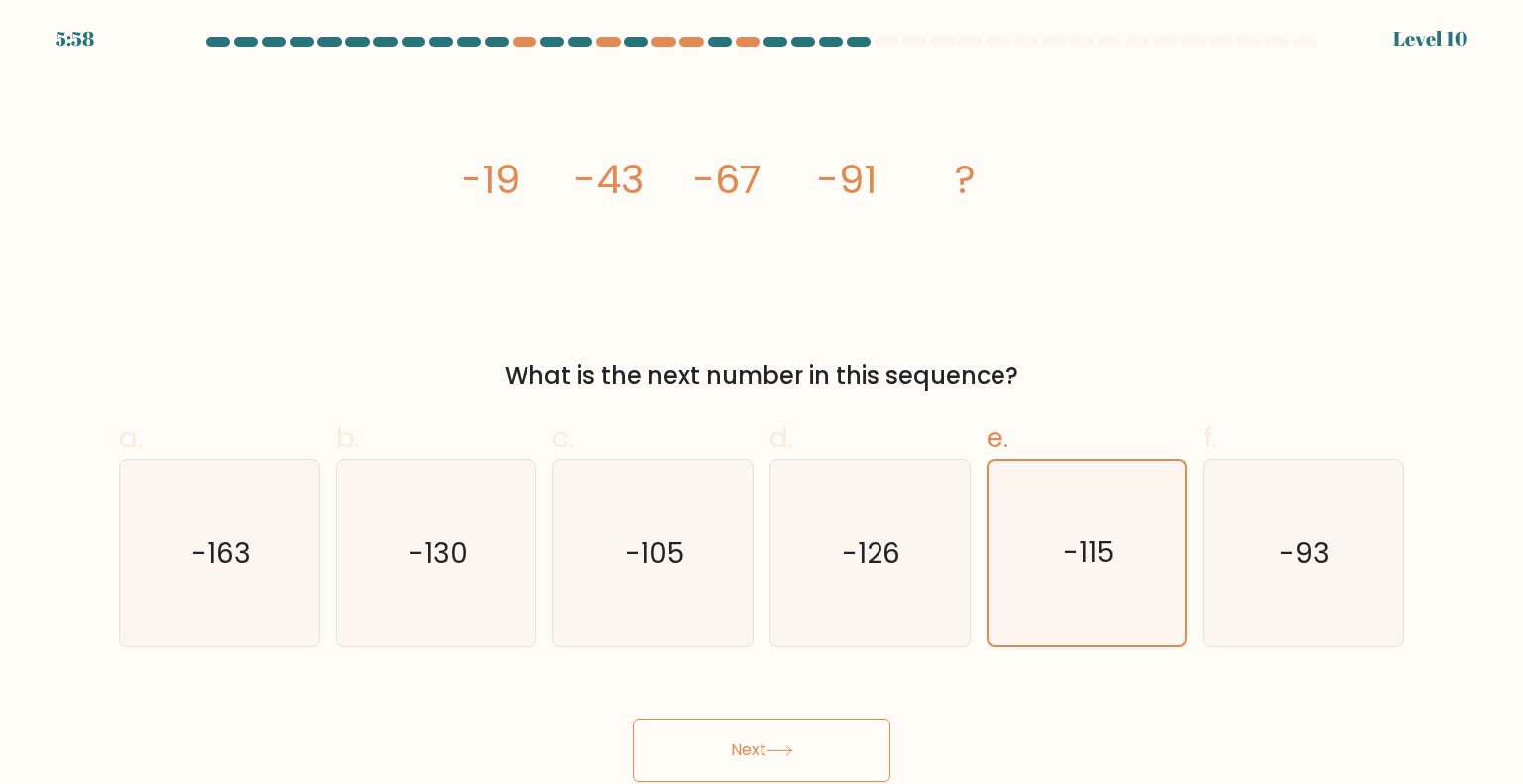click on "Next" at bounding box center (762, 750) 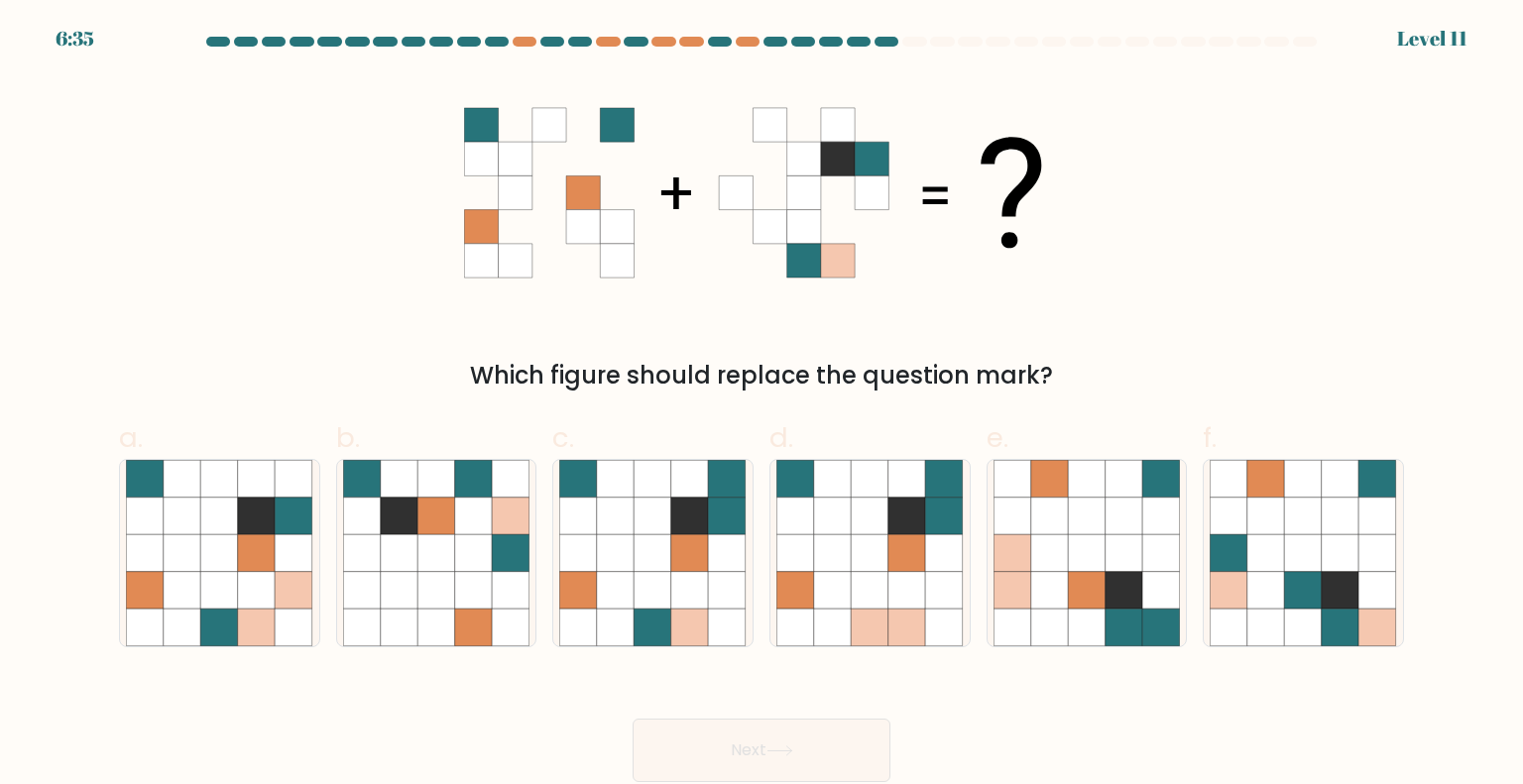click on "Which figure should replace the question mark?" at bounding box center (762, 234) 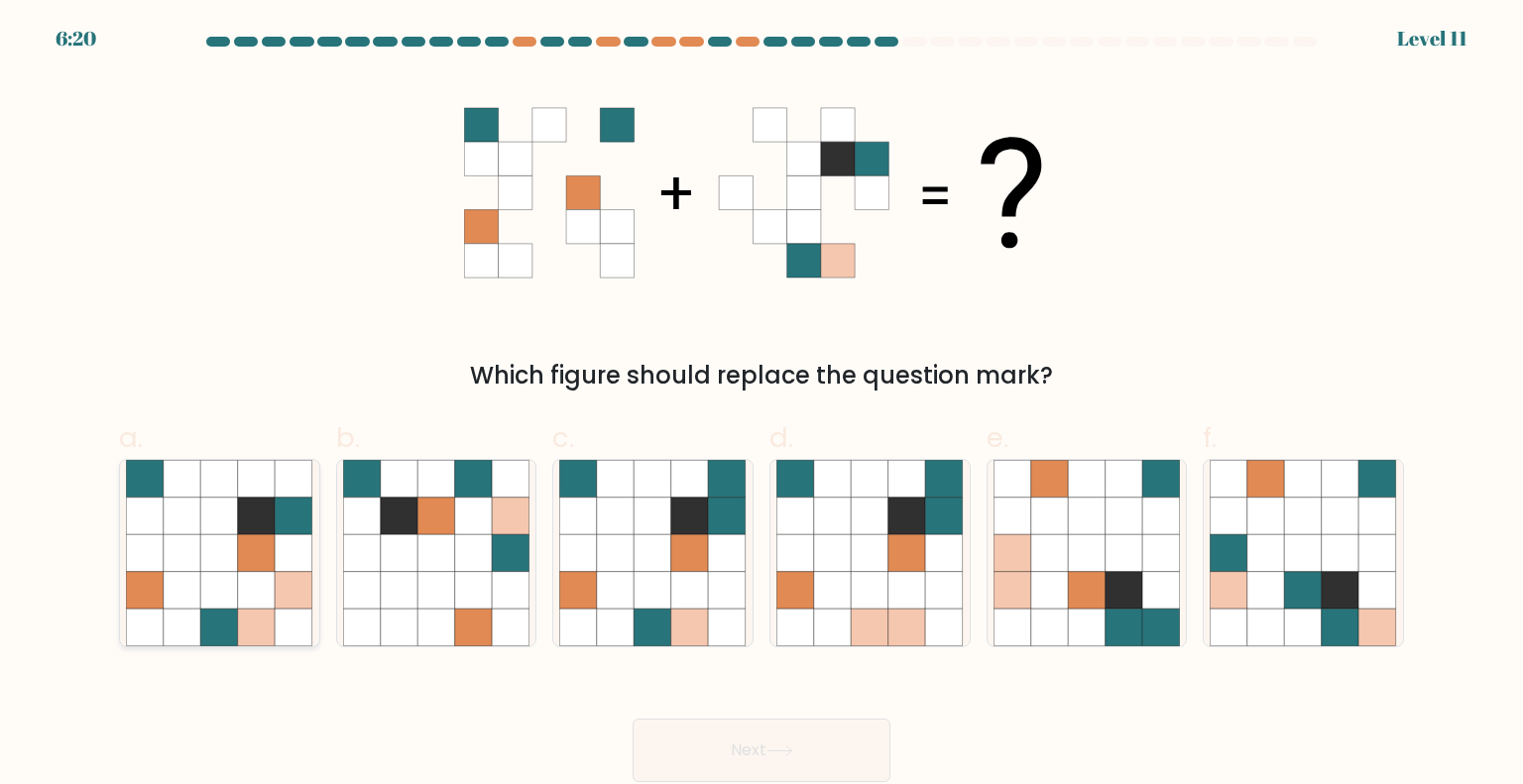 click 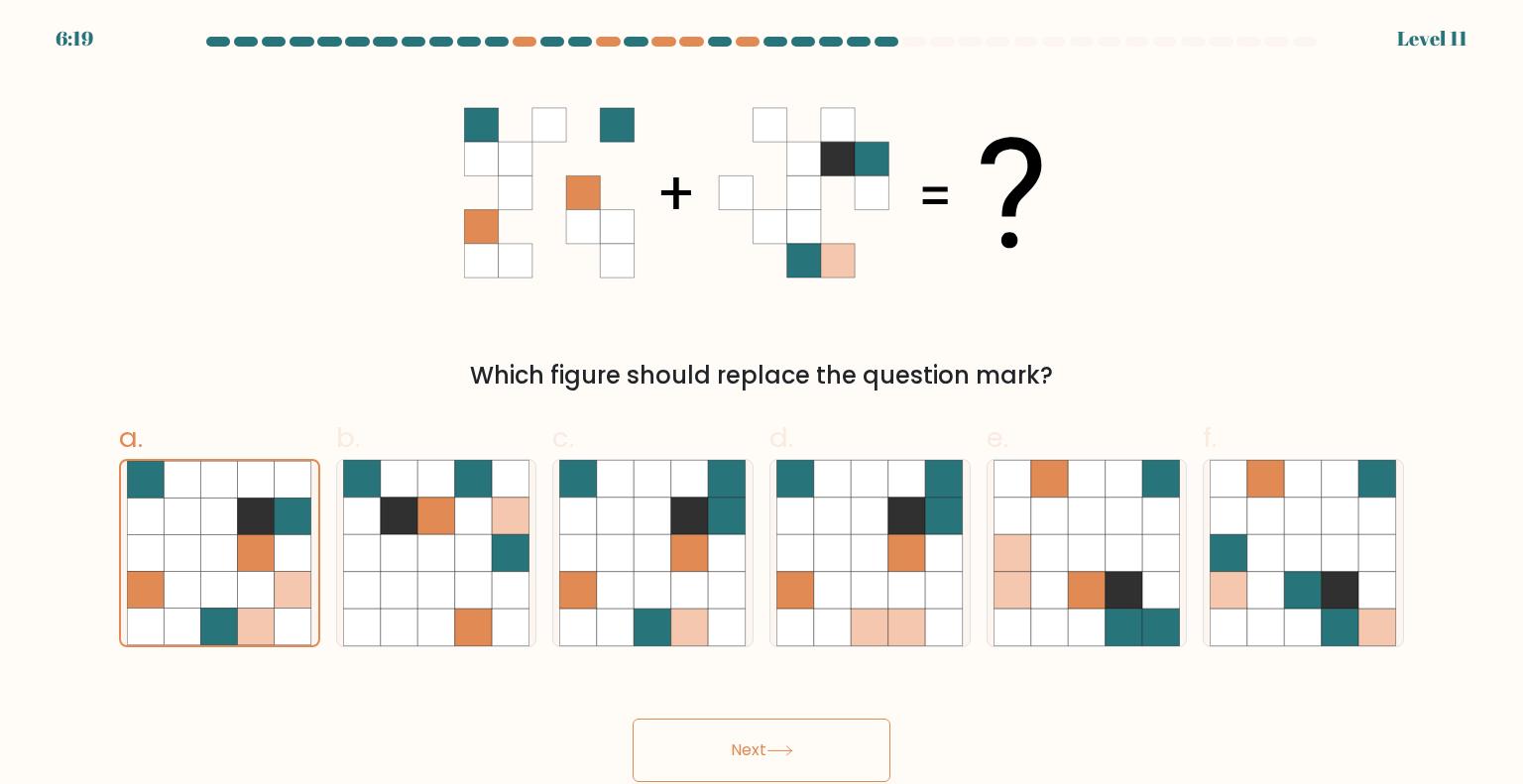 click on "Next" at bounding box center (762, 750) 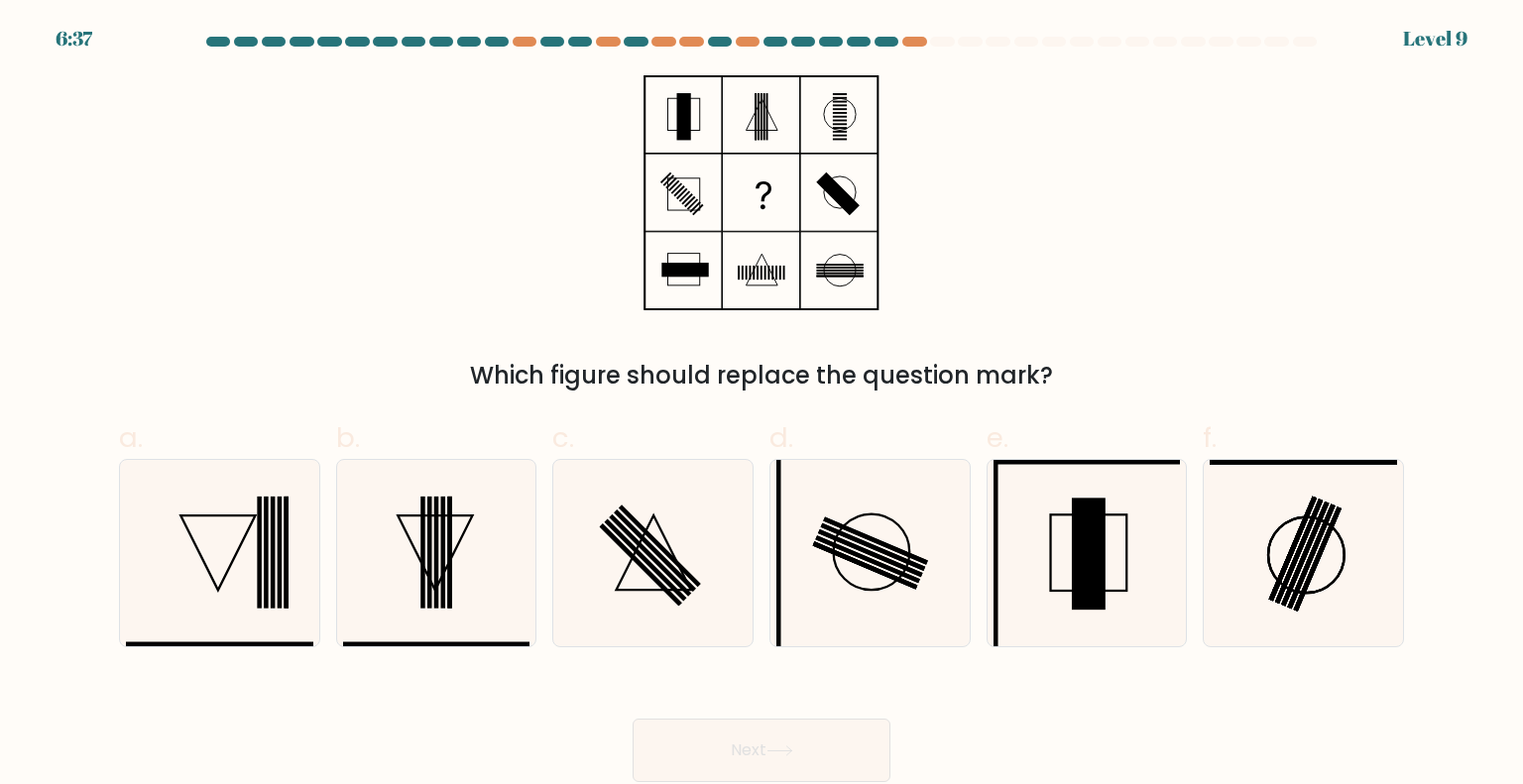 type 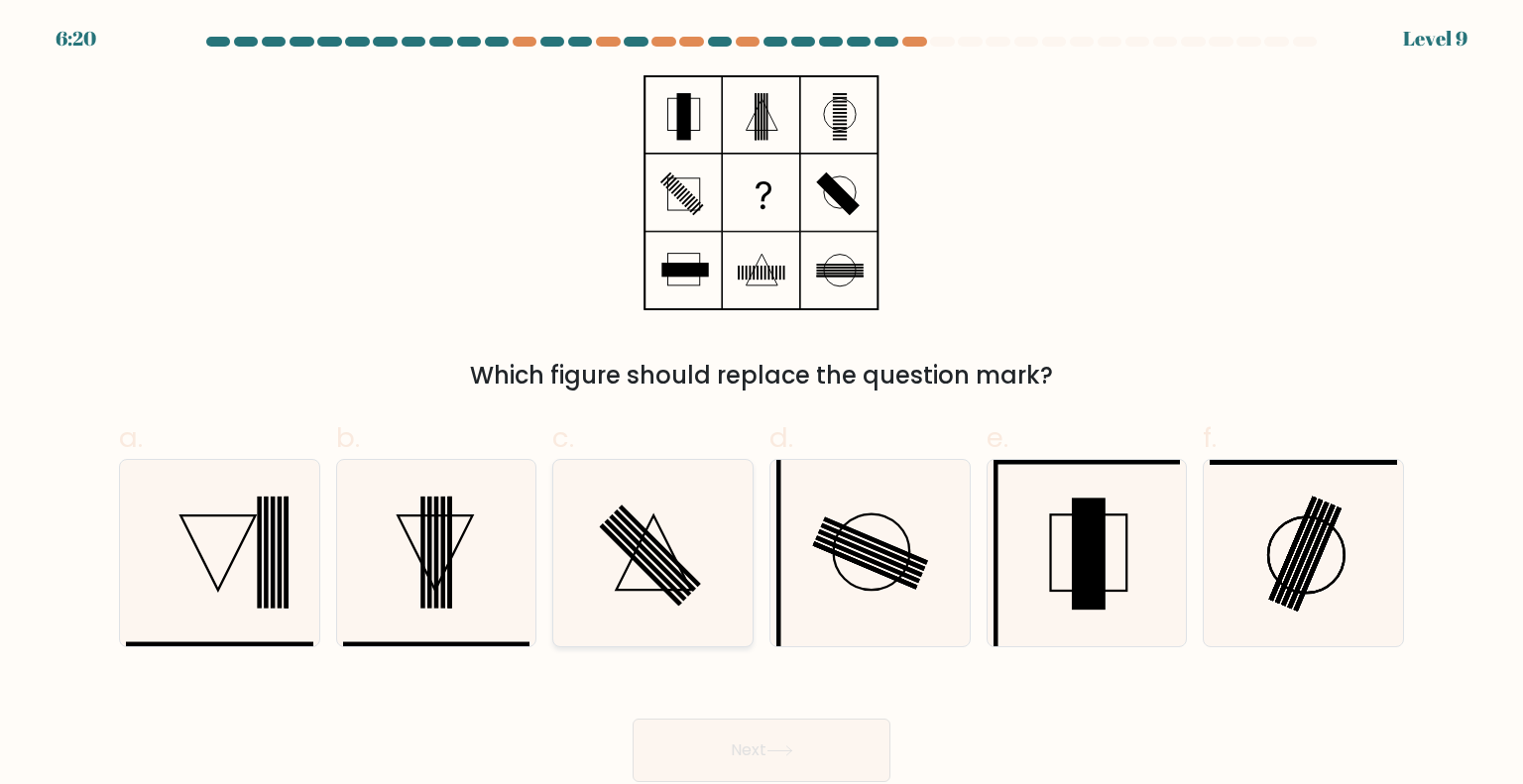 click 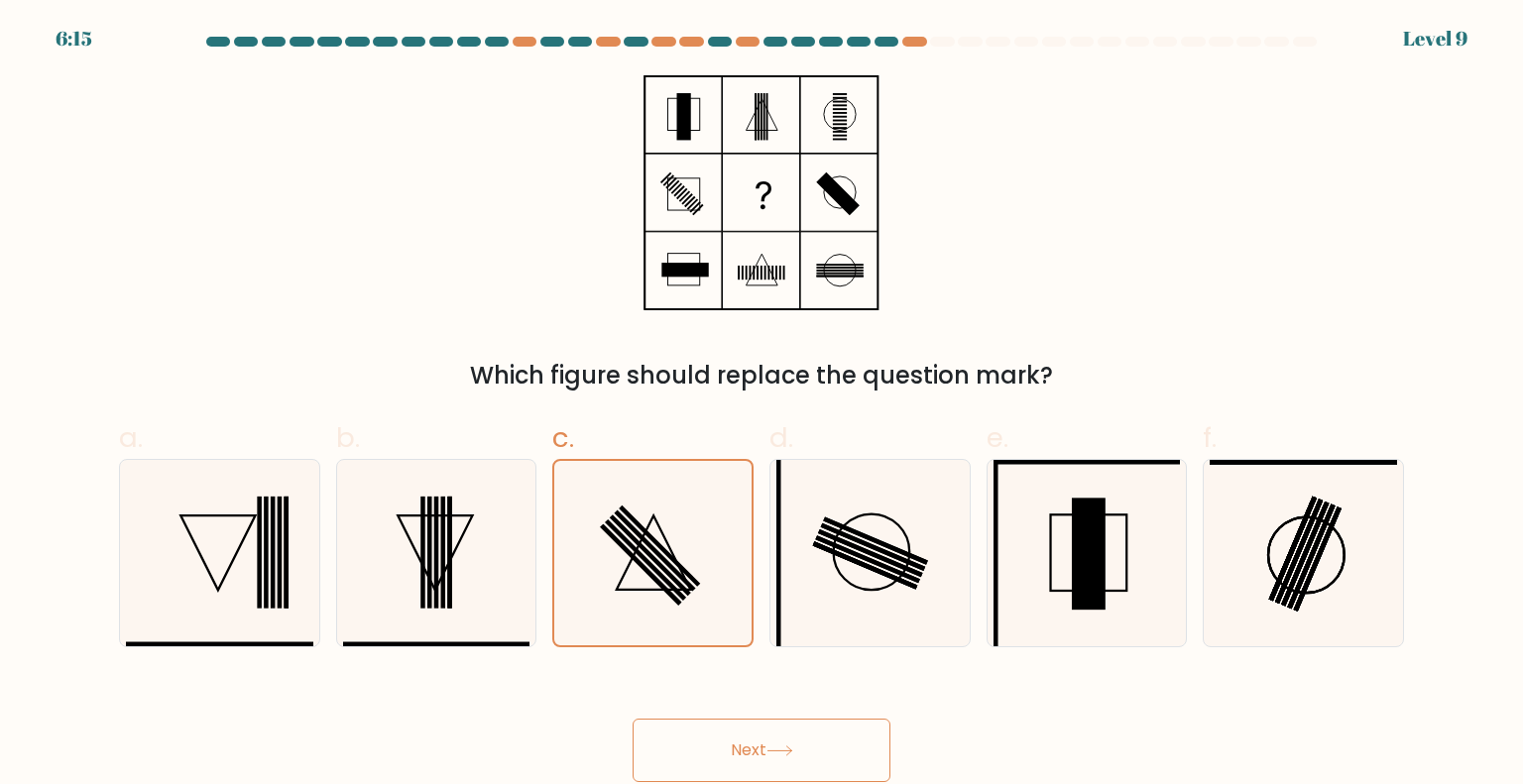 click on "Next" at bounding box center [762, 727] 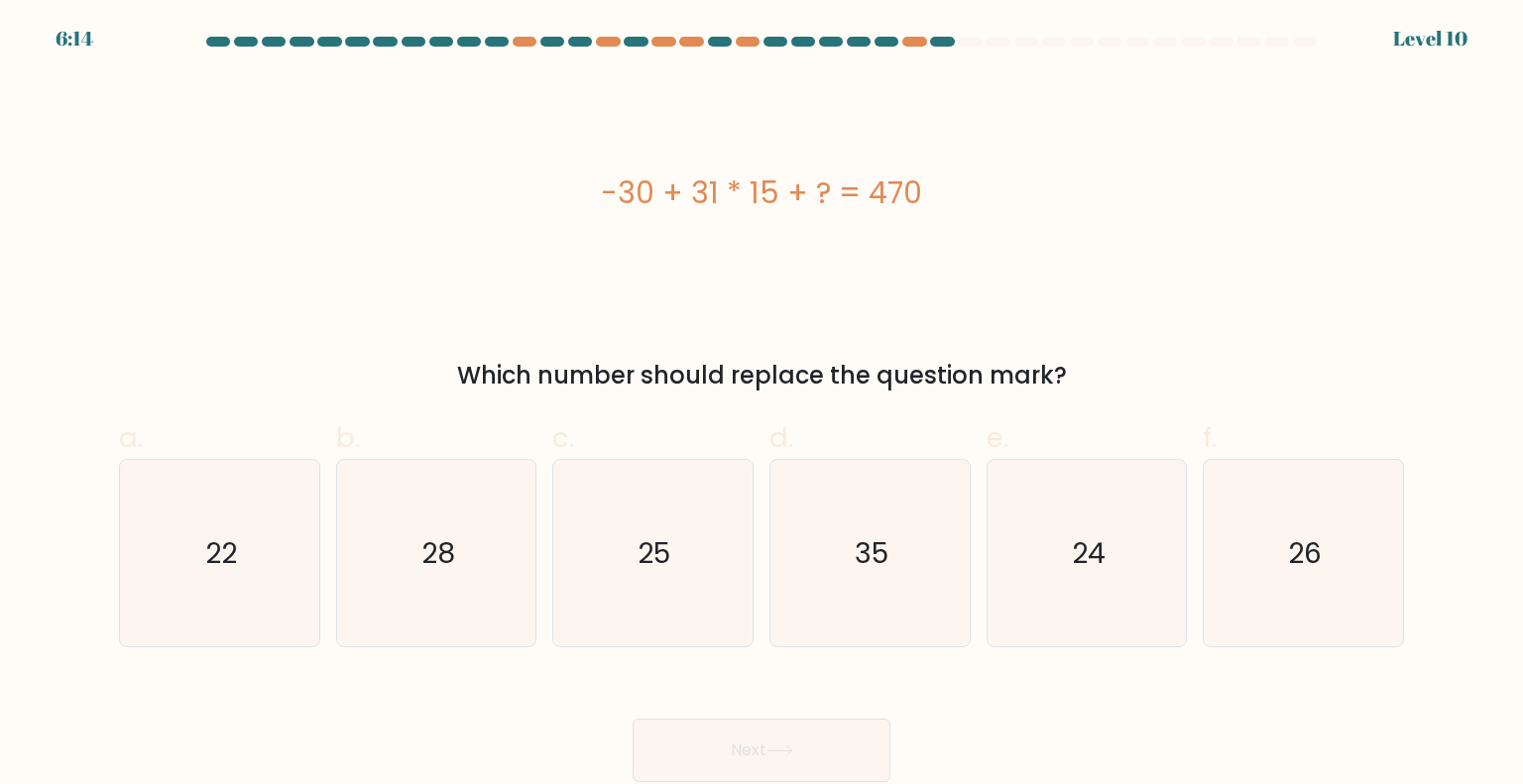 click on "Next" at bounding box center [762, 750] 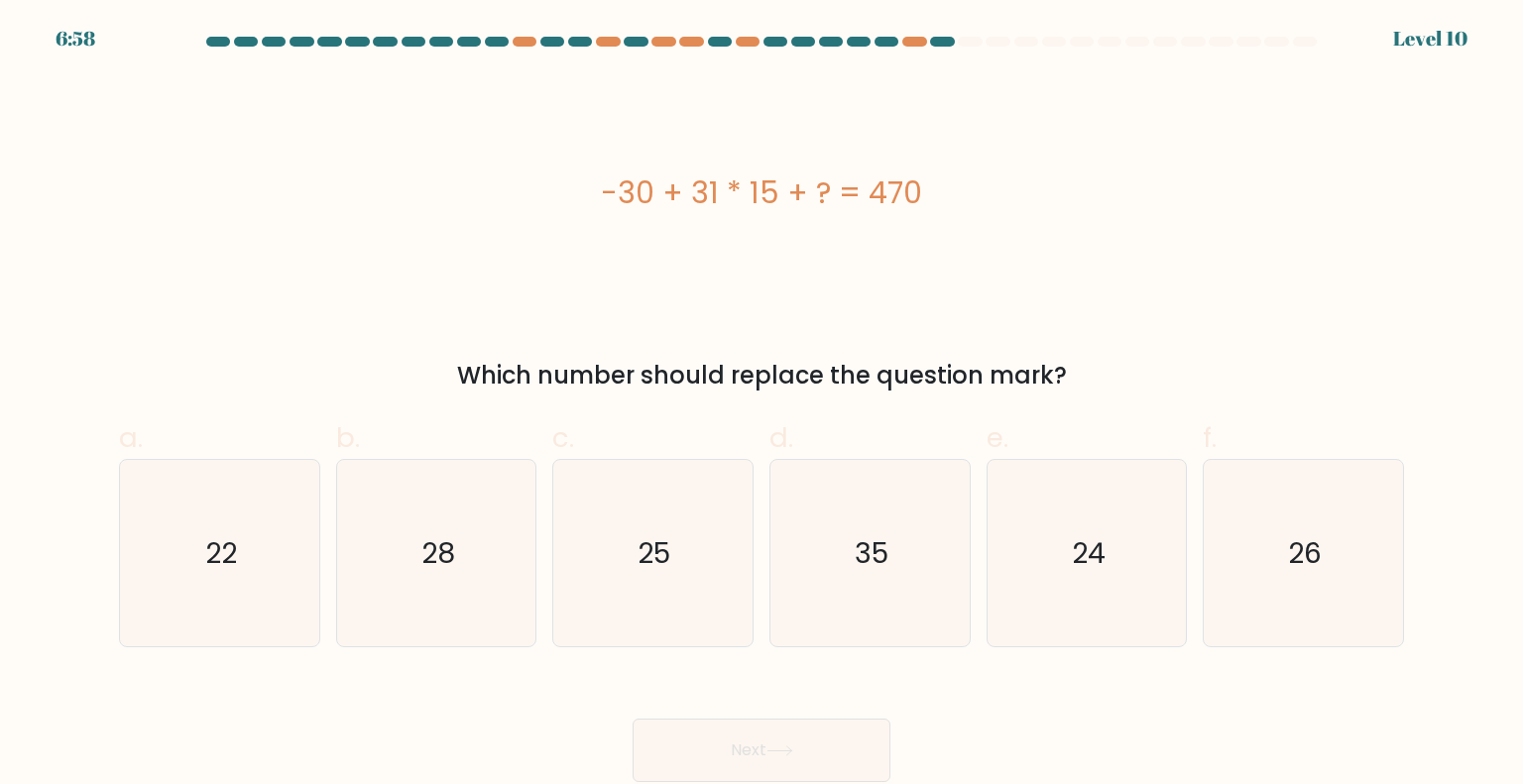 drag, startPoint x: 591, startPoint y: 166, endPoint x: 1119, endPoint y: 392, distance: 574.334 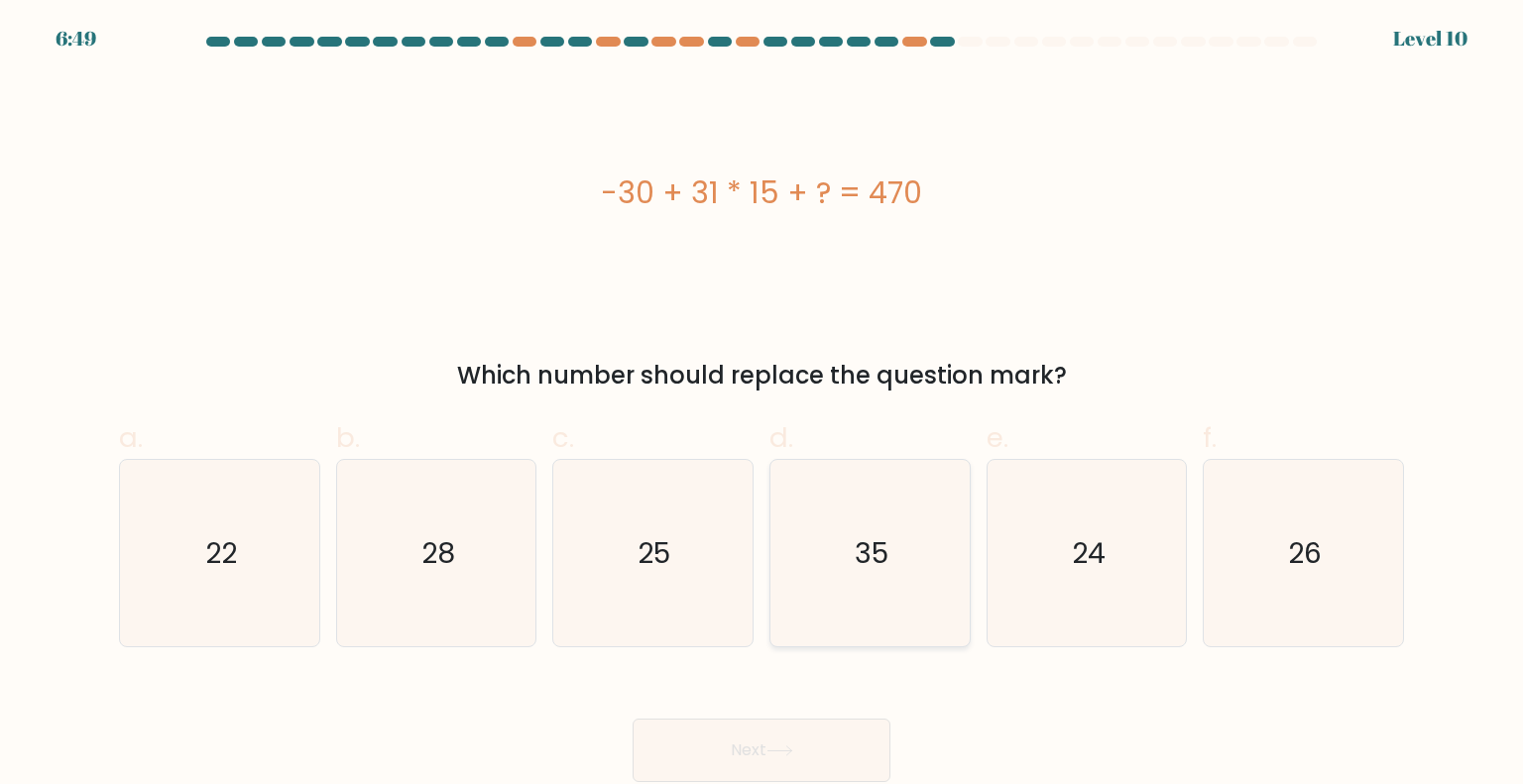 click on "35" 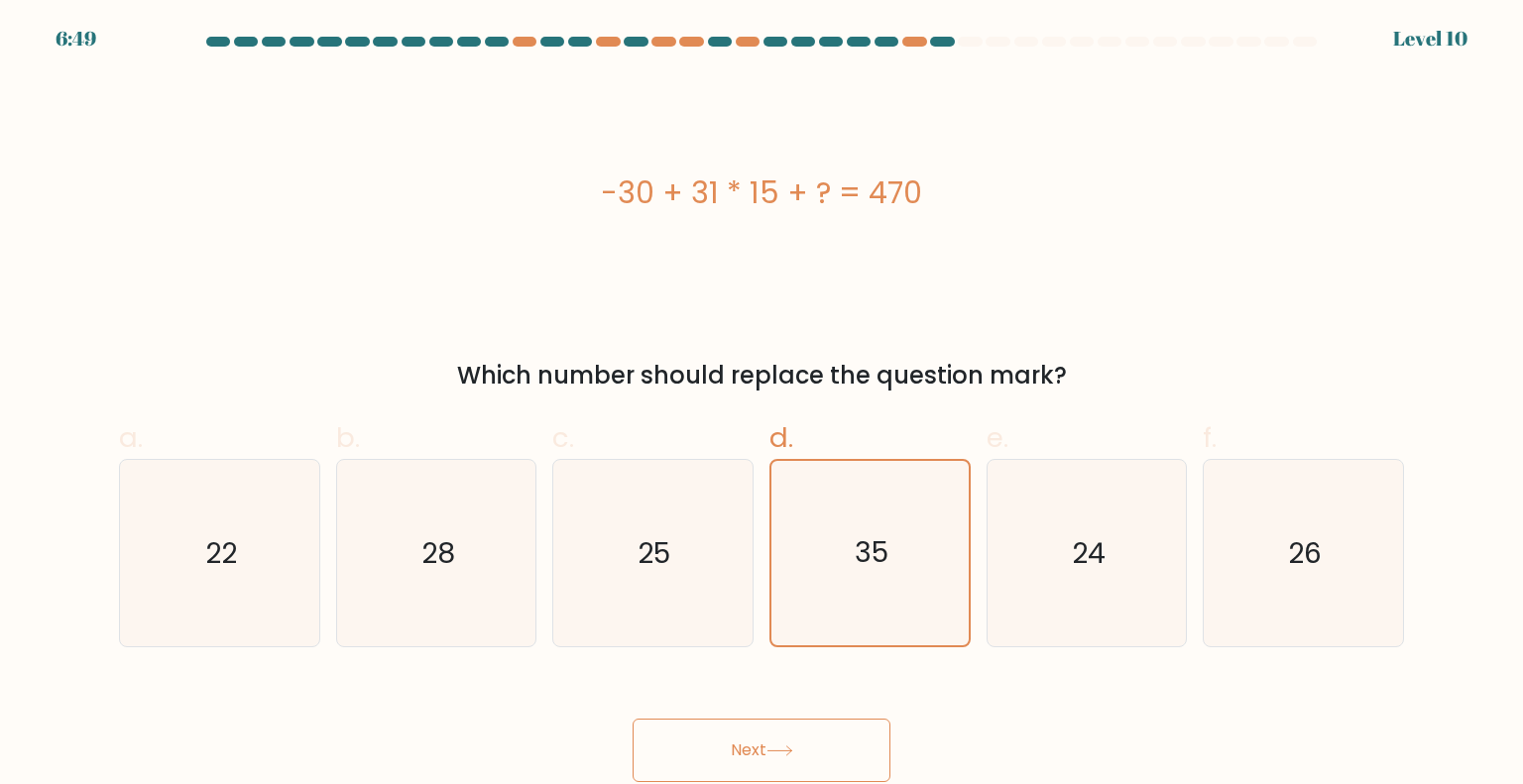 click on "Next" at bounding box center (762, 750) 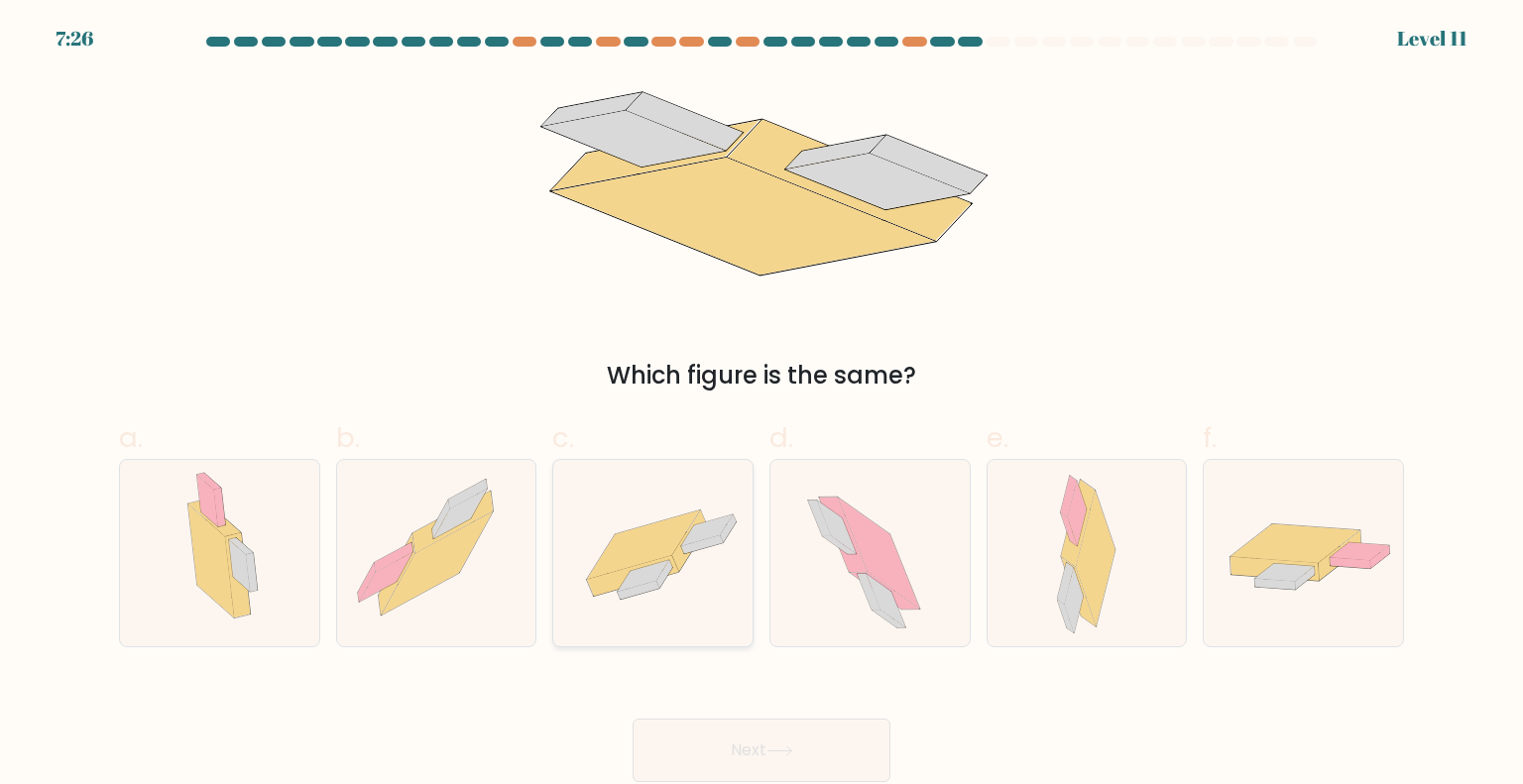 click 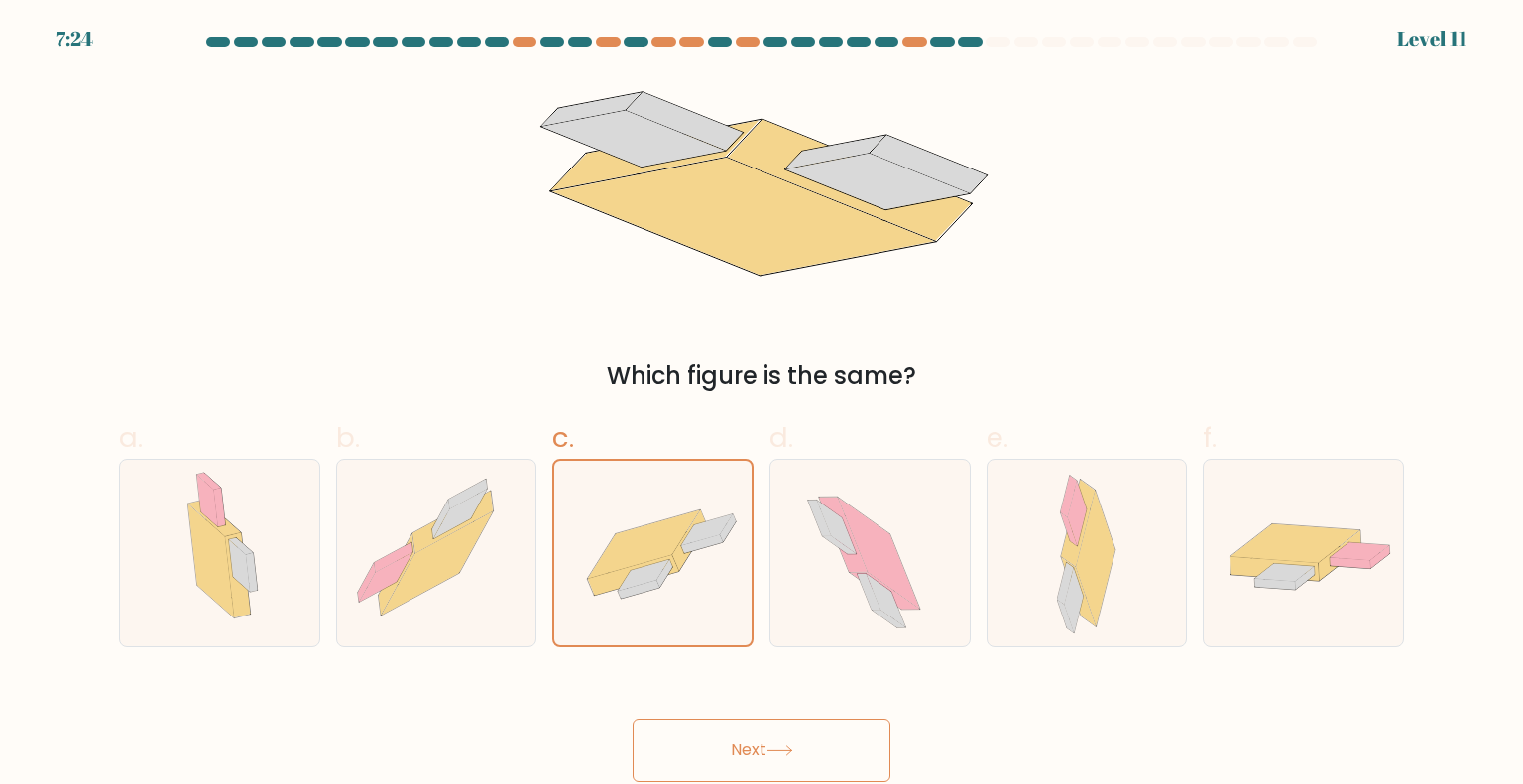 click on "Next" at bounding box center [762, 750] 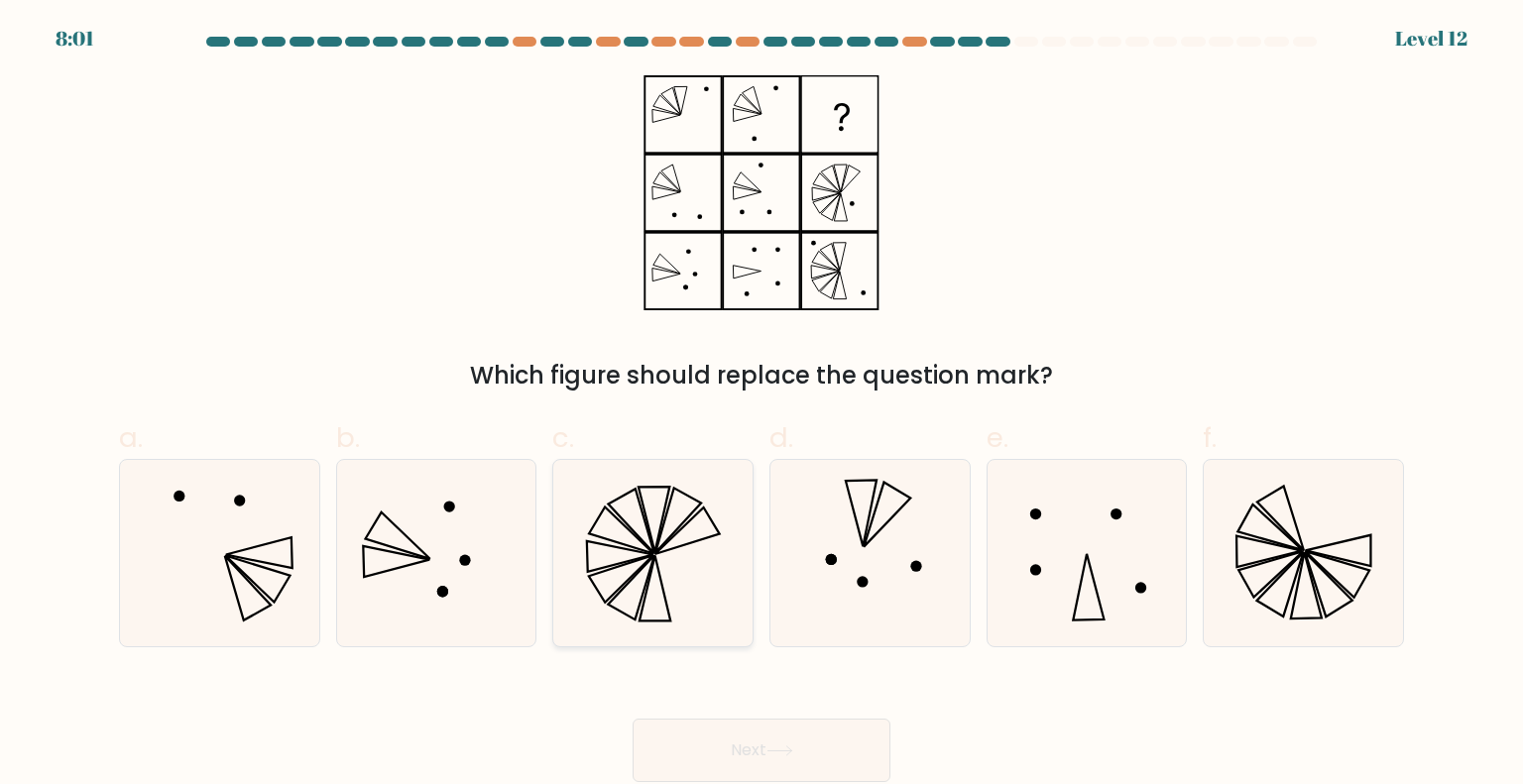 click 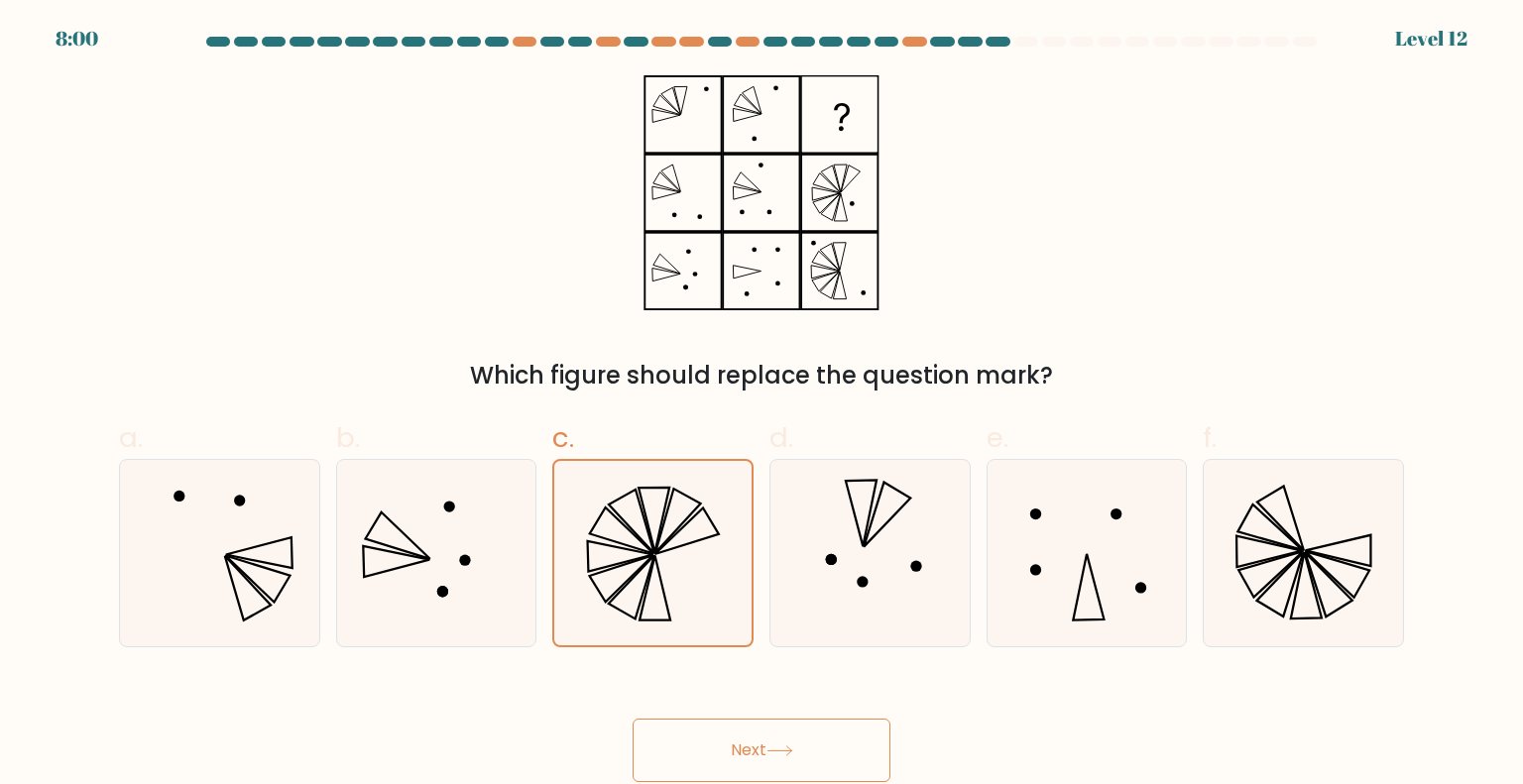 click on "Next" at bounding box center (762, 750) 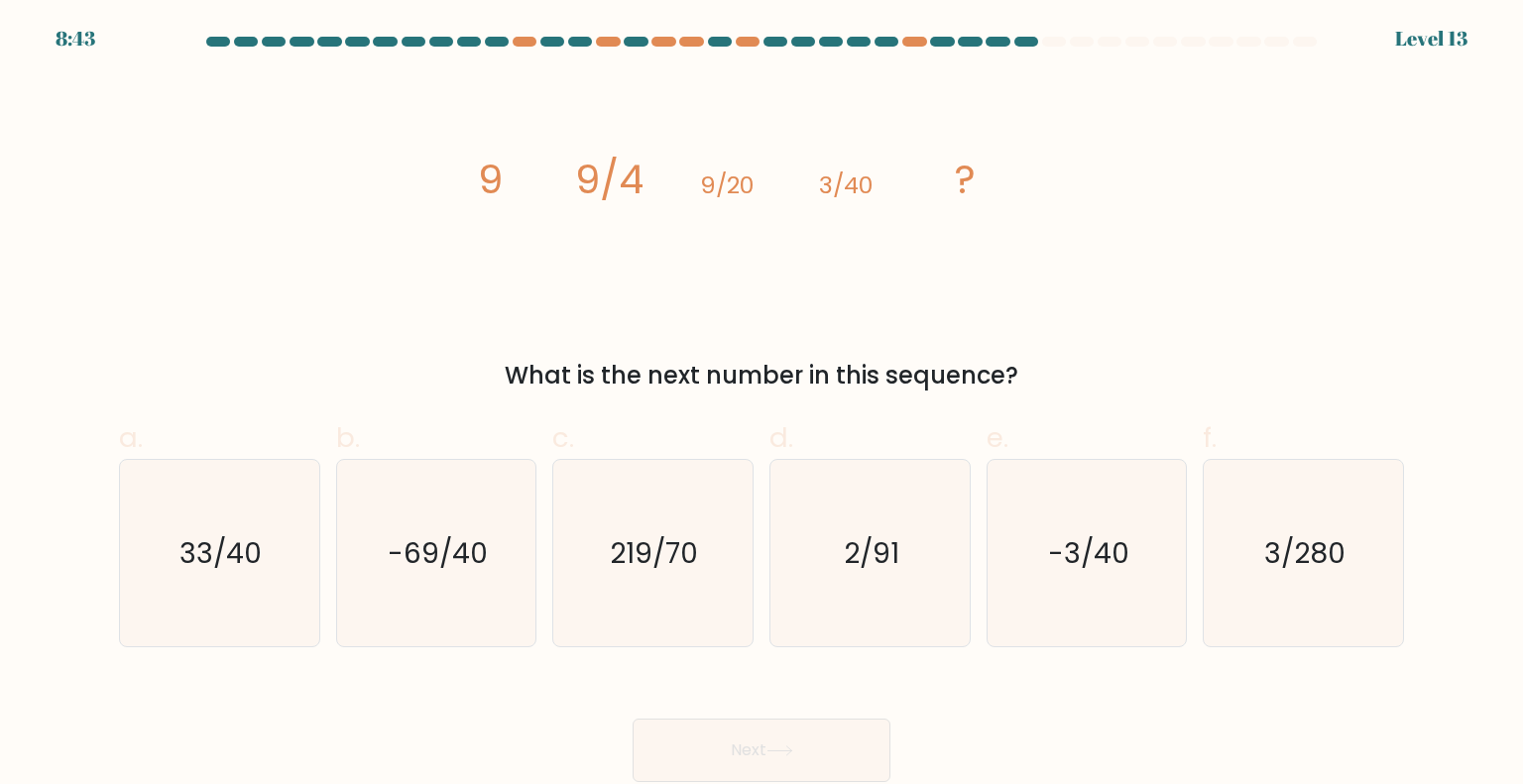 drag, startPoint x: 432, startPoint y: 172, endPoint x: 1048, endPoint y: 331, distance: 636.18944 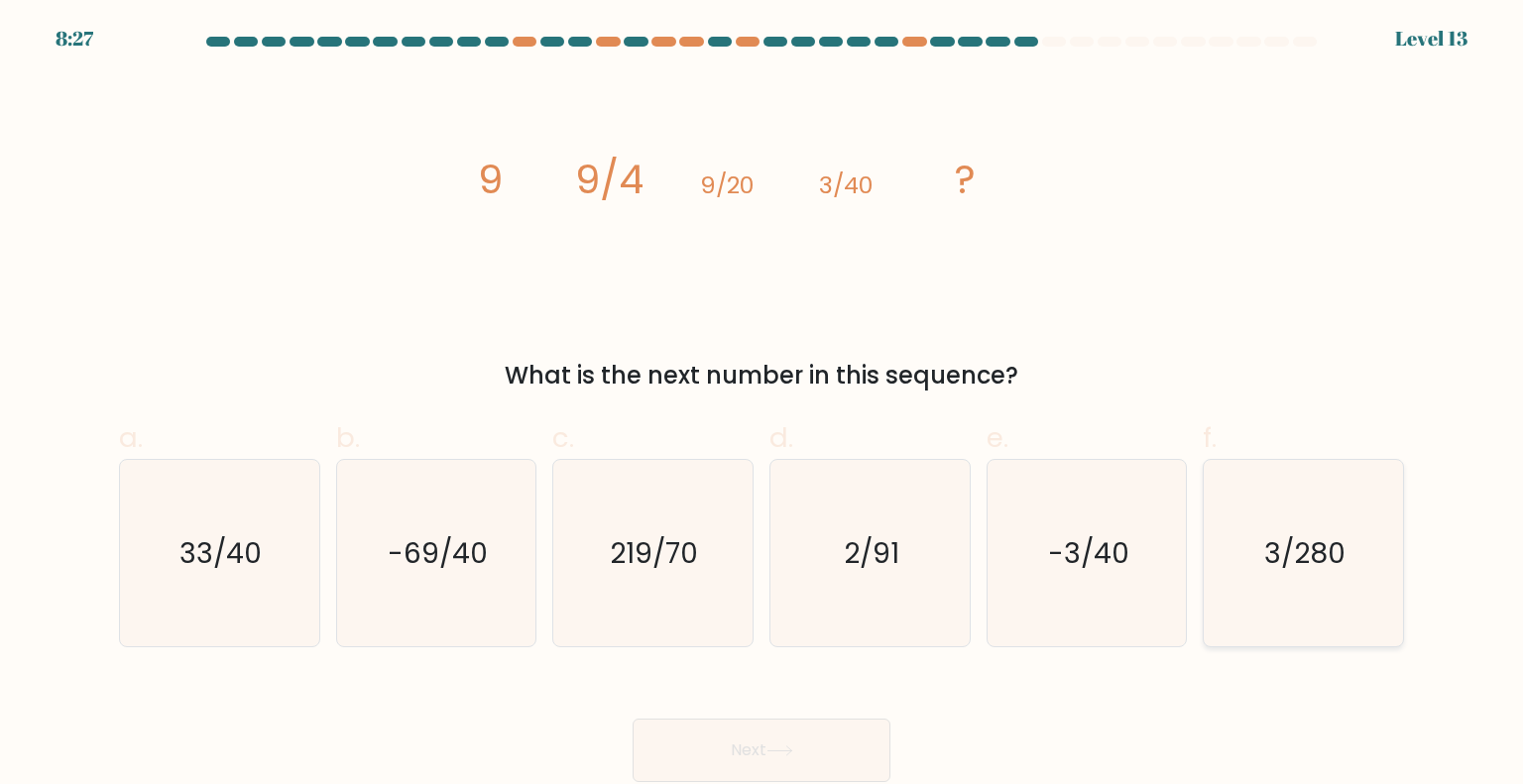 click on "3/280" 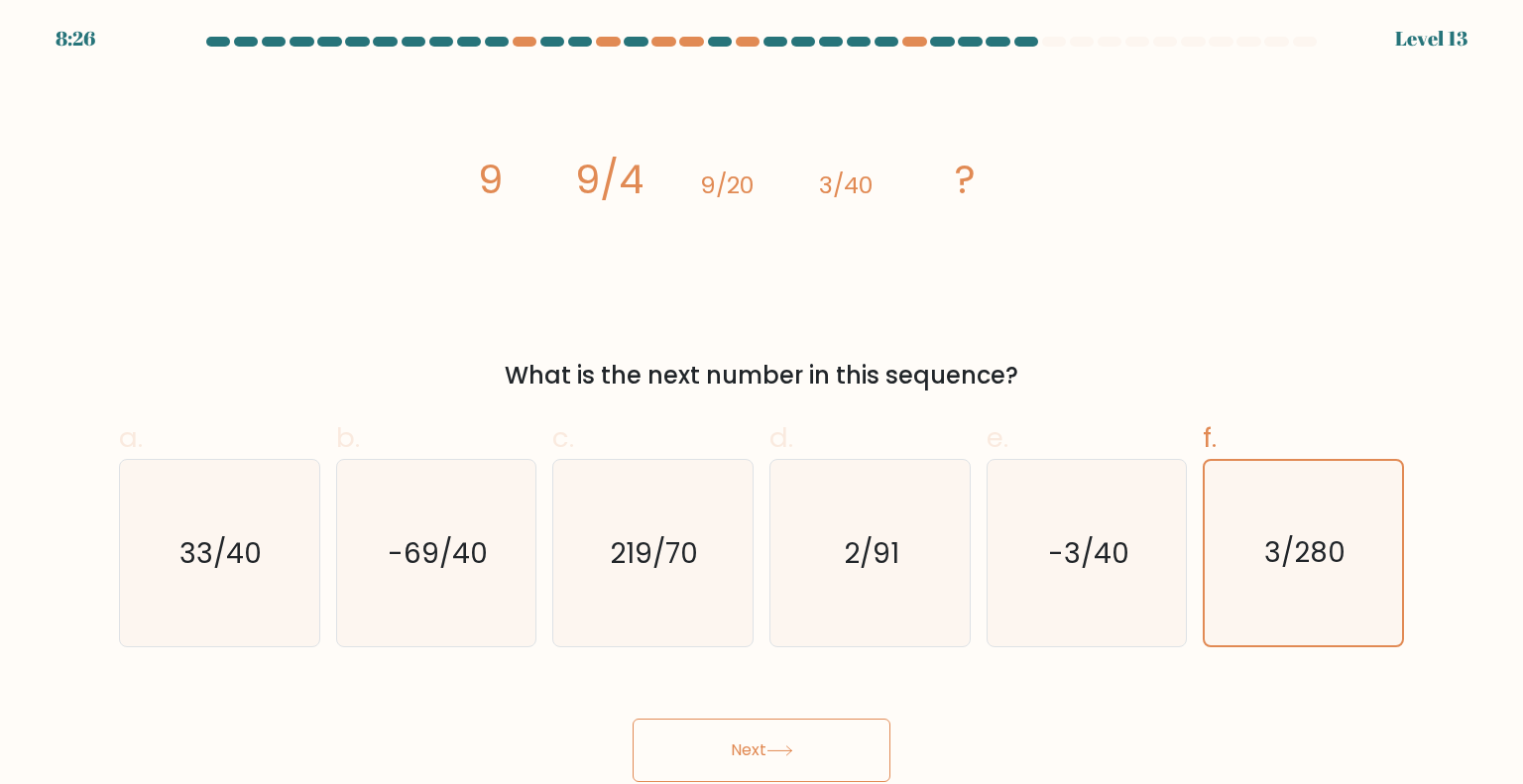 click on "Next" at bounding box center [762, 750] 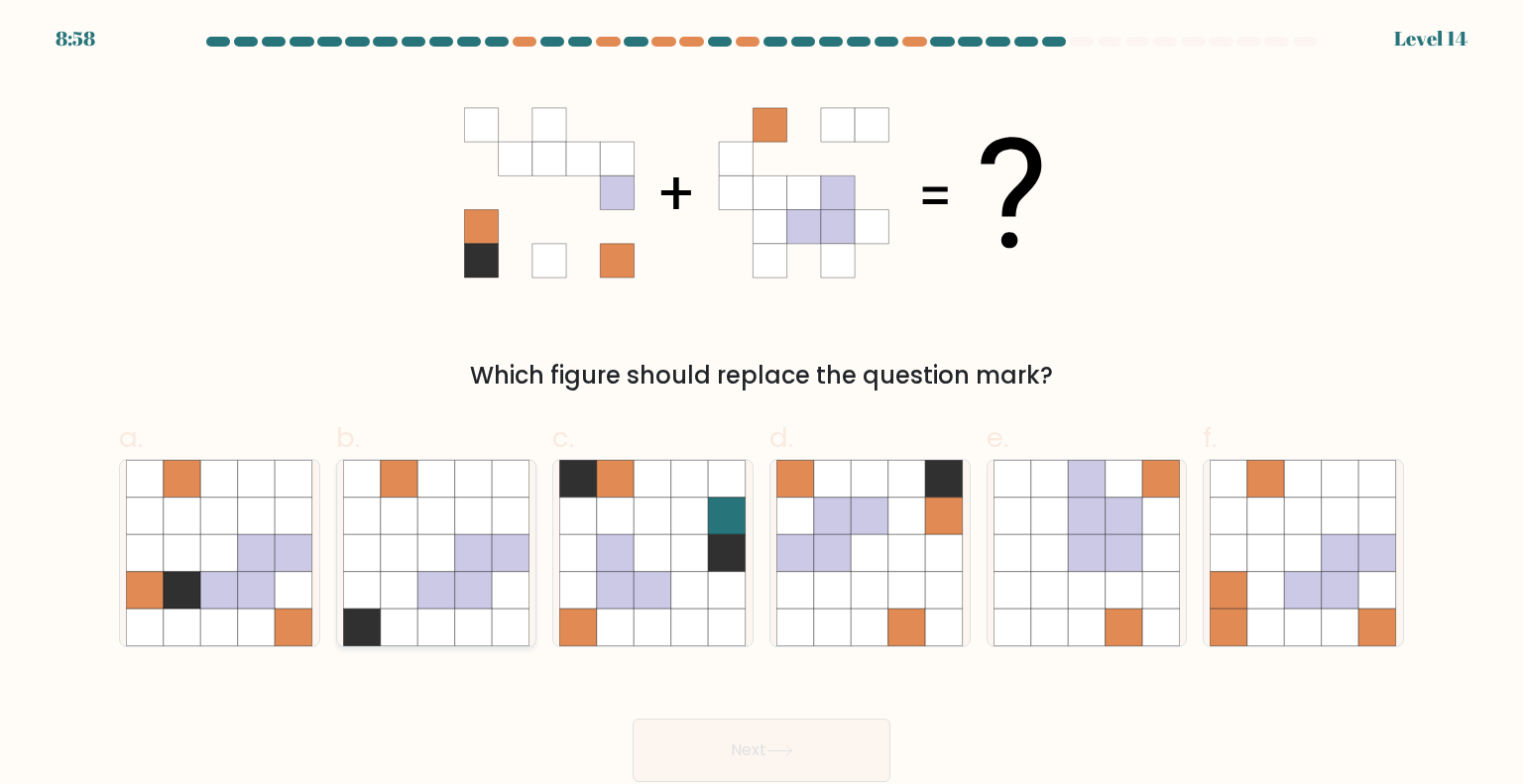 click 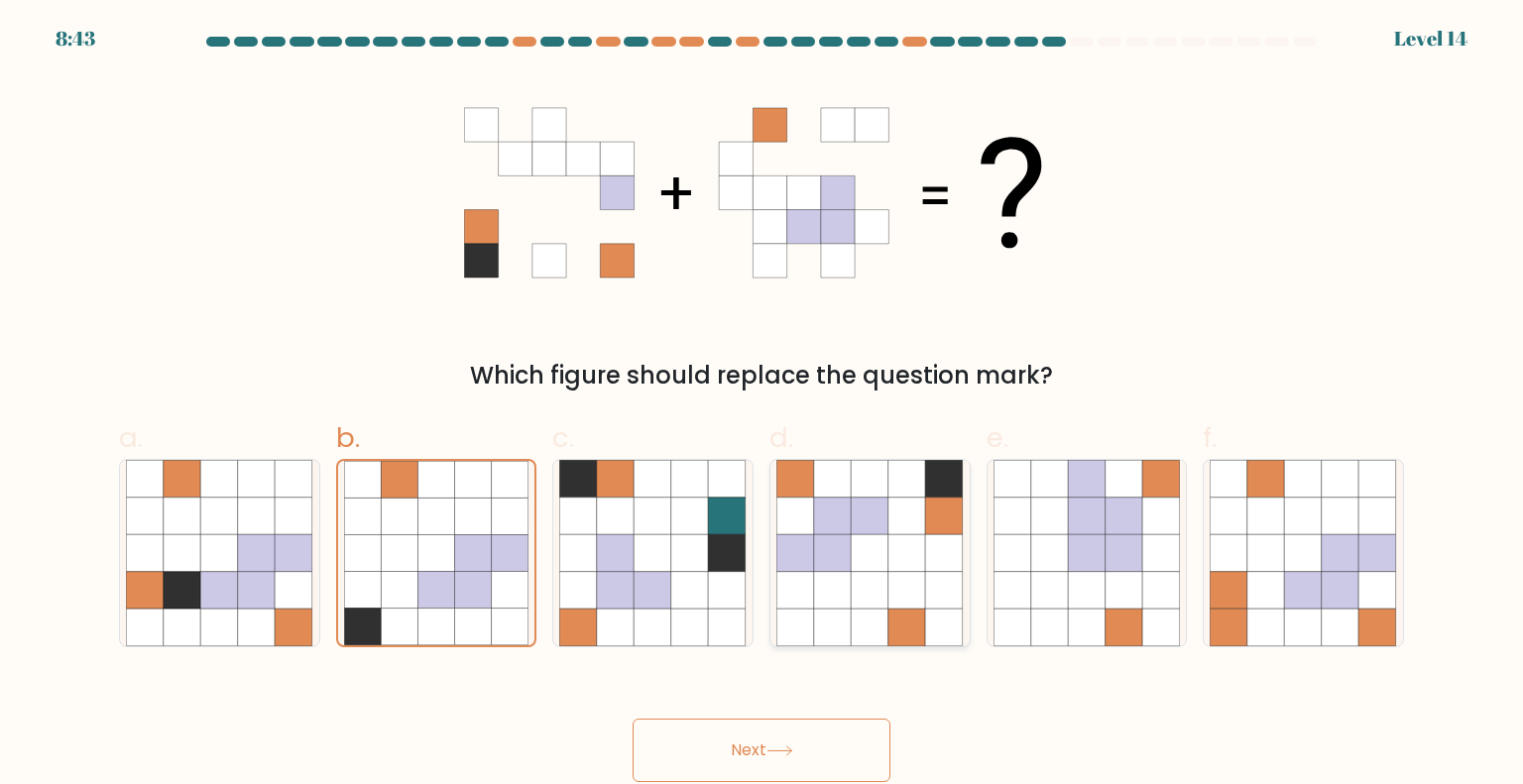 click 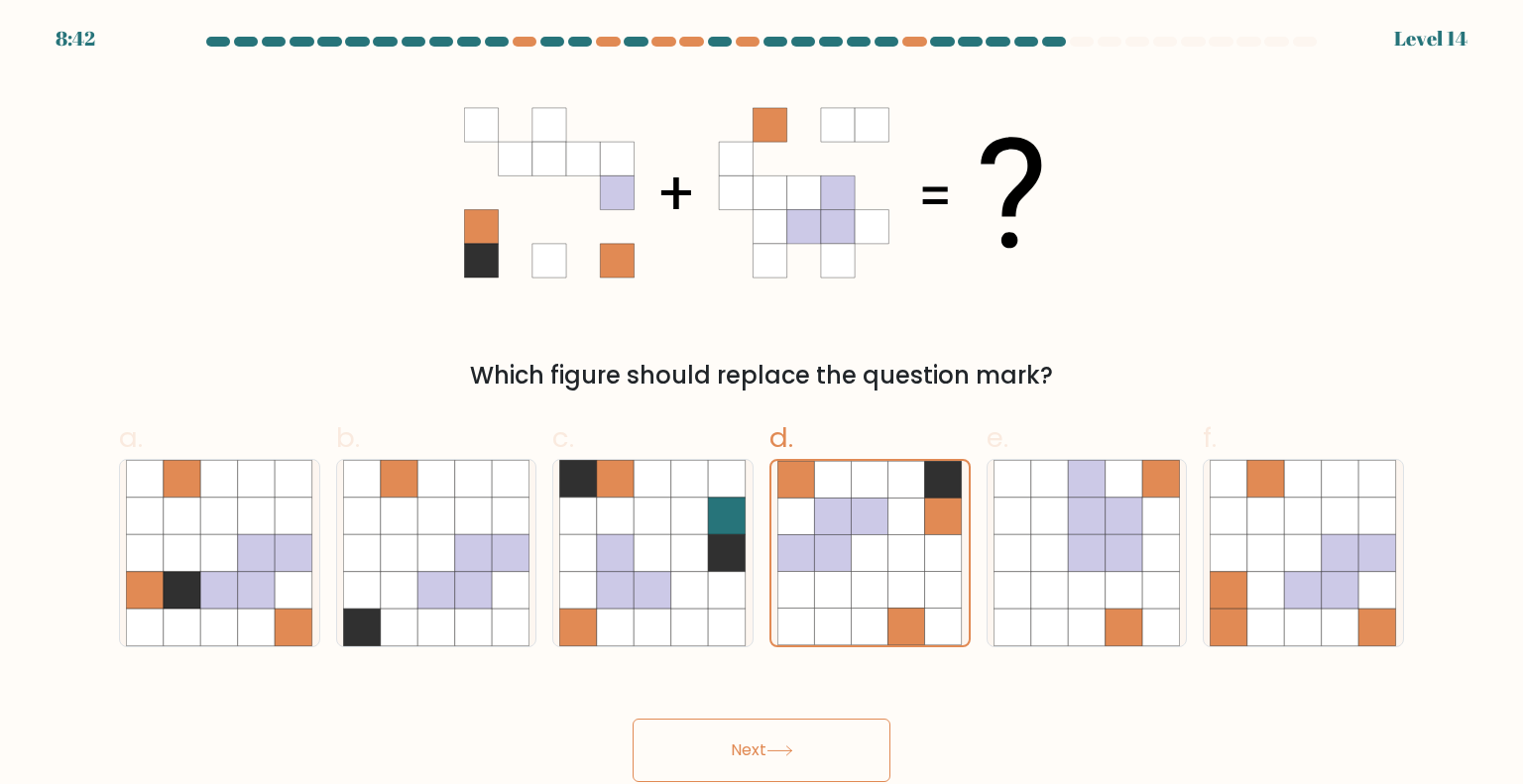 click on "Next" at bounding box center (762, 750) 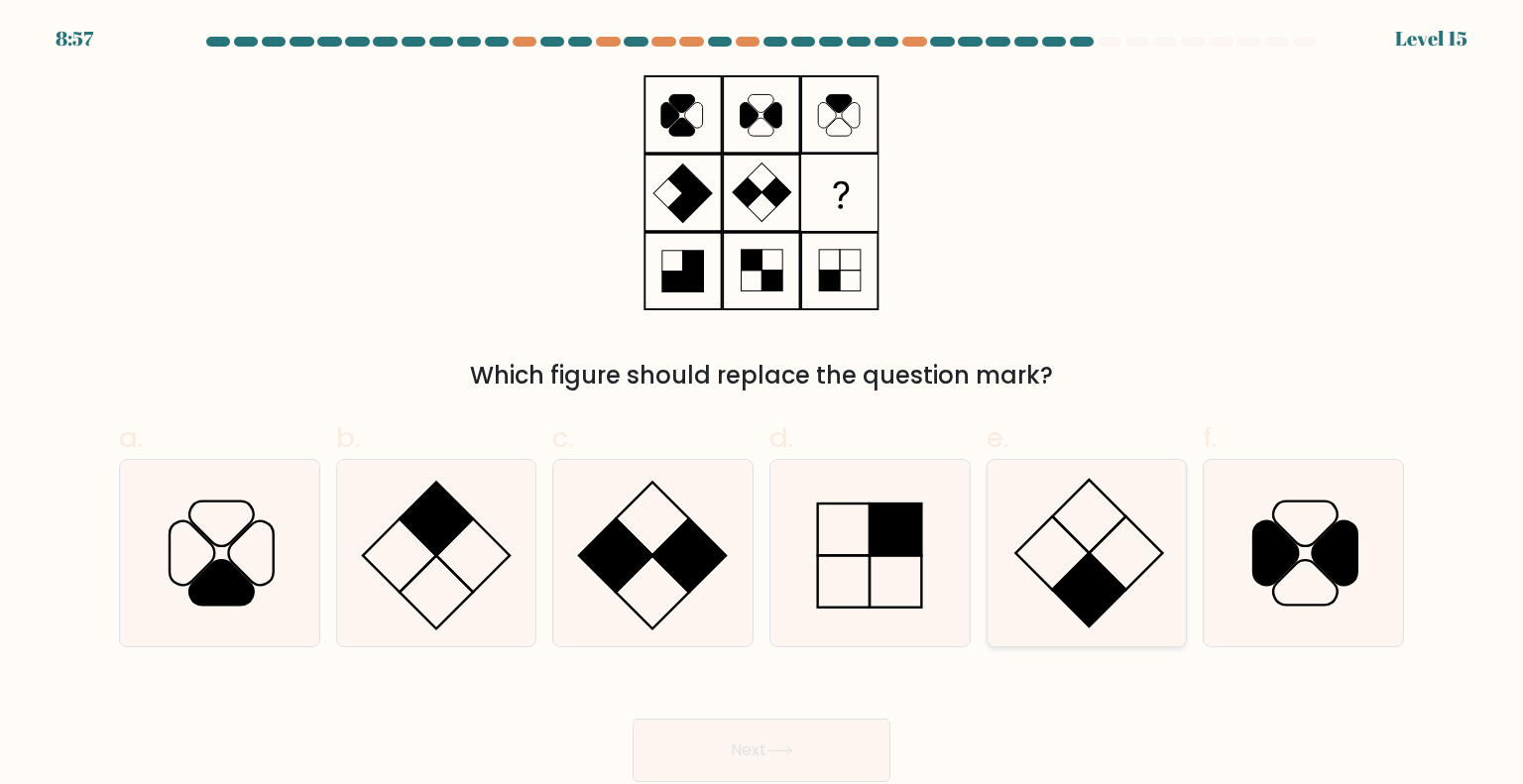 click 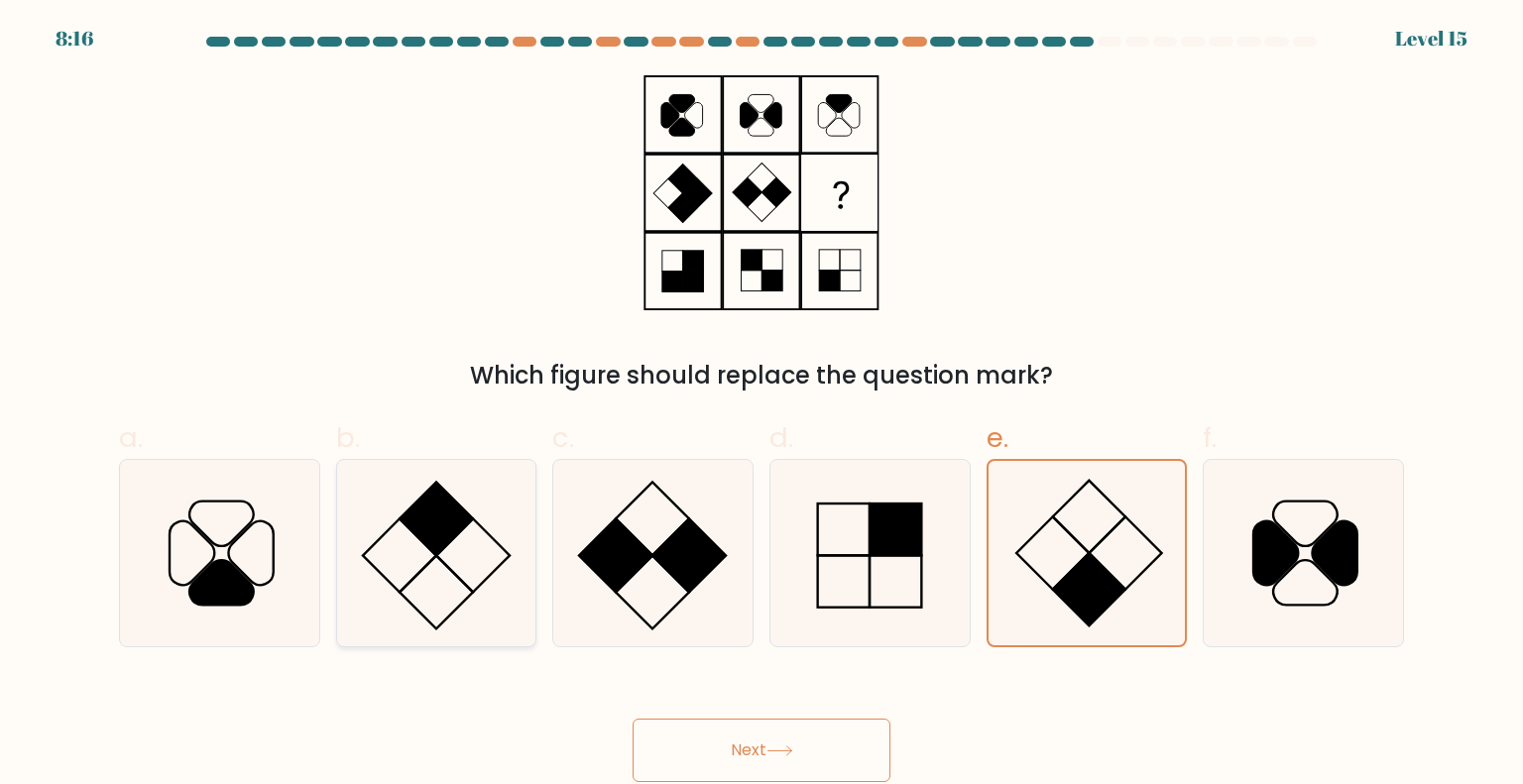 click 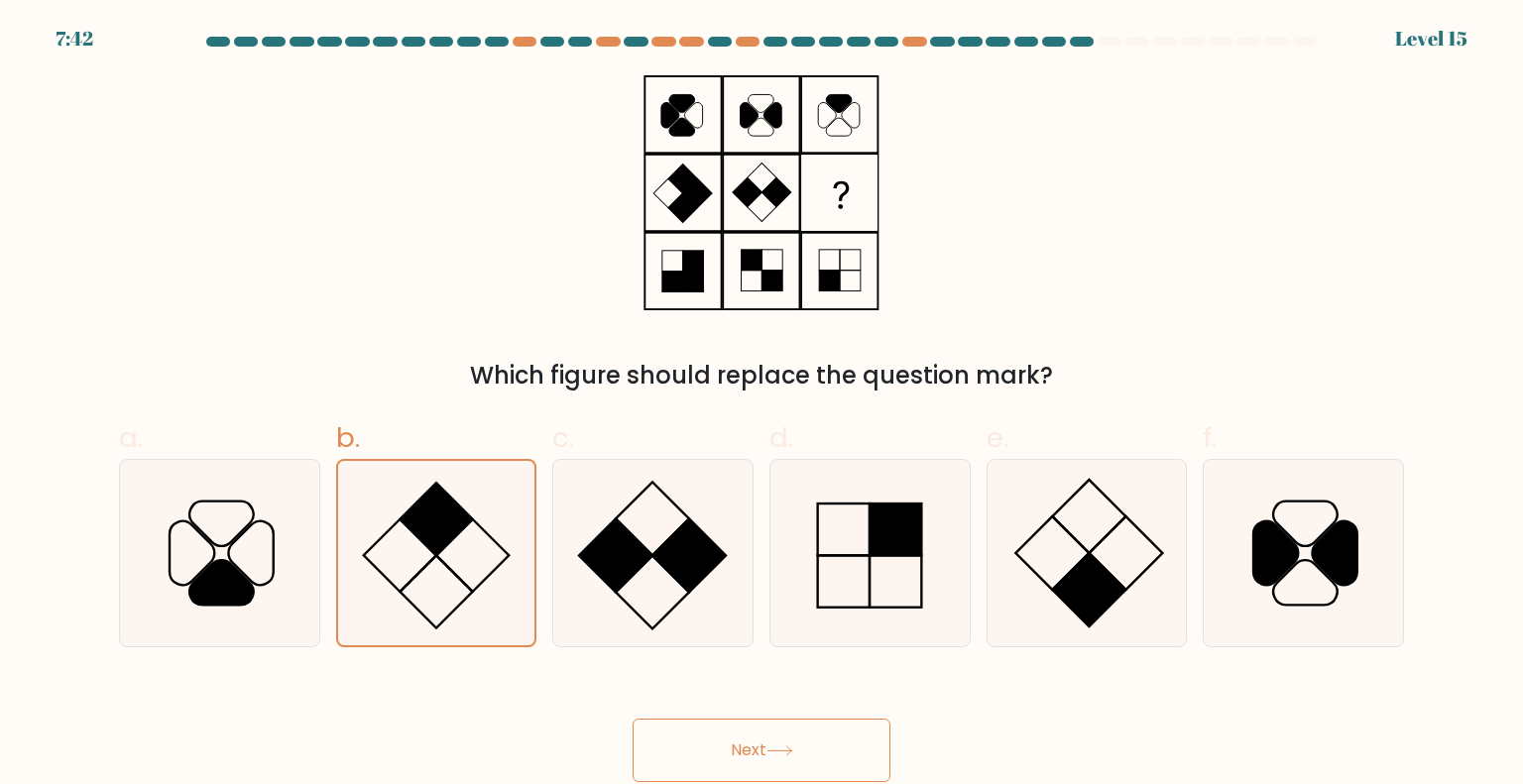 click on "Next" at bounding box center [762, 750] 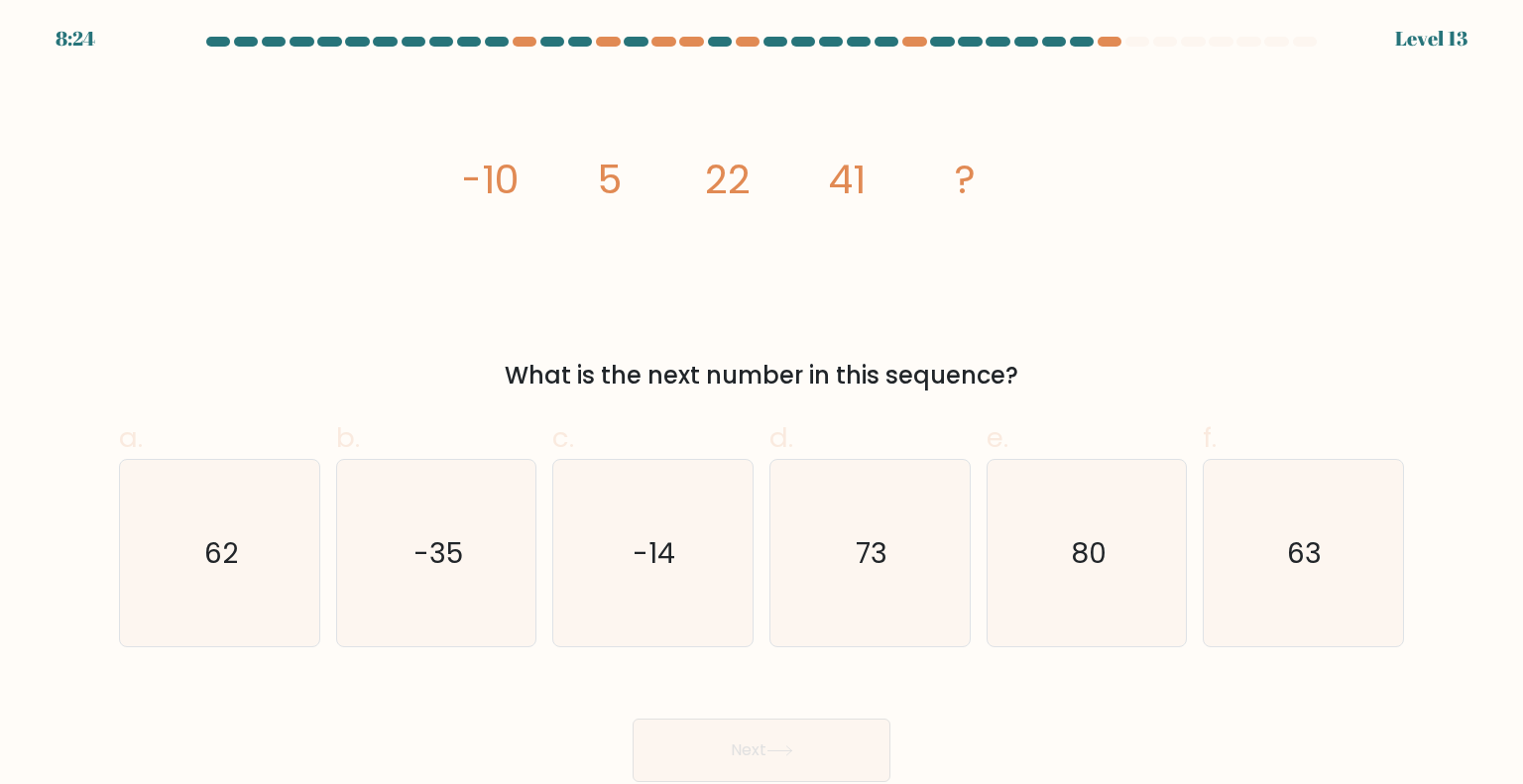 drag, startPoint x: 410, startPoint y: 177, endPoint x: 1091, endPoint y: 386, distance: 712.34963 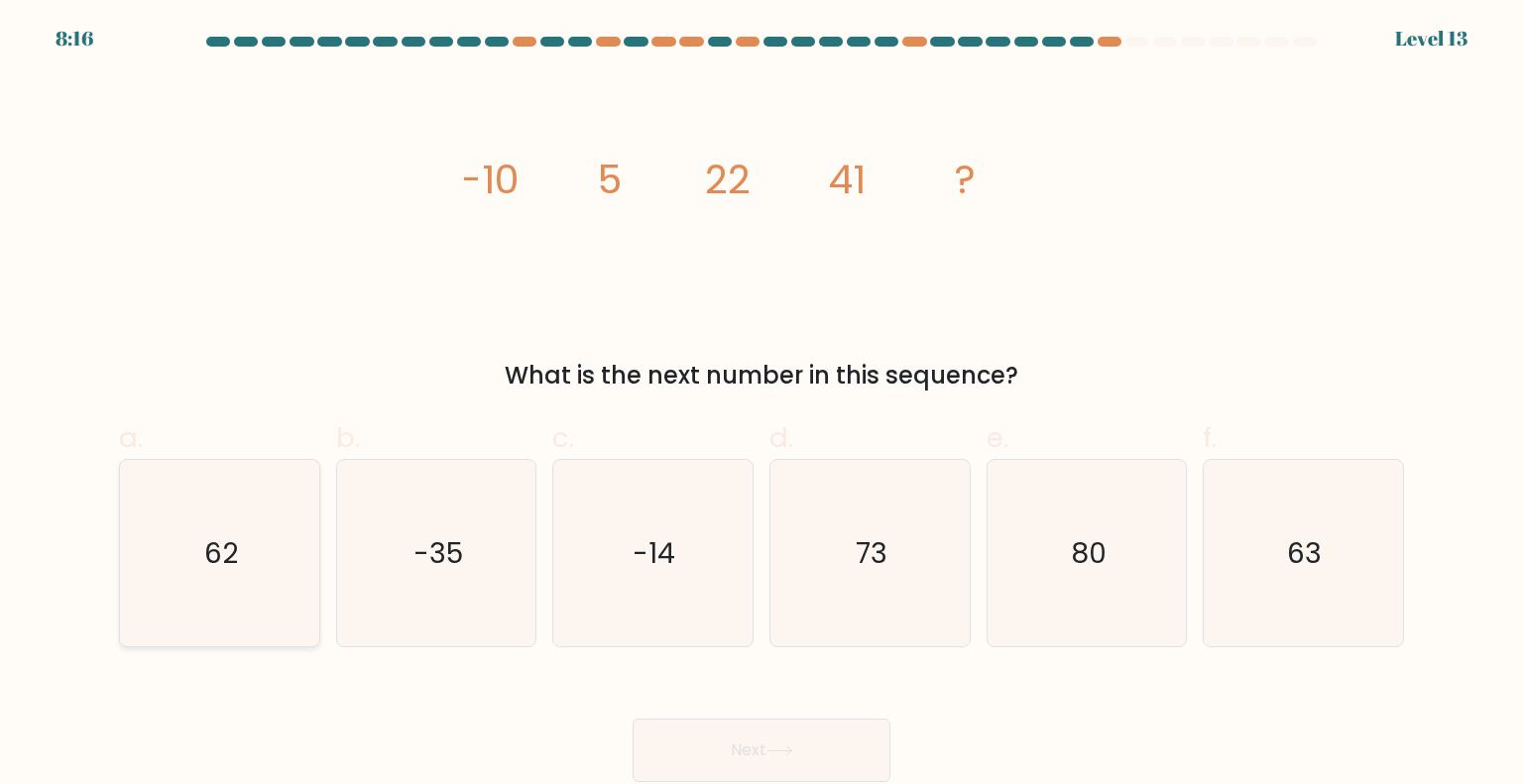 click on "62" 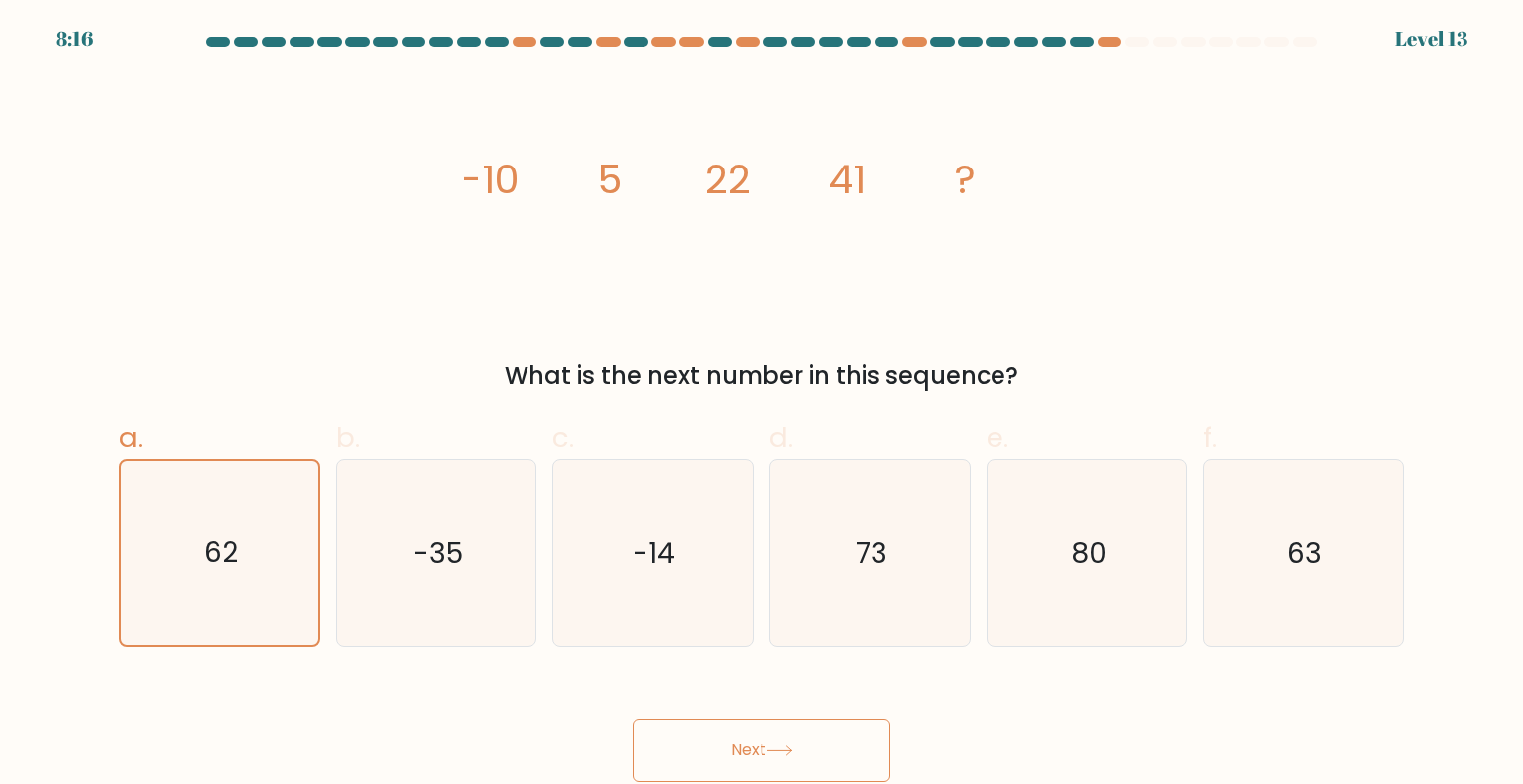 click 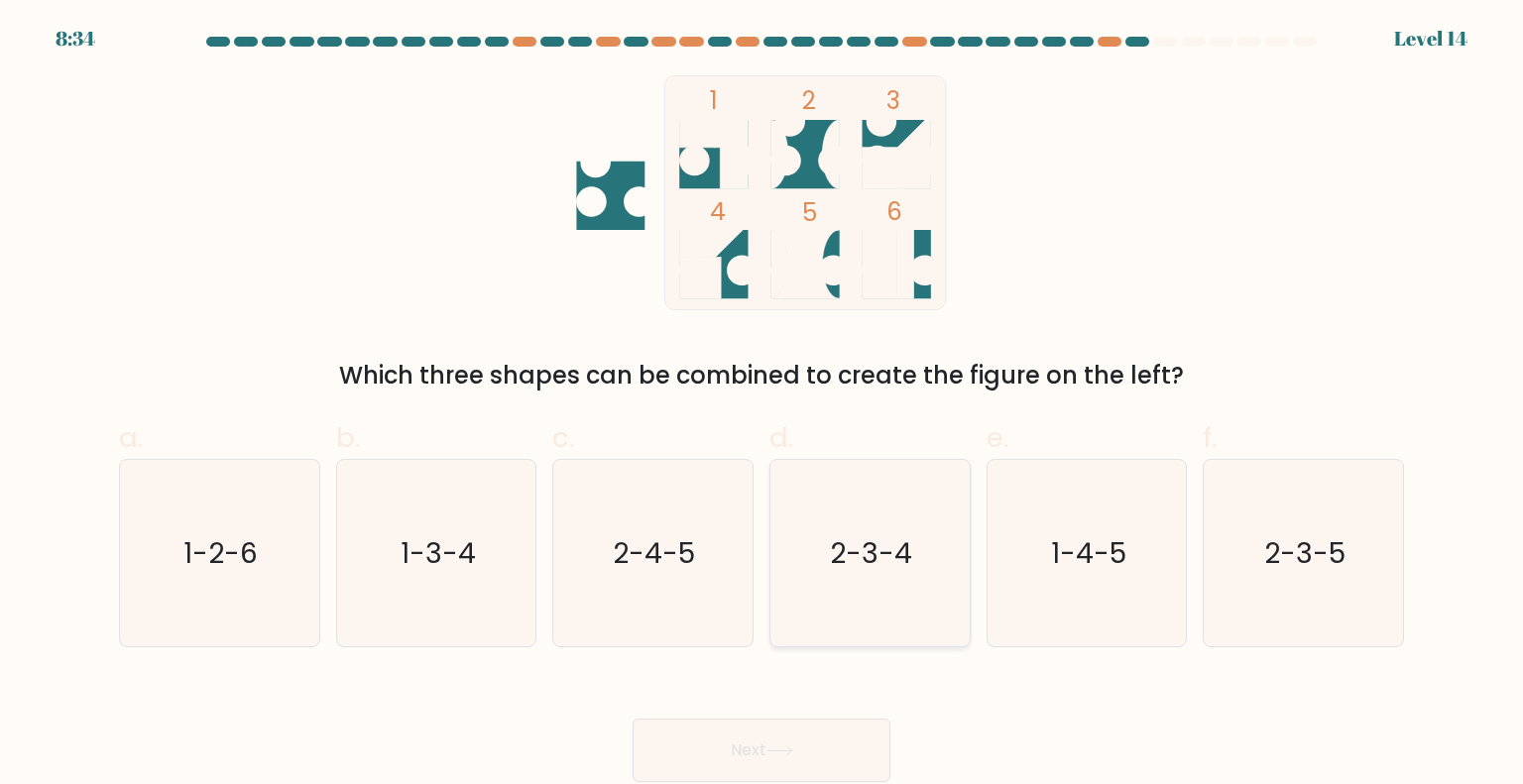 type 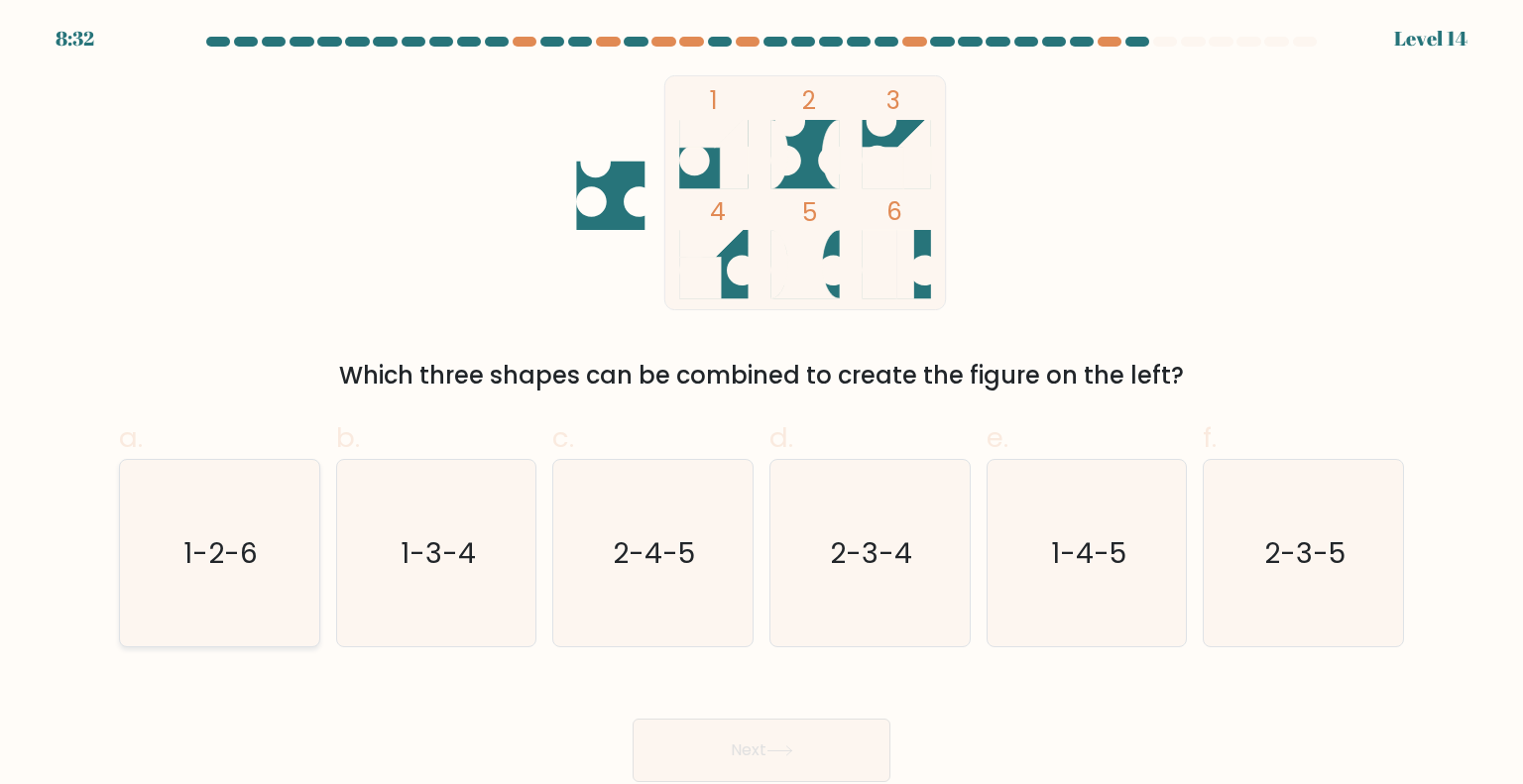 click on "1-2-6" 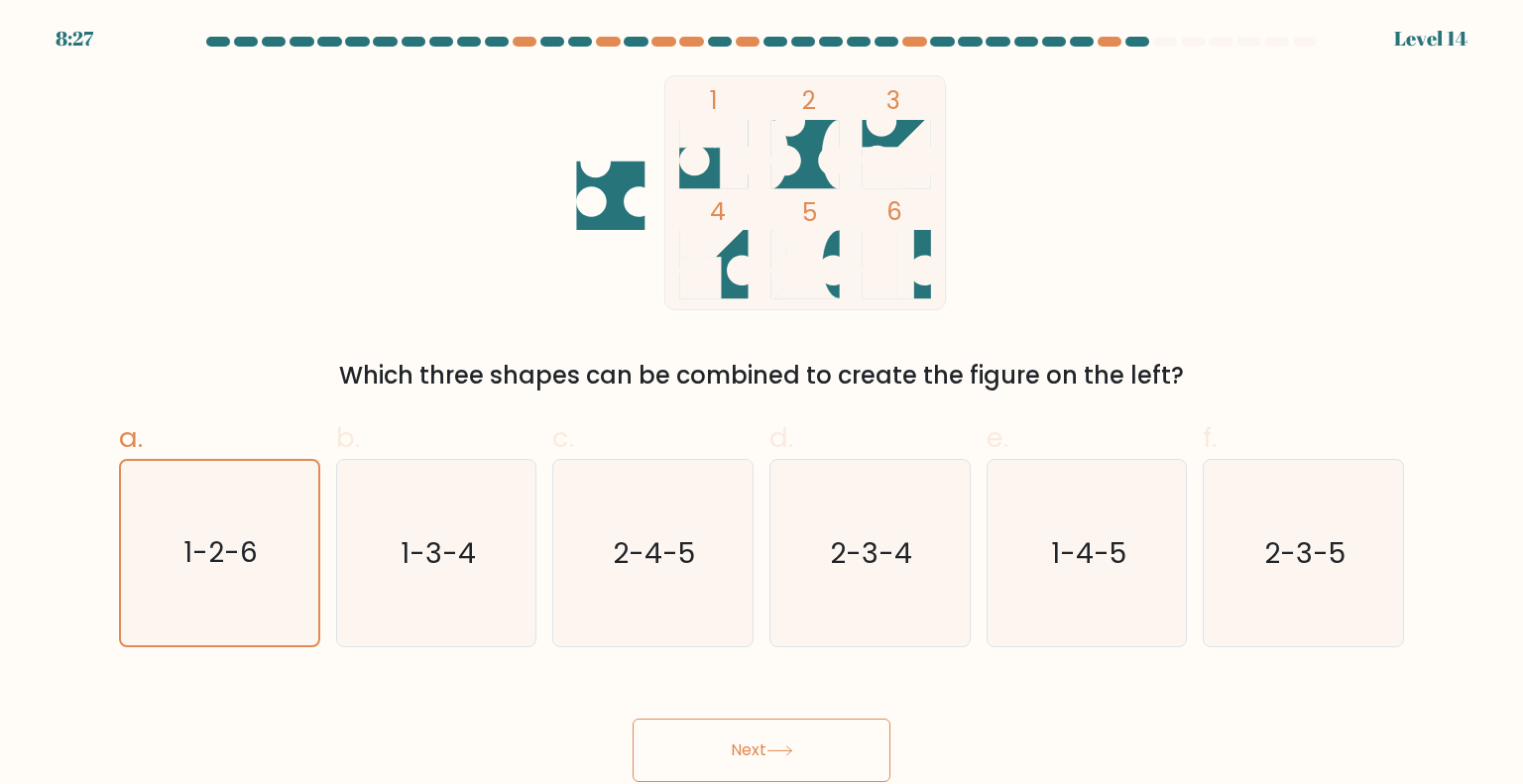 click on "Next" at bounding box center [762, 750] 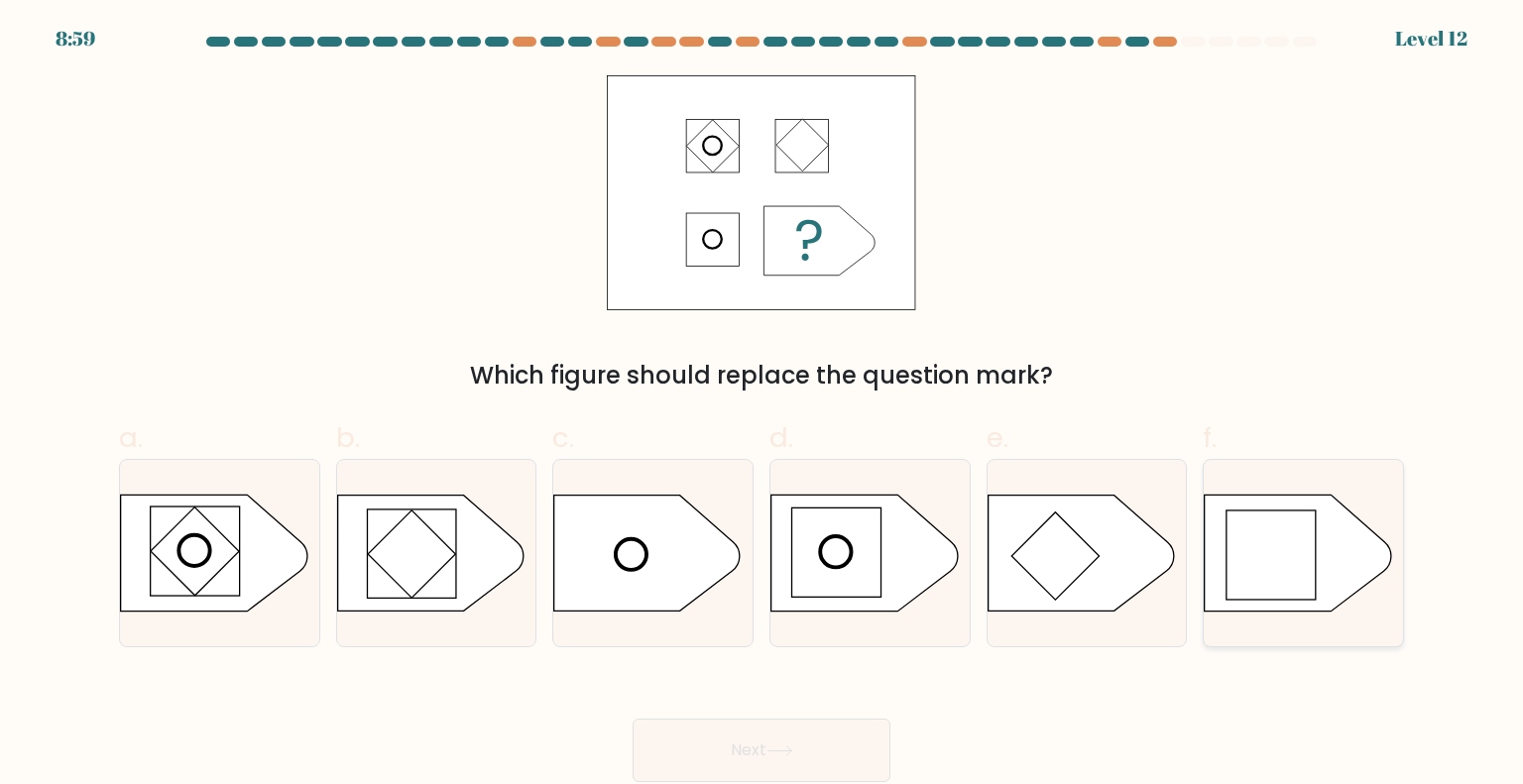 click 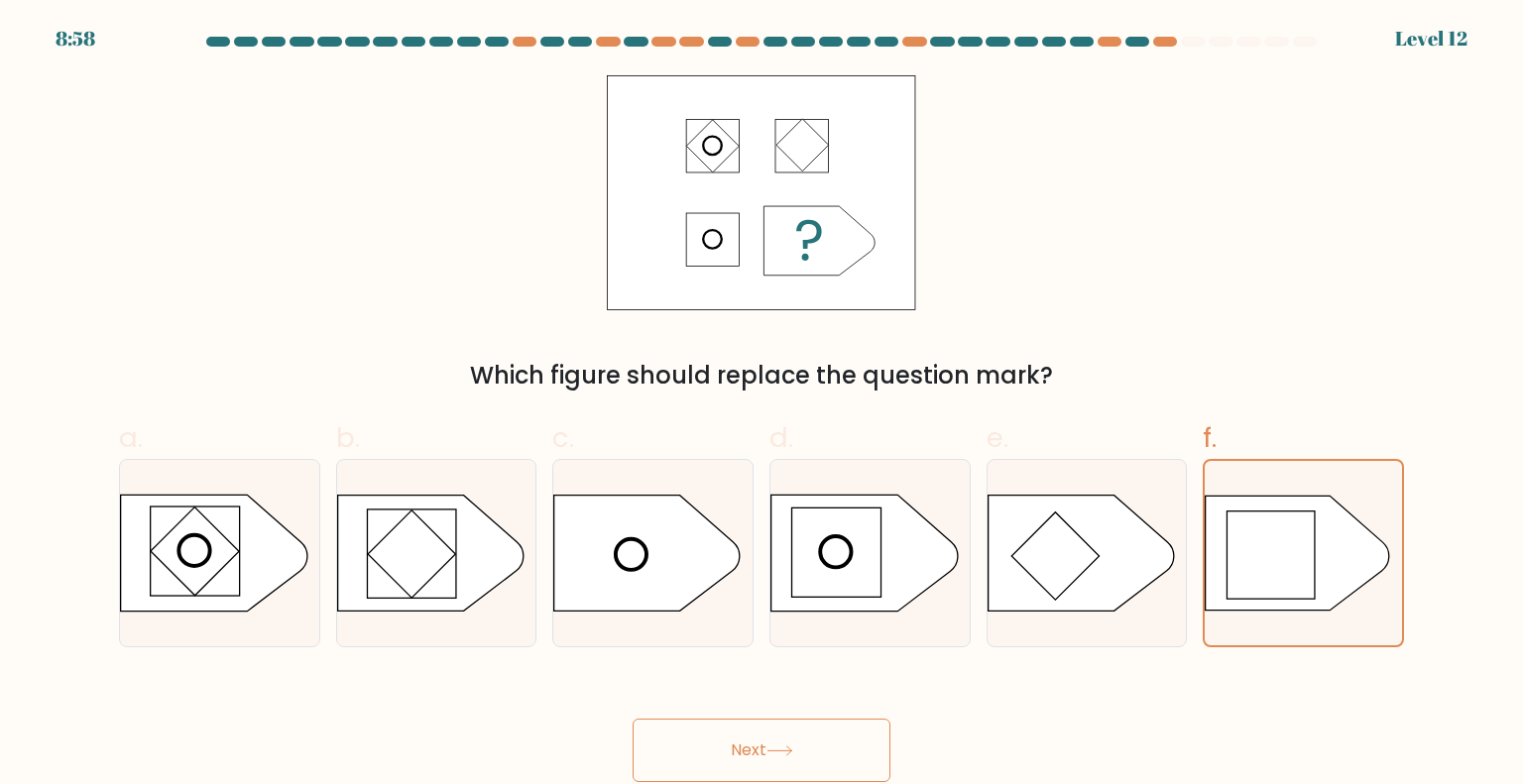 click on "Next" at bounding box center [762, 750] 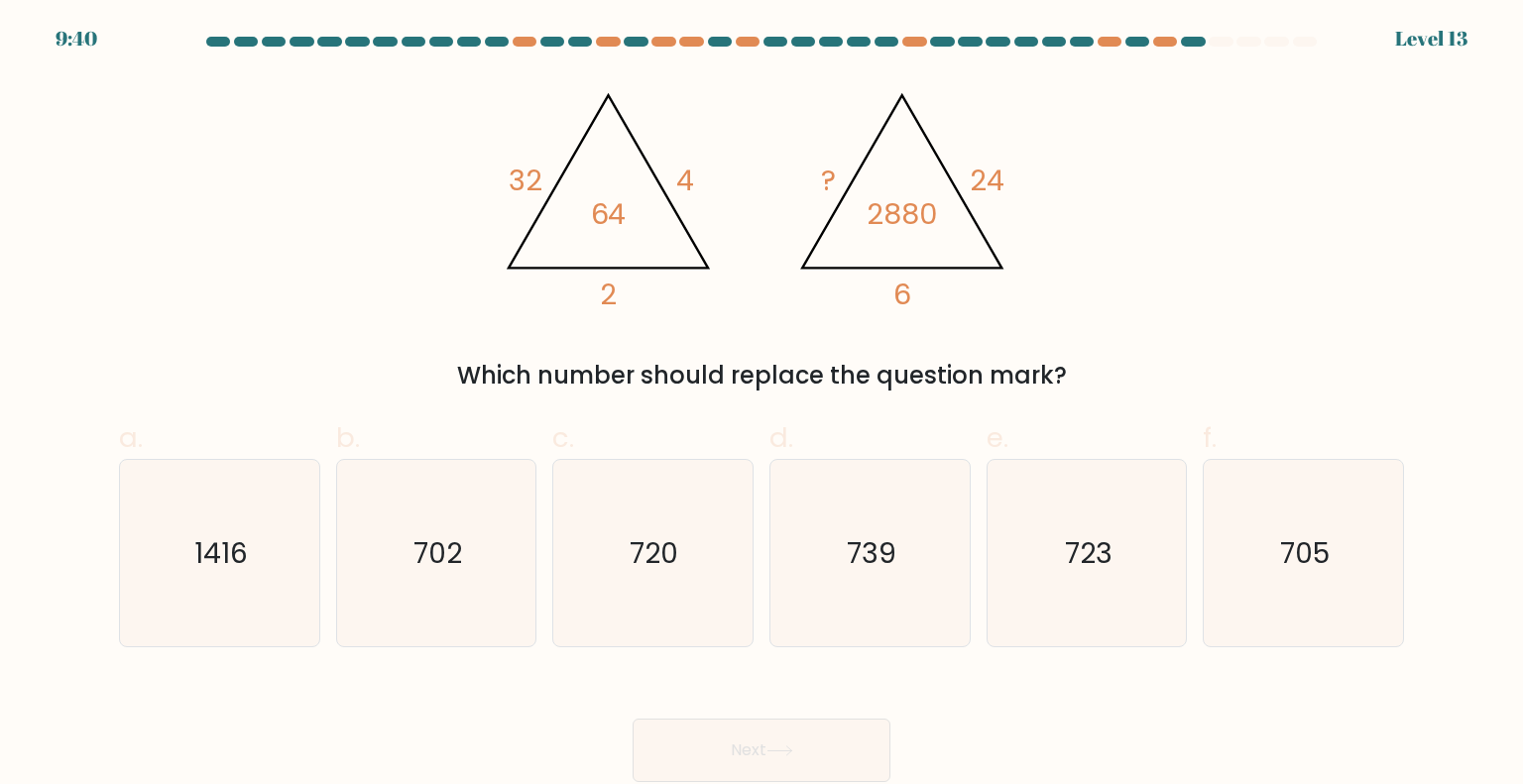 drag, startPoint x: 592, startPoint y: 112, endPoint x: 1077, endPoint y: 370, distance: 549.353 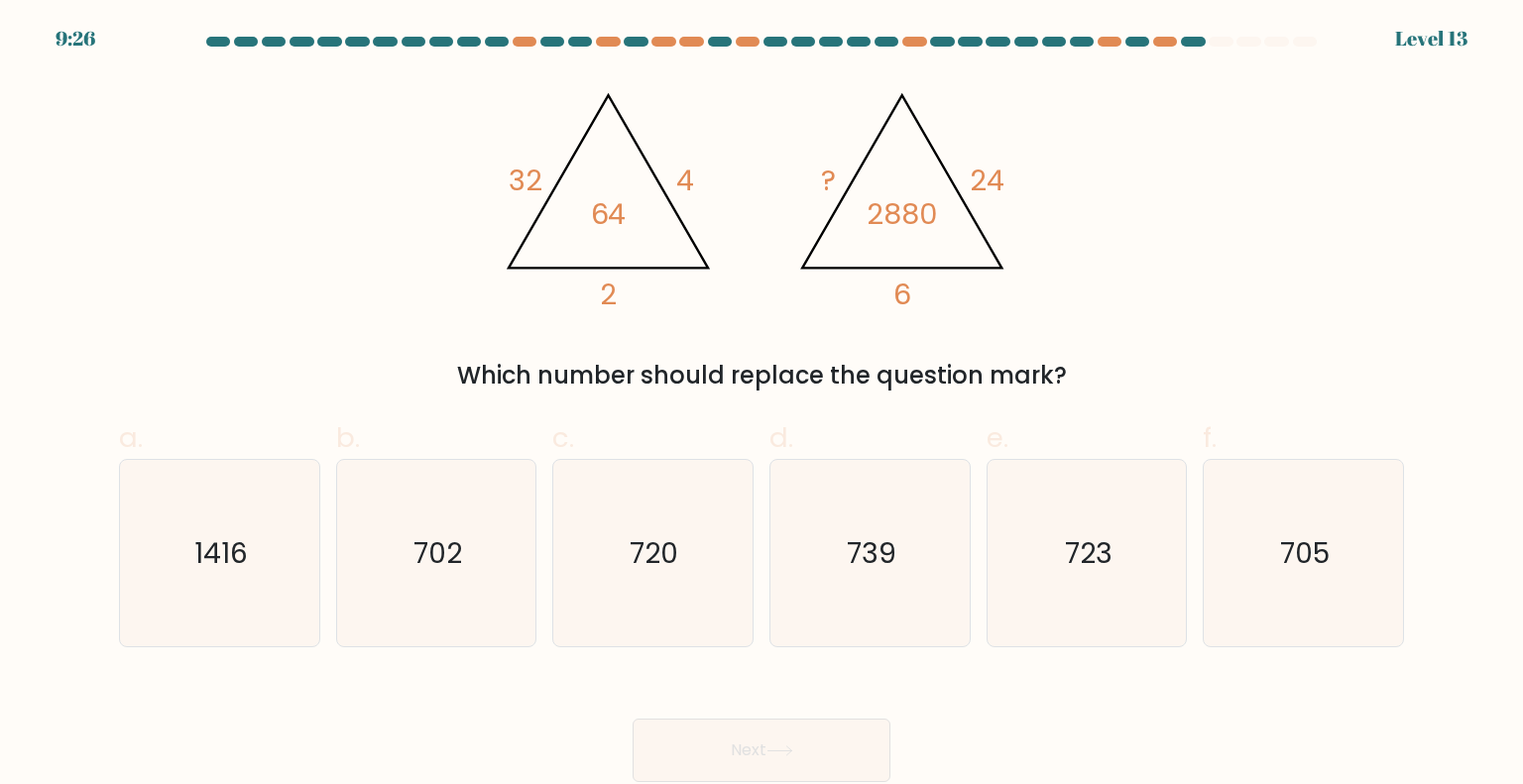 click on "Which number should replace the question mark?" at bounding box center [762, 376] 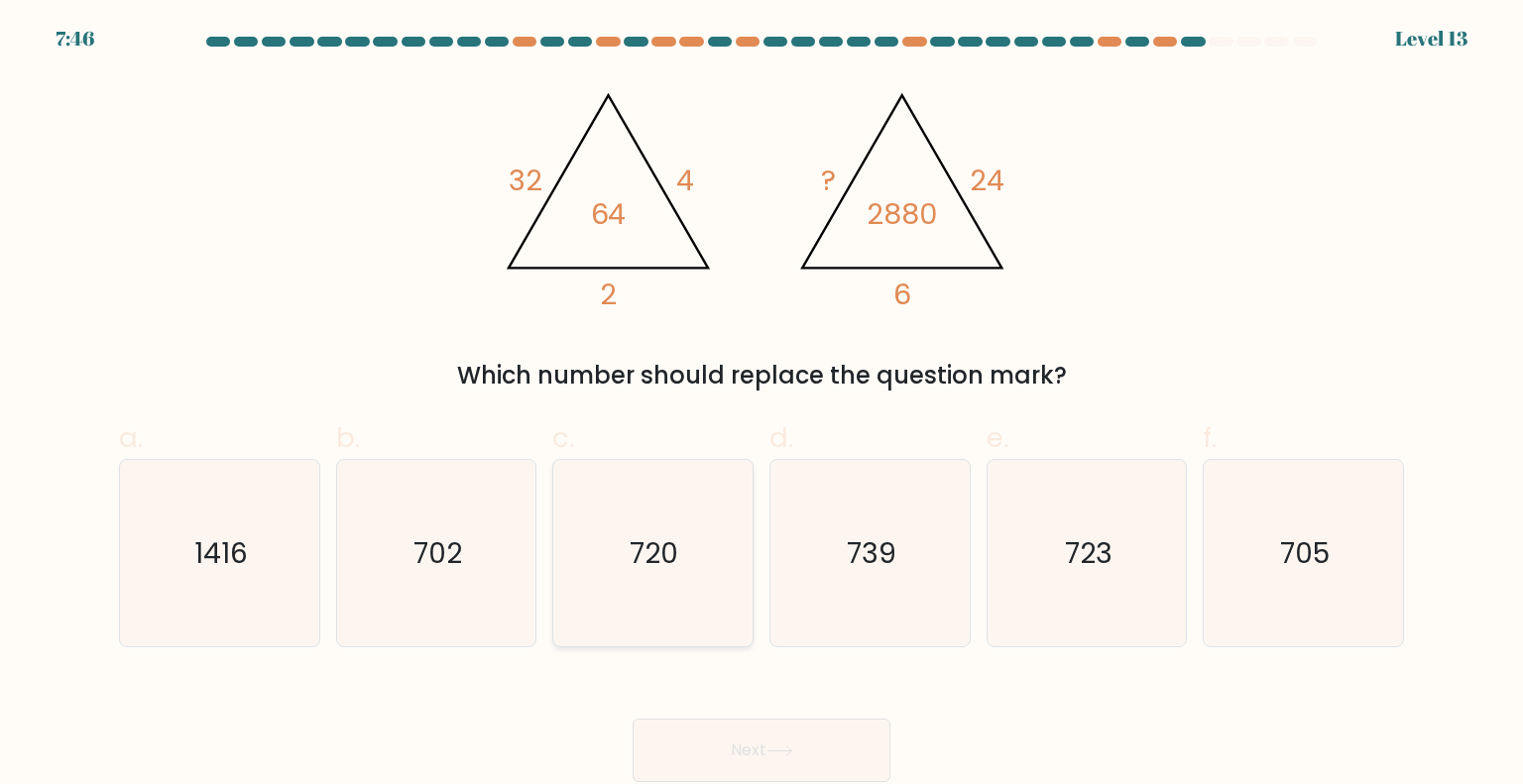 click on "720" 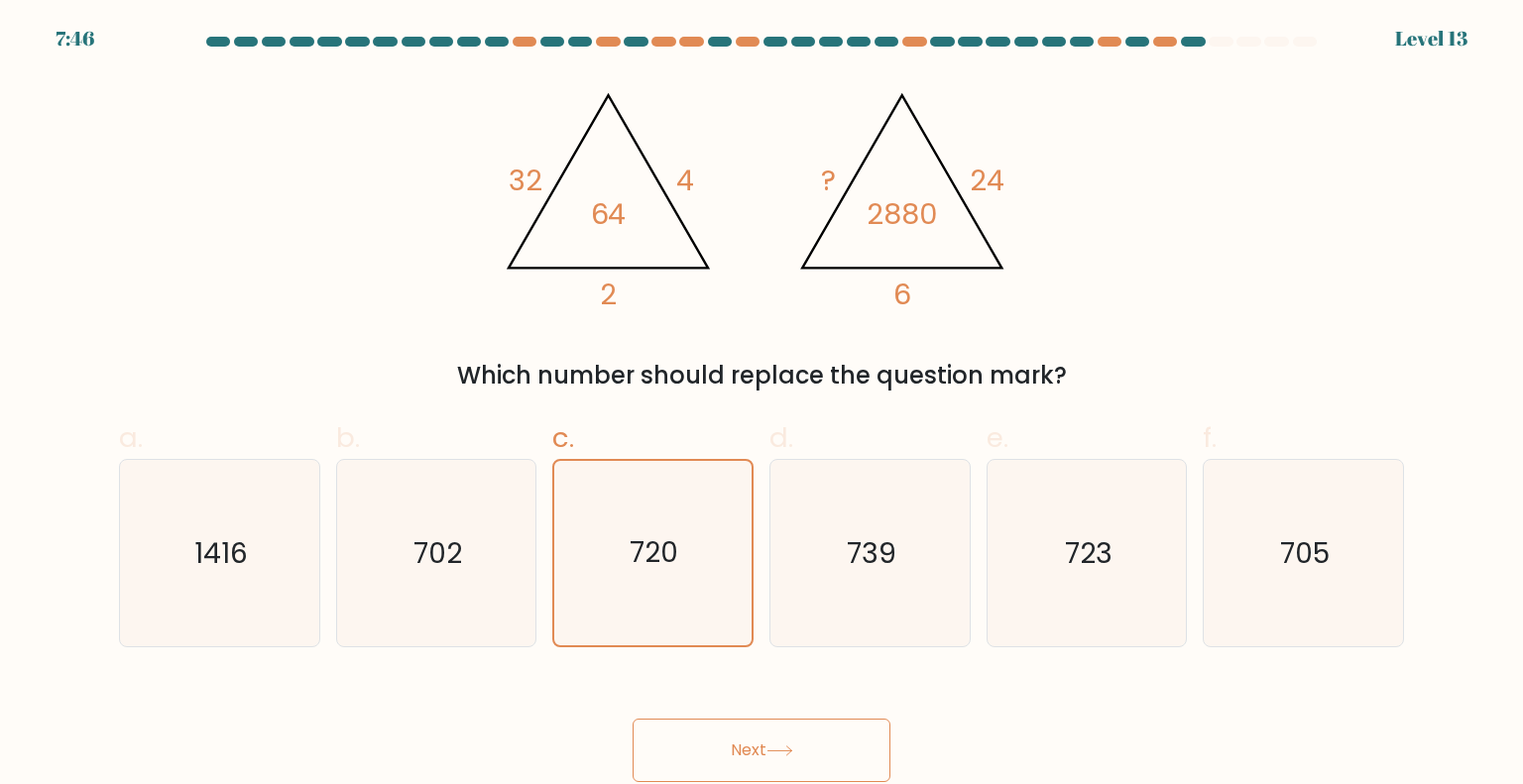 click on "Next" at bounding box center [762, 750] 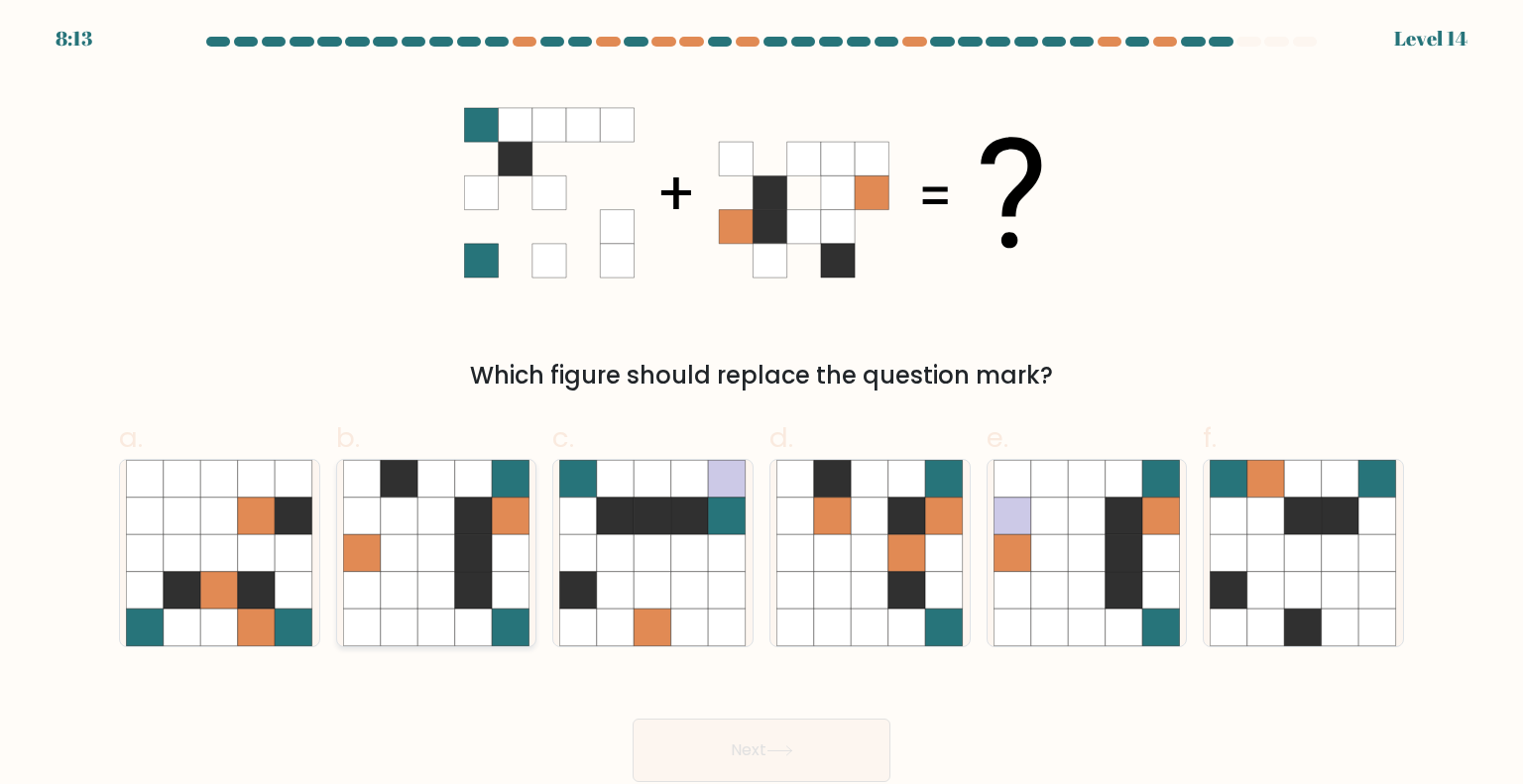 click 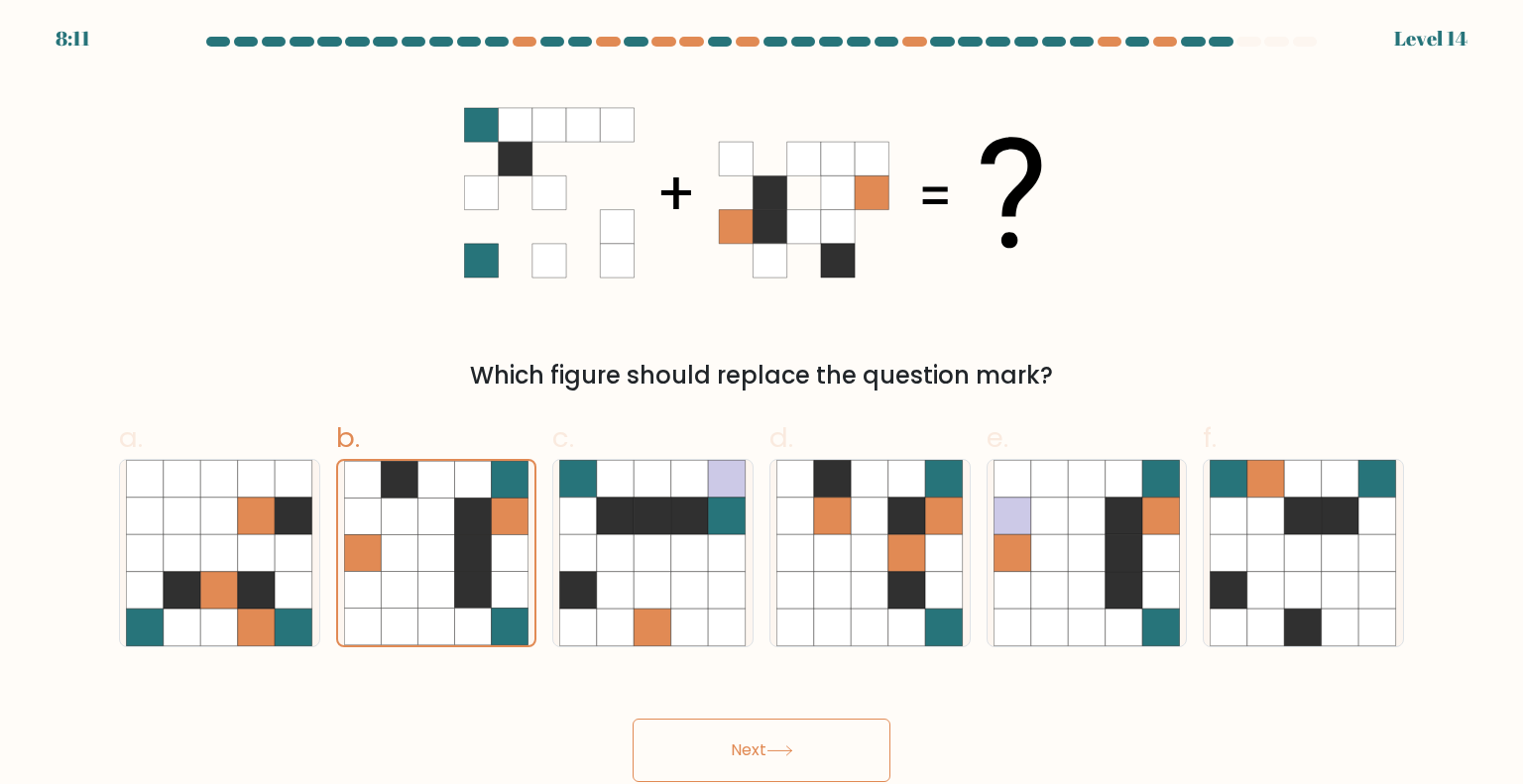 click 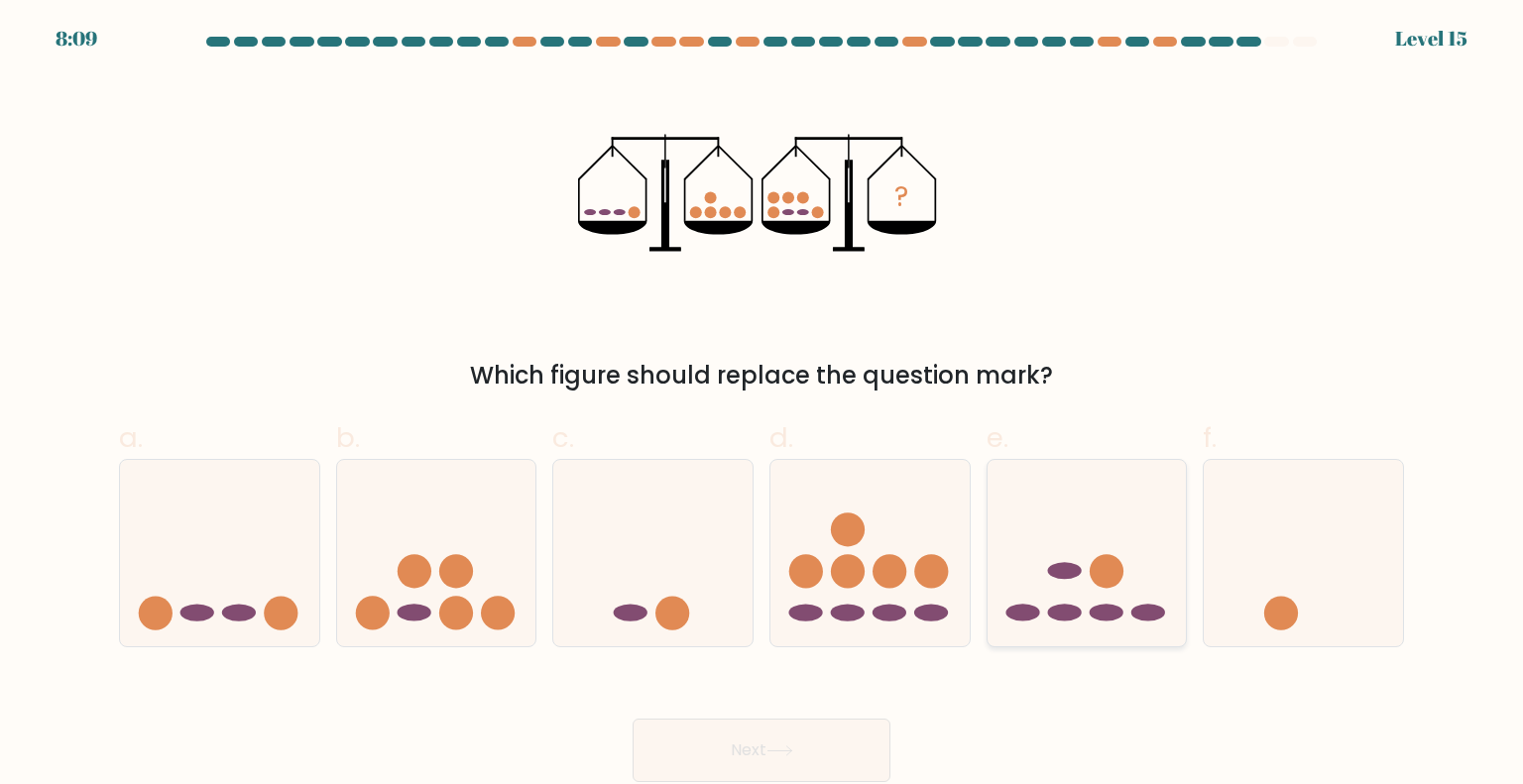 click 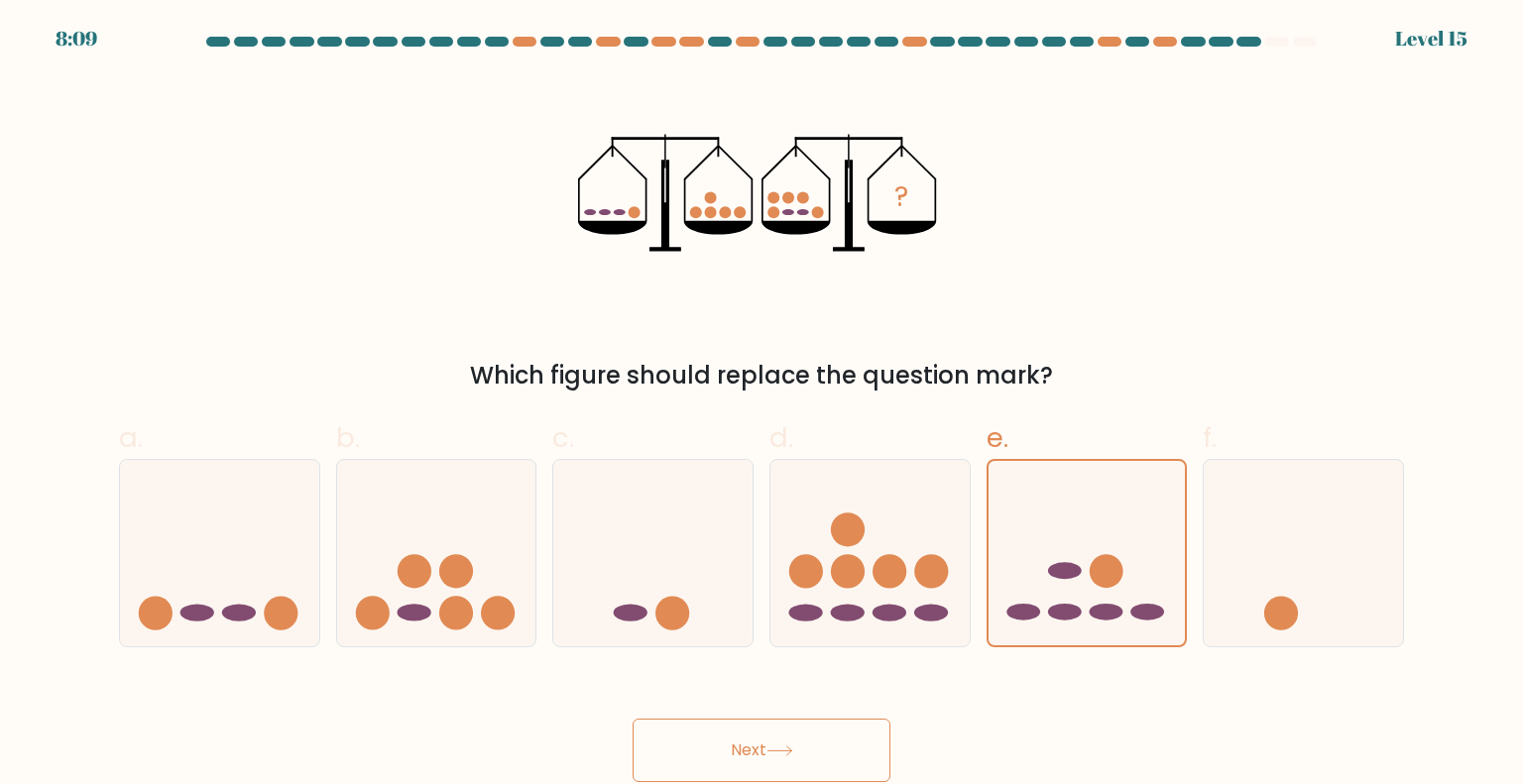 click 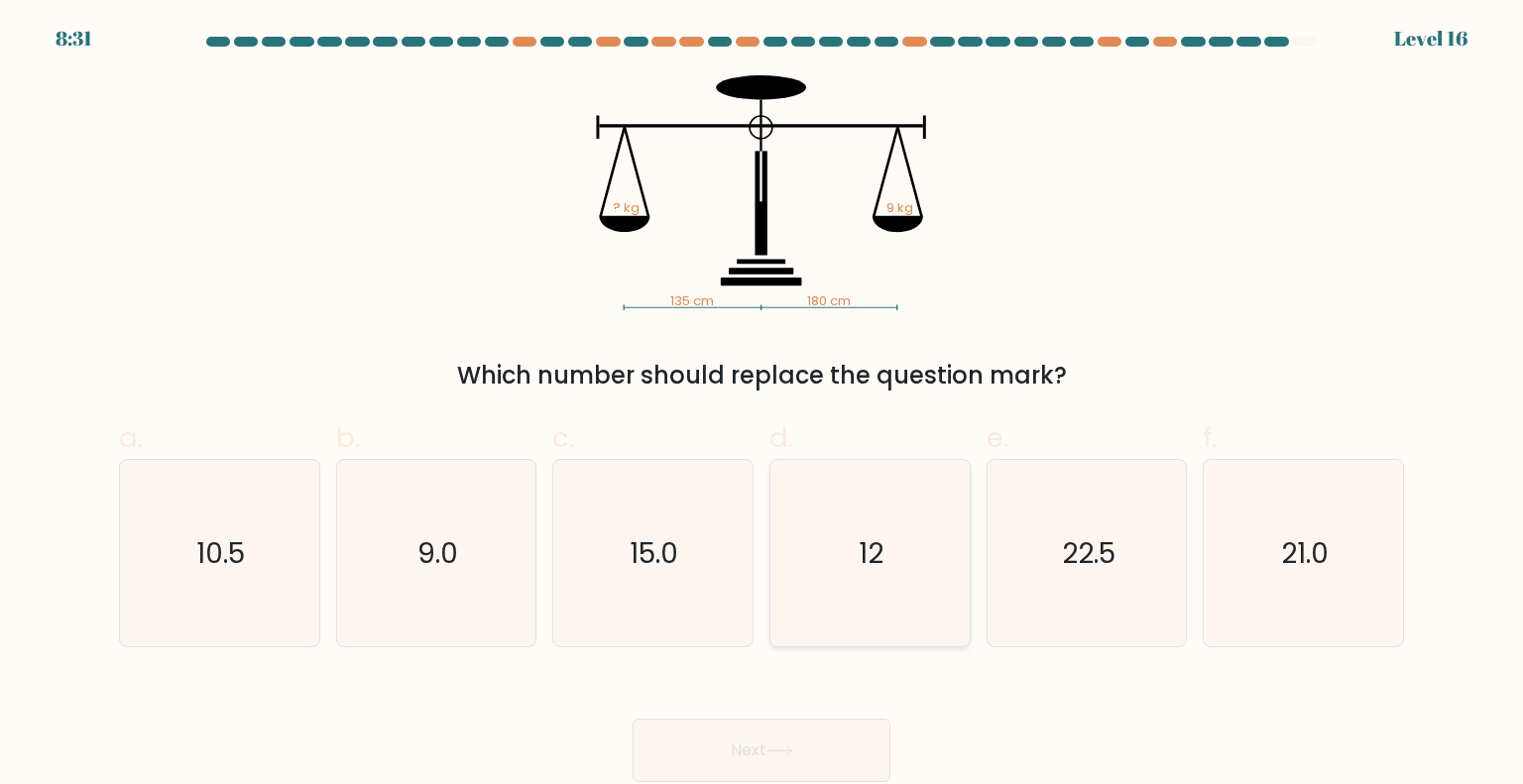 click on "12" 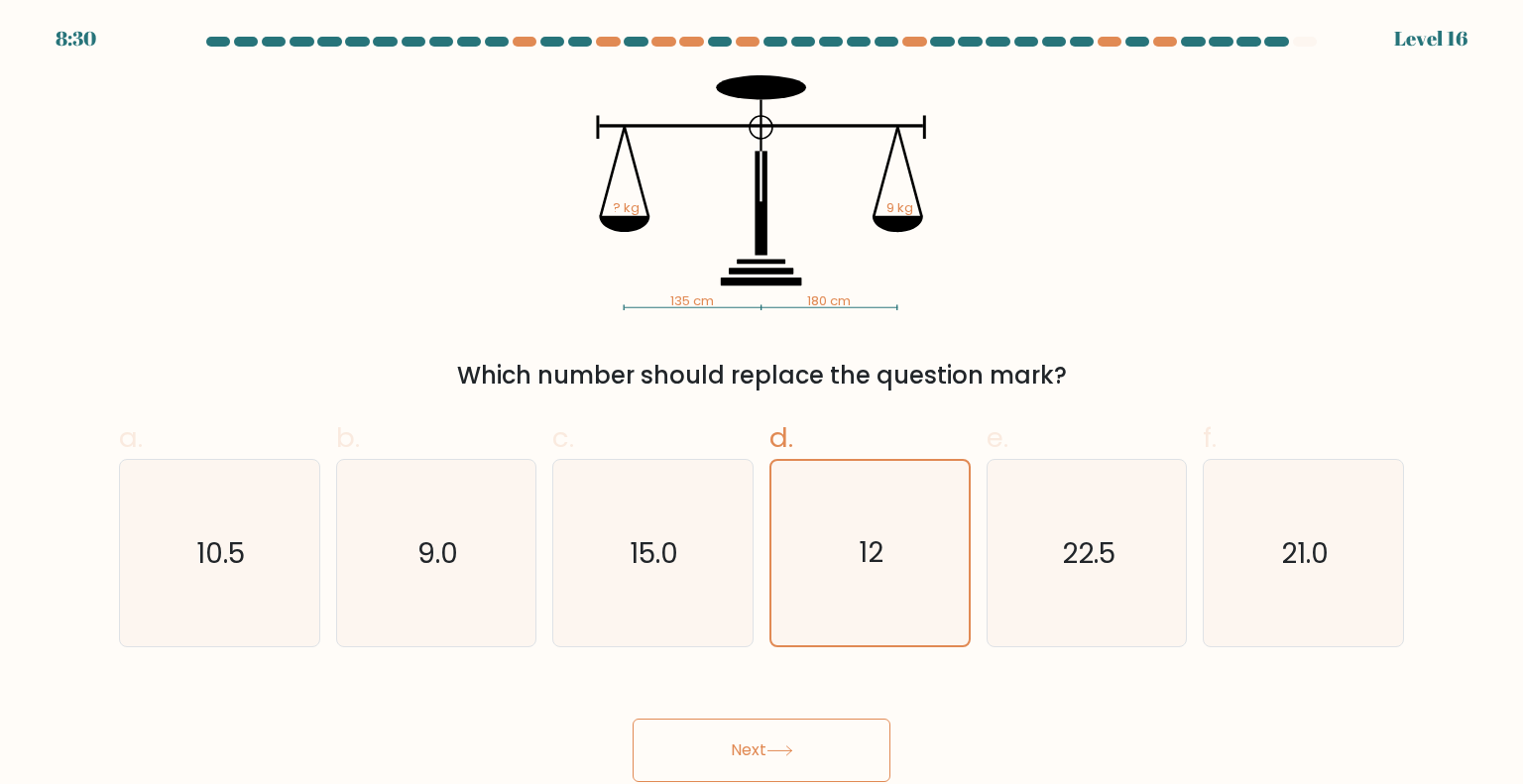 click on "Next" at bounding box center [762, 750] 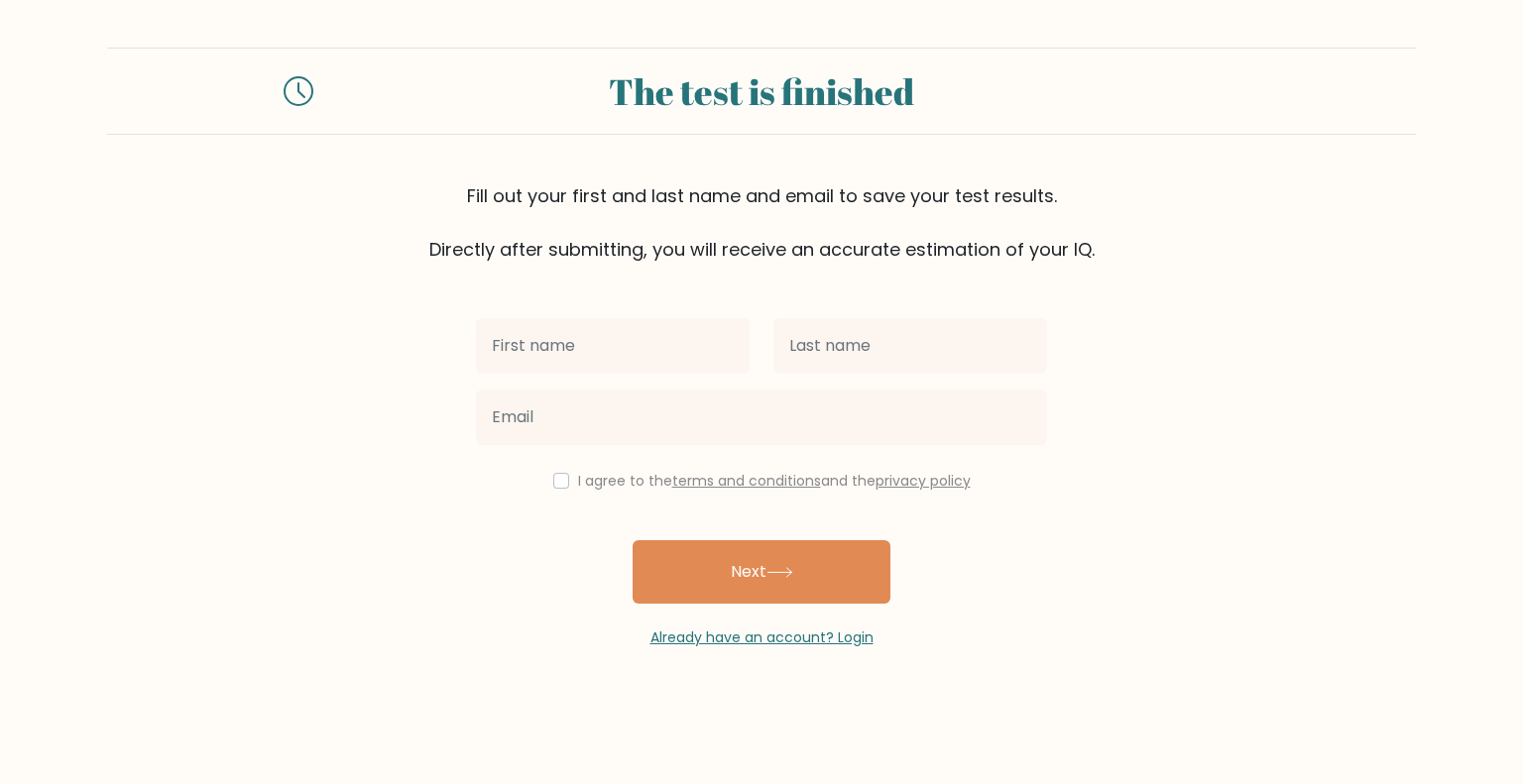 scroll, scrollTop: 0, scrollLeft: 0, axis: both 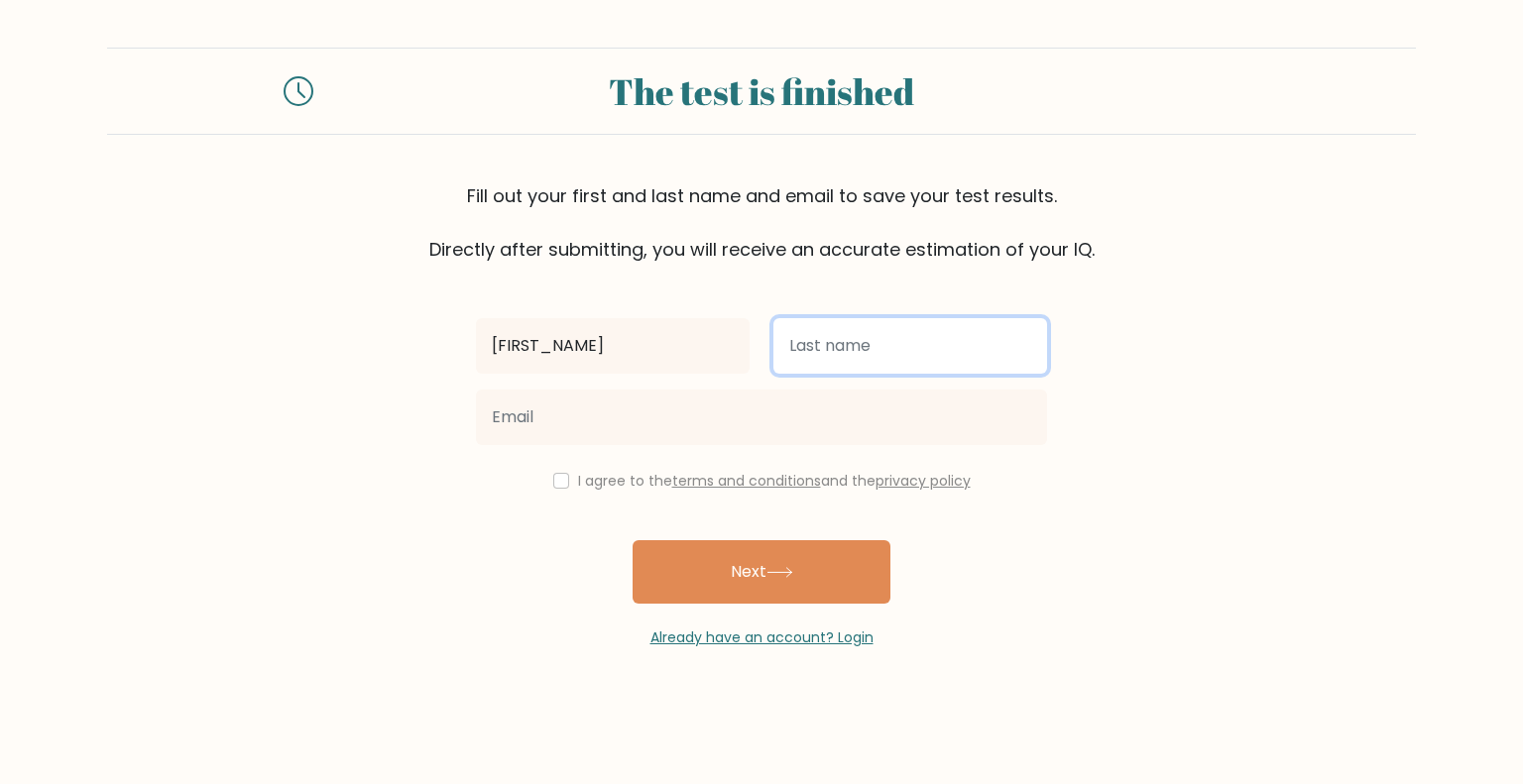 click at bounding box center [910, 346] 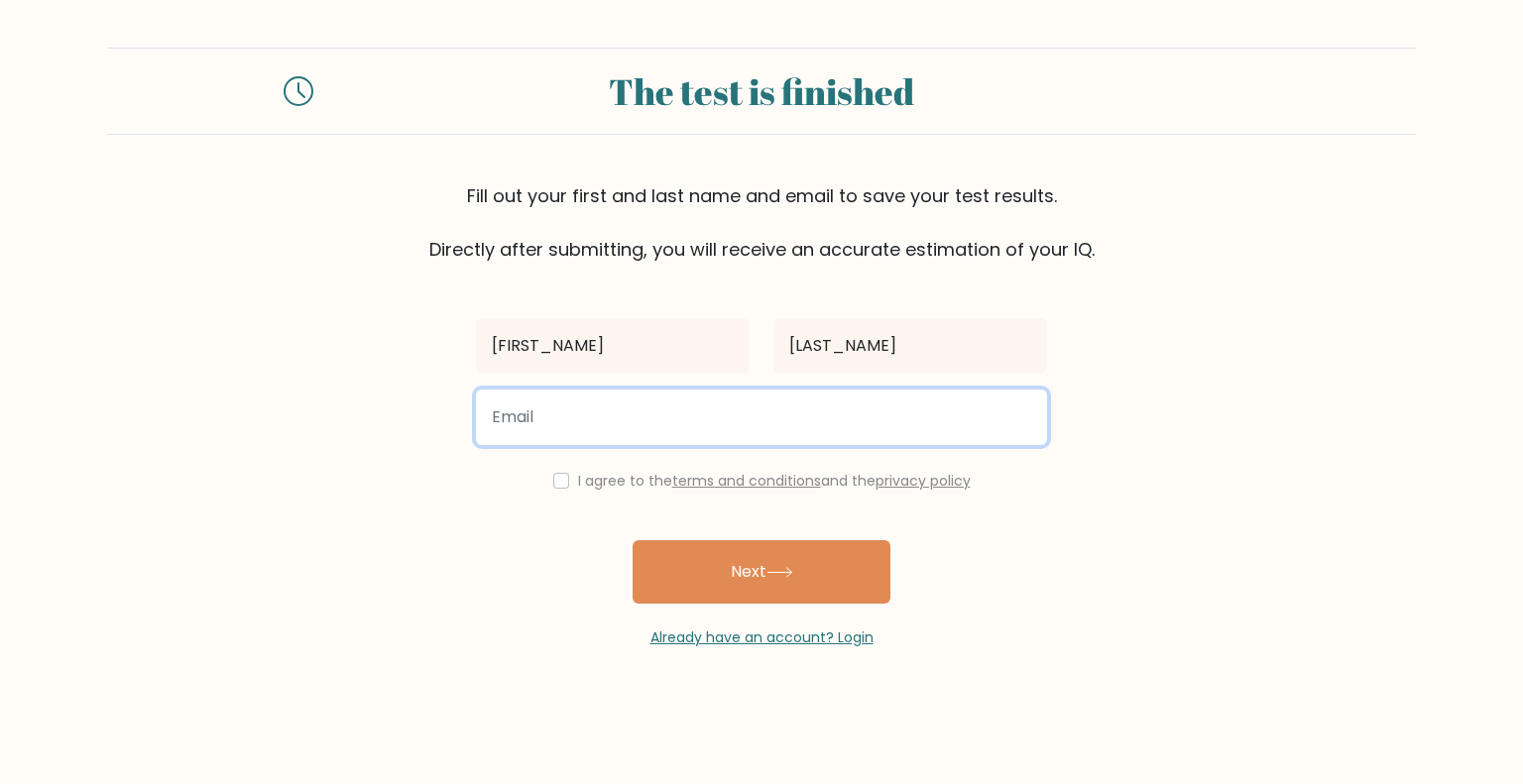 click at bounding box center (762, 417) 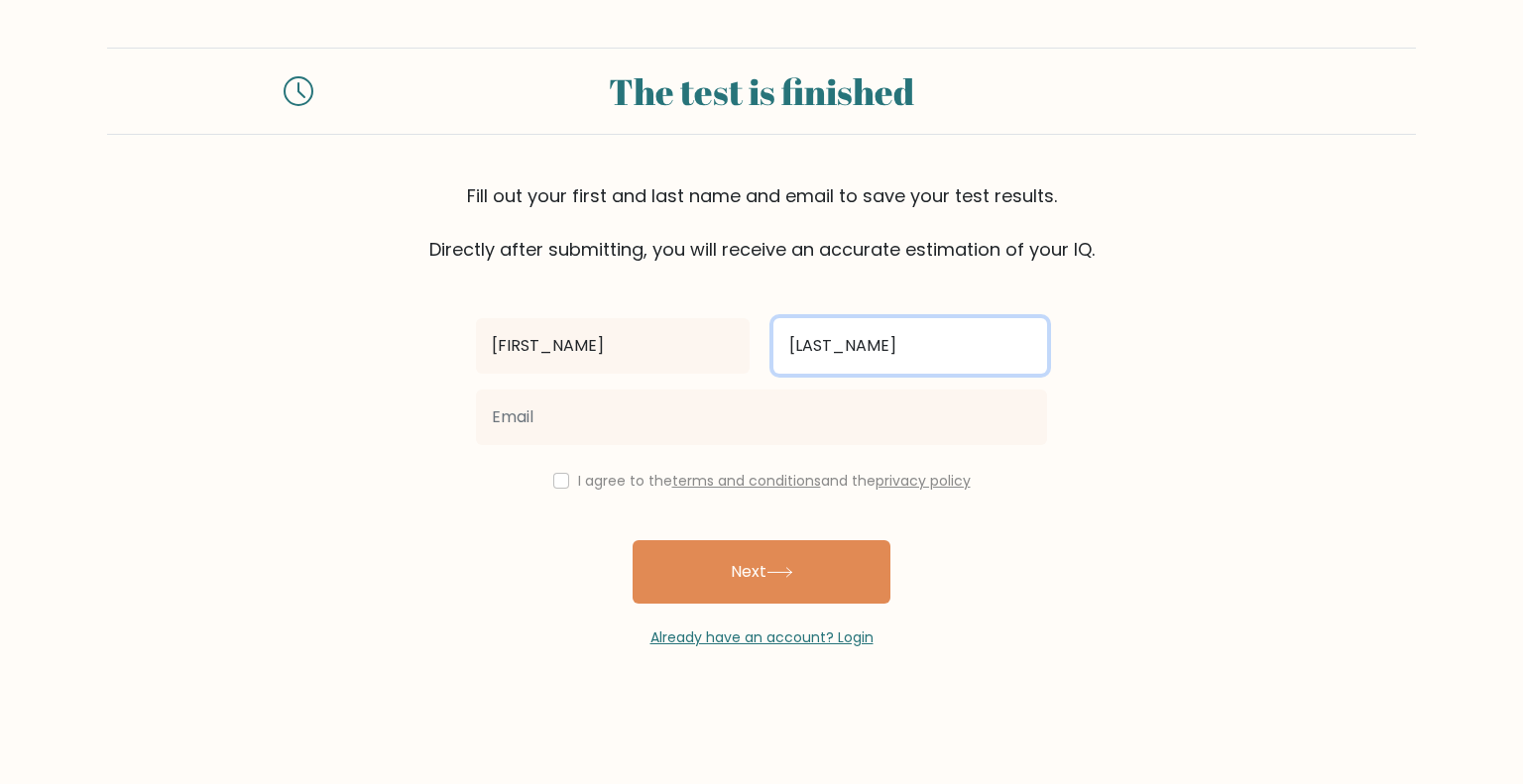 click on "Cayabyb" at bounding box center (910, 346) 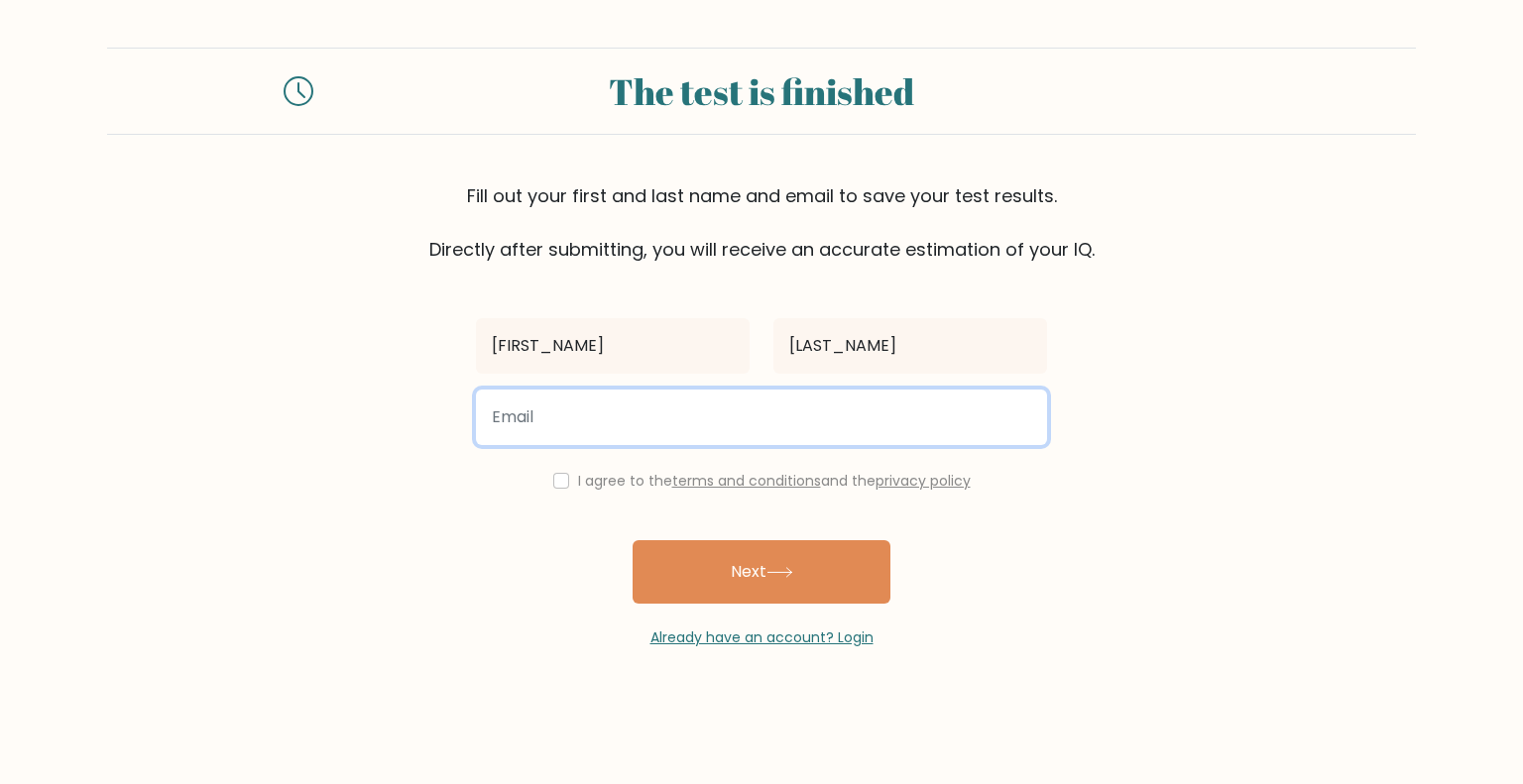 click at bounding box center [762, 417] 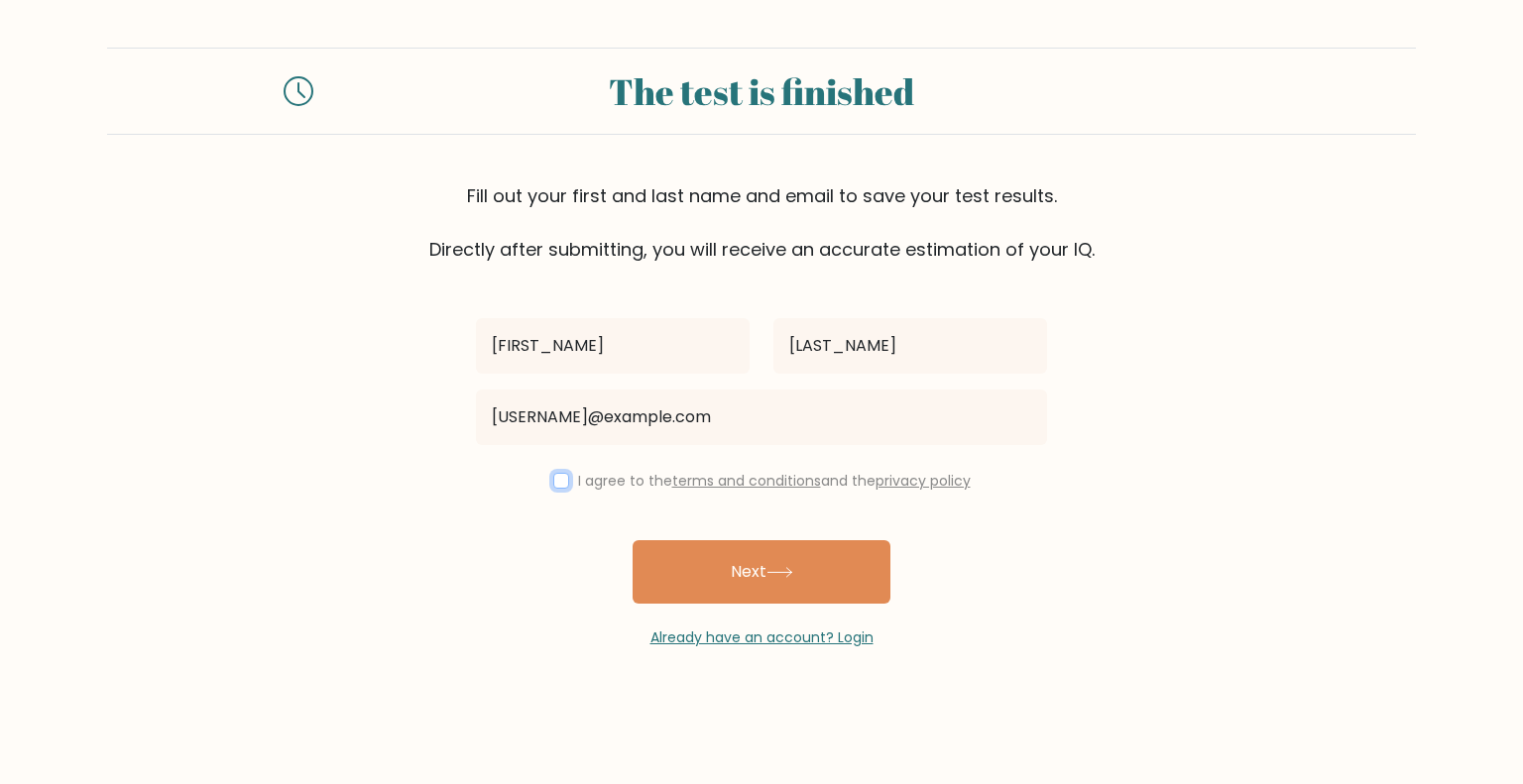 click at bounding box center [561, 481] 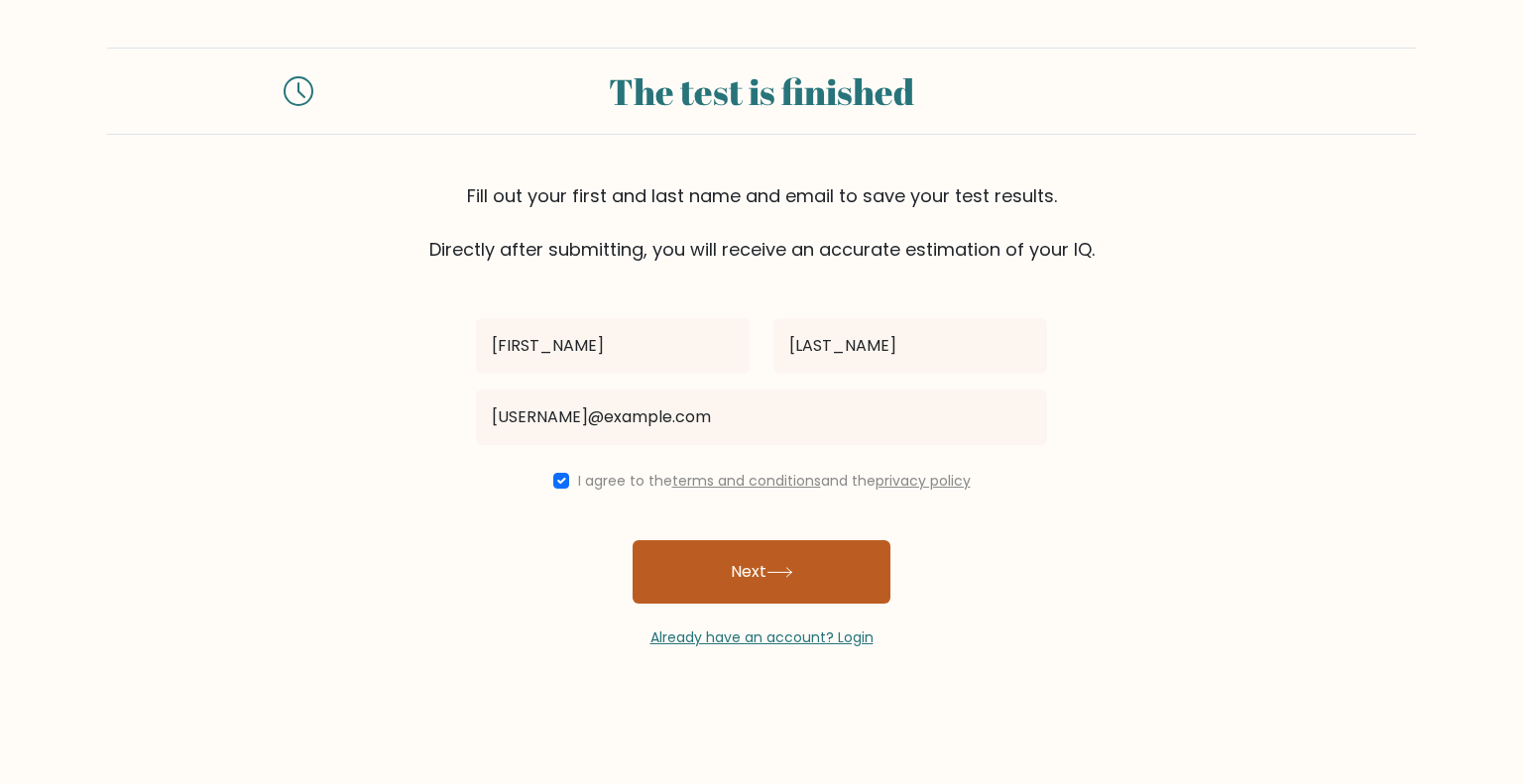 click on "Next" at bounding box center [762, 572] 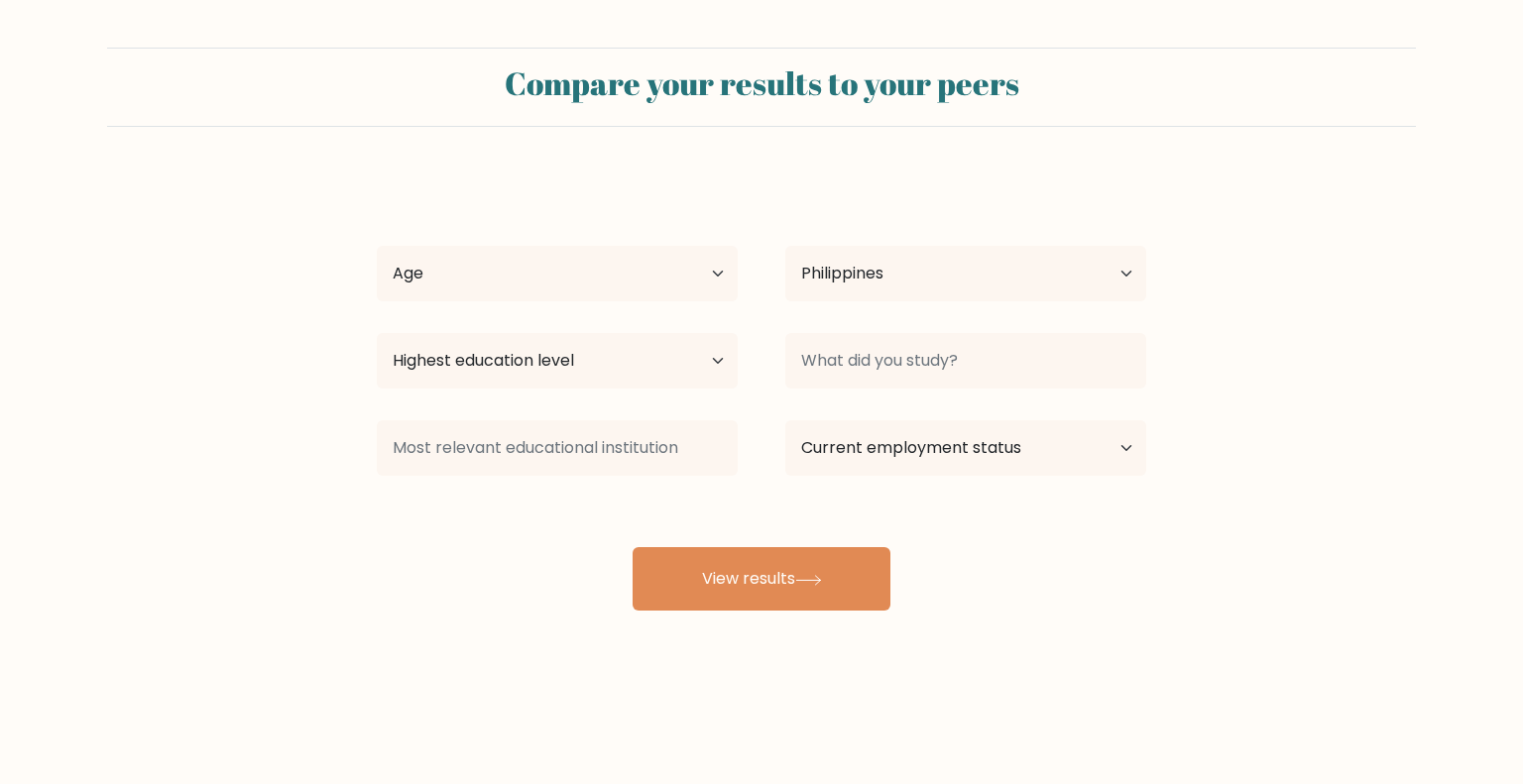 select on "PH" 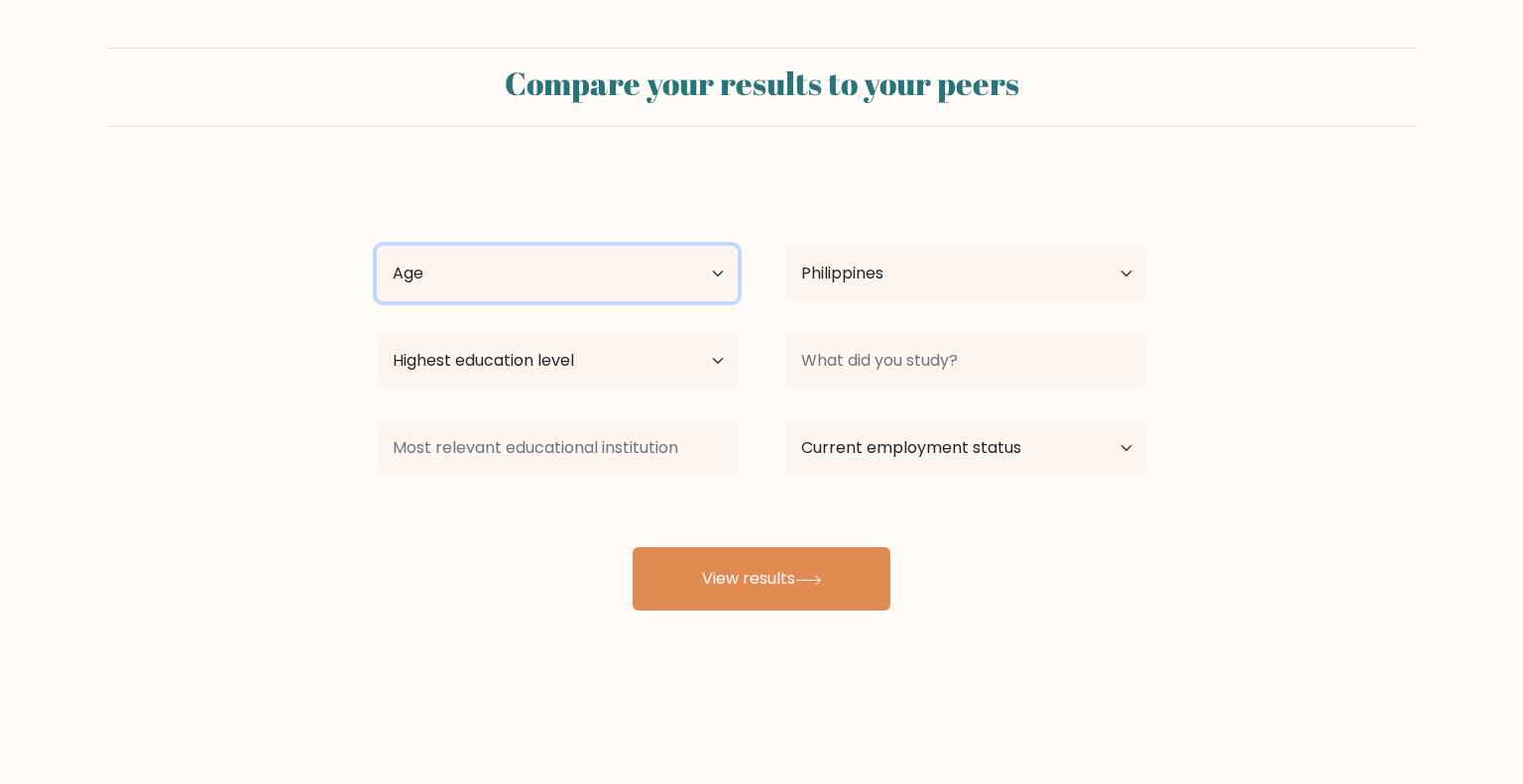 click on "Age
Under 18 years old
18-24 years old
25-34 years old
35-44 years old
45-54 years old
55-64 years old
65 years old and above" at bounding box center (557, 274) 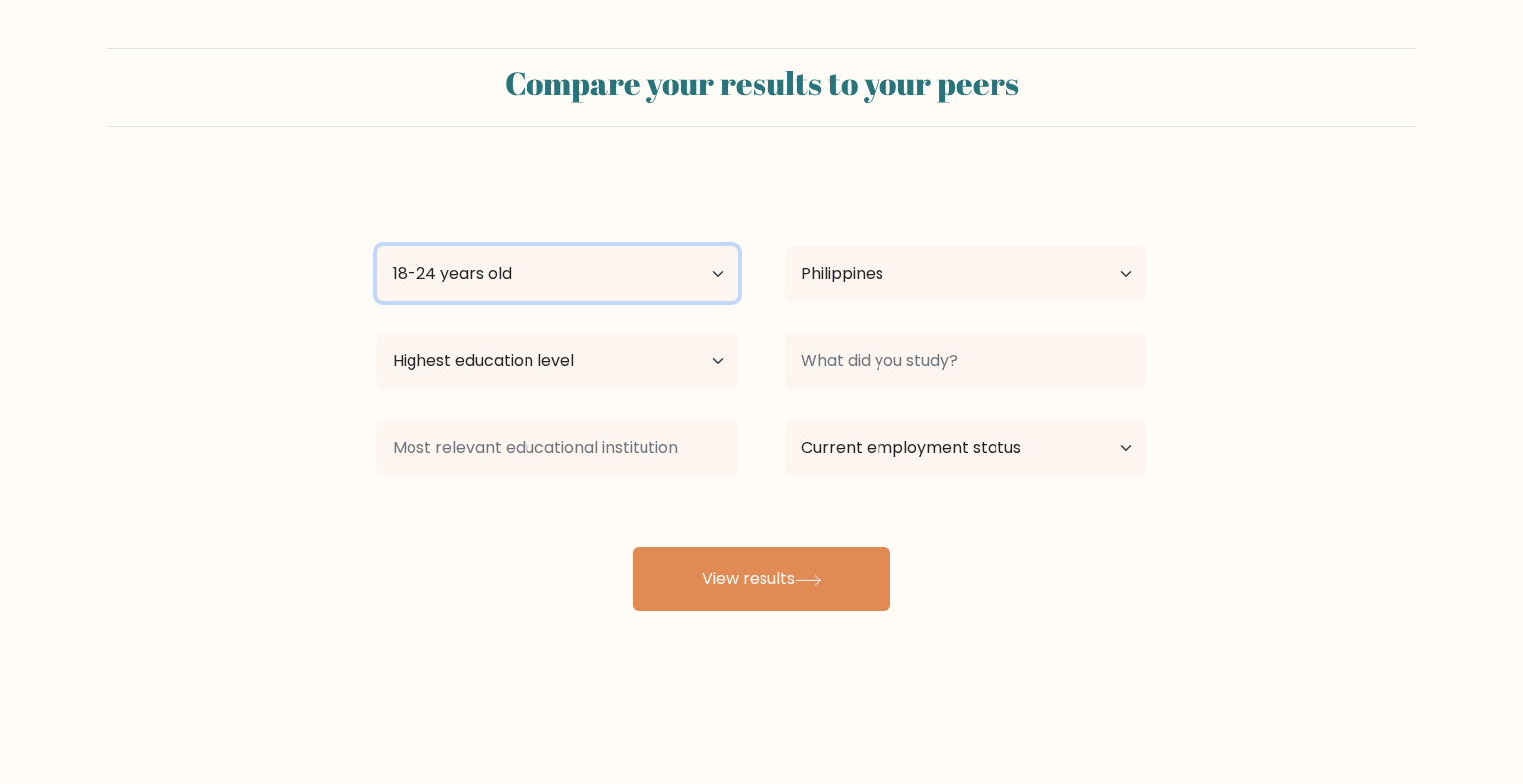 click on "Age
Under 18 years old
18-24 years old
25-34 years old
35-44 years old
45-54 years old
55-64 years old
65 years old and above" at bounding box center [557, 274] 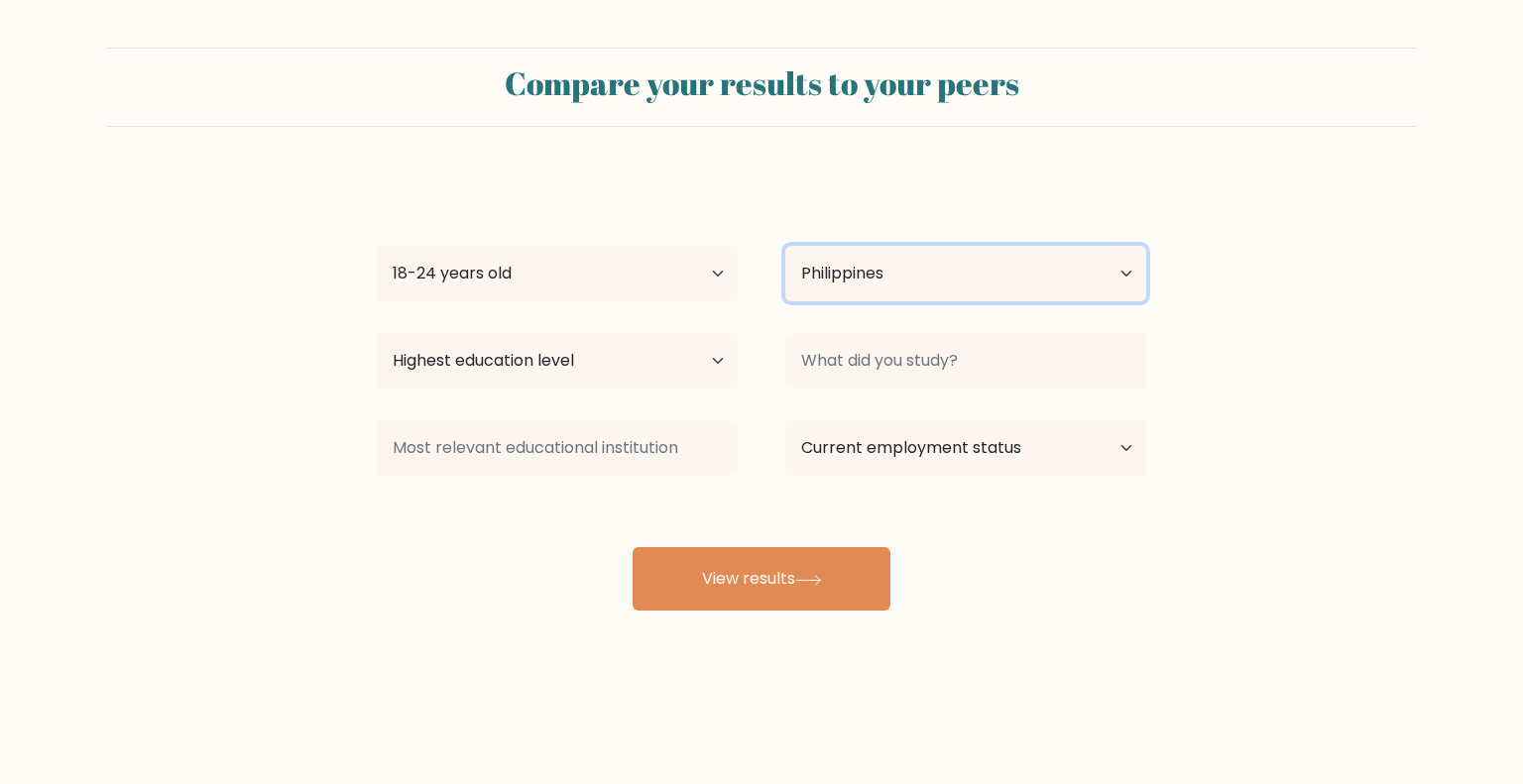 click on "Country
Afghanistan
Albania
Algeria
American Samoa
Andorra
Angola
Anguilla
Antarctica
Antigua and Barbuda
Argentina
Armenia
Aruba
Australia
Austria
Azerbaijan
Bahamas
Bahrain
Bangladesh
Barbados
Belarus
Belgium
Belize
Benin
Bermuda
Bhutan
Bolivia
Bonaire, Sint Eustatius and Saba
Bosnia and Herzegovina
Botswana
Bouvet Island
Brazil
British Indian Ocean Territory
Brunei
Bulgaria
Burkina Faso
Burundi
Cabo Verde
Cambodia
Cameroon
Canada
Cayman Islands
Central African Republic
Chad
Chile
China
Christmas Island
Cocos (Keeling) Islands
Colombia
Comoros
Congo
Congo (the Democratic Republic of the)
Cook Islands
Costa Rica
Côte d'Ivoire
Croatia
Cuba" at bounding box center [966, 274] 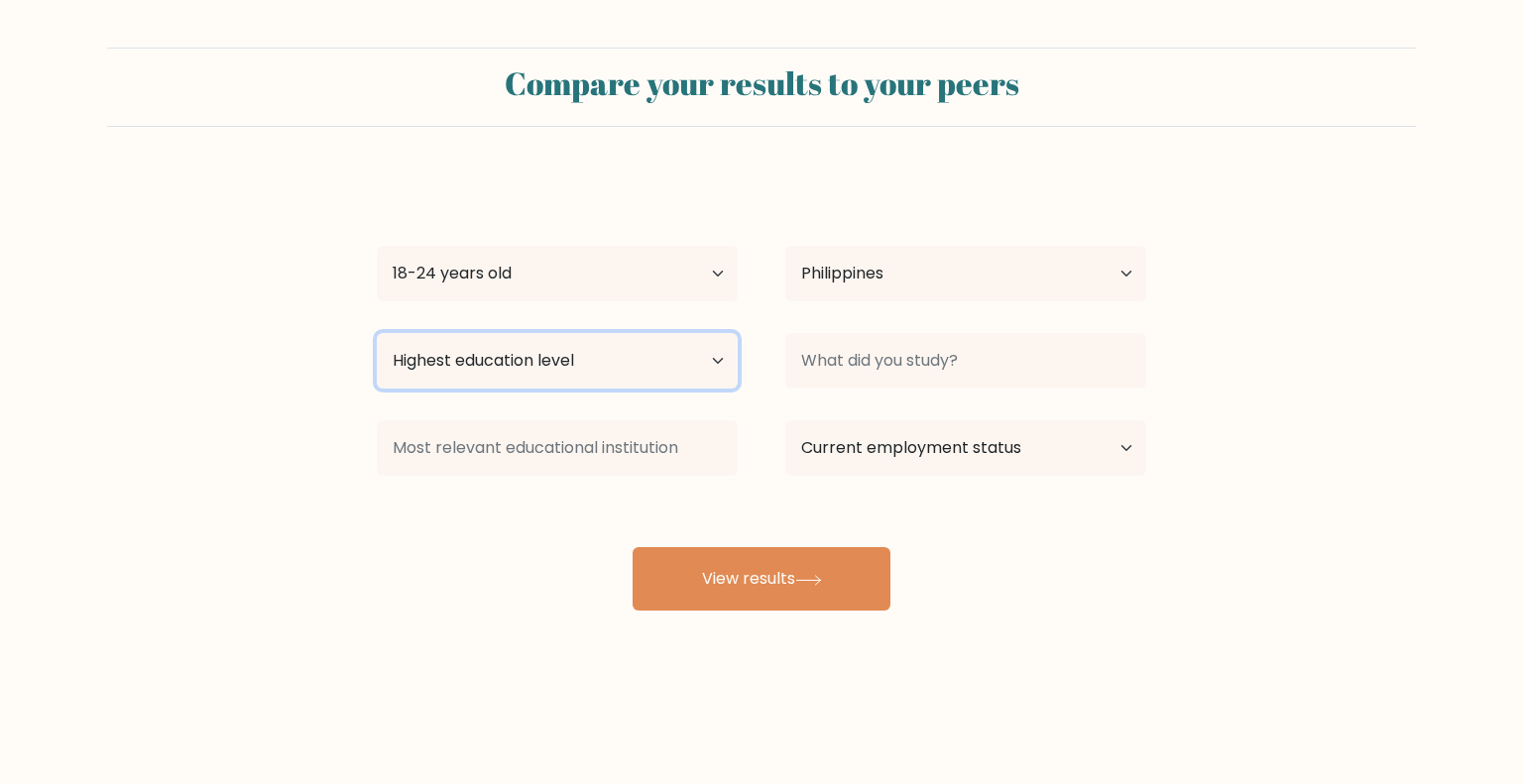click on "Highest education level
No schooling
Primary
Lower Secondary
Upper Secondary
Occupation Specific
Bachelor's degree
Master's degree
Doctoral degree" at bounding box center (557, 361) 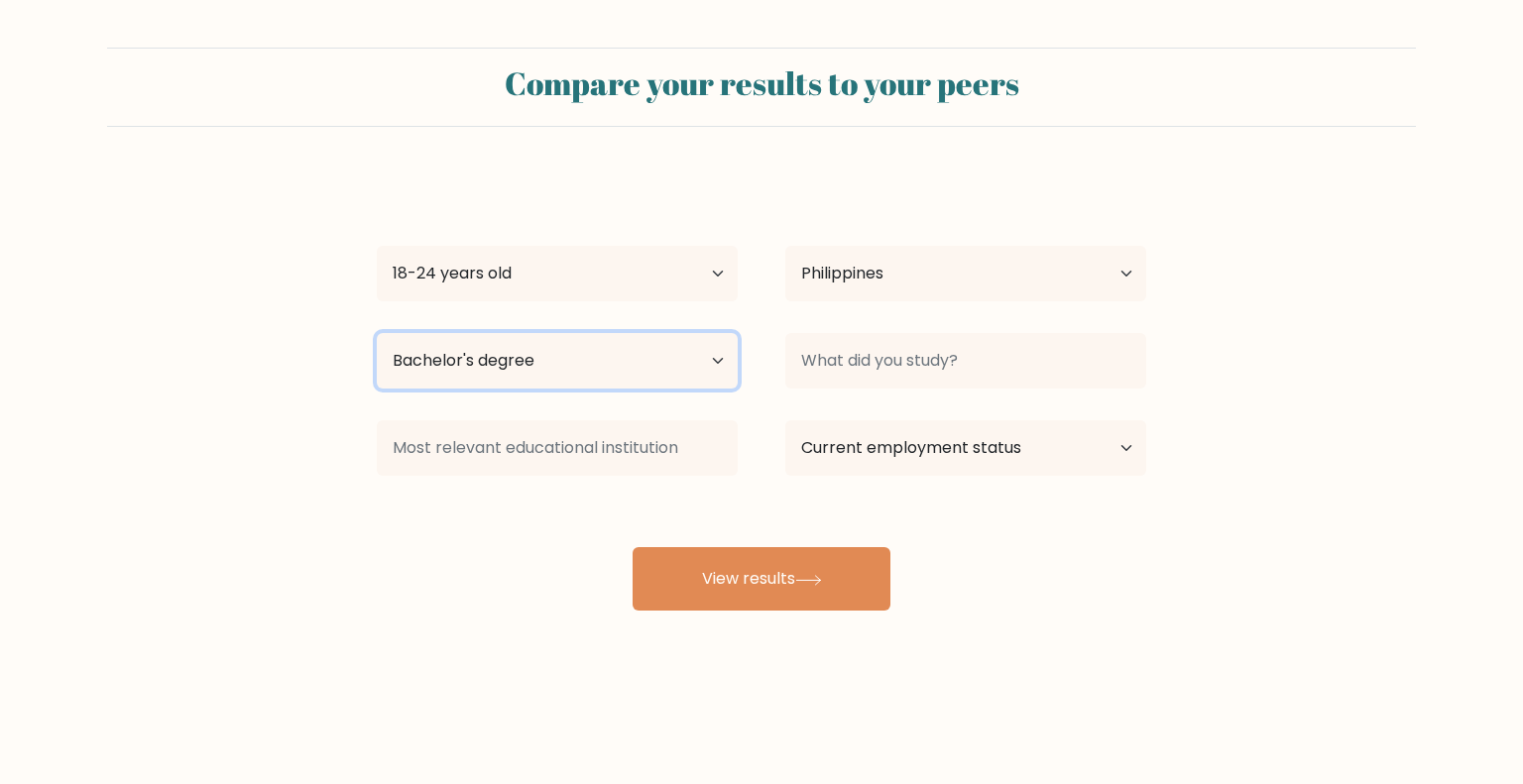 click on "Highest education level
No schooling
Primary
Lower Secondary
Upper Secondary
Occupation Specific
Bachelor's degree
Master's degree
Doctoral degree" at bounding box center [557, 361] 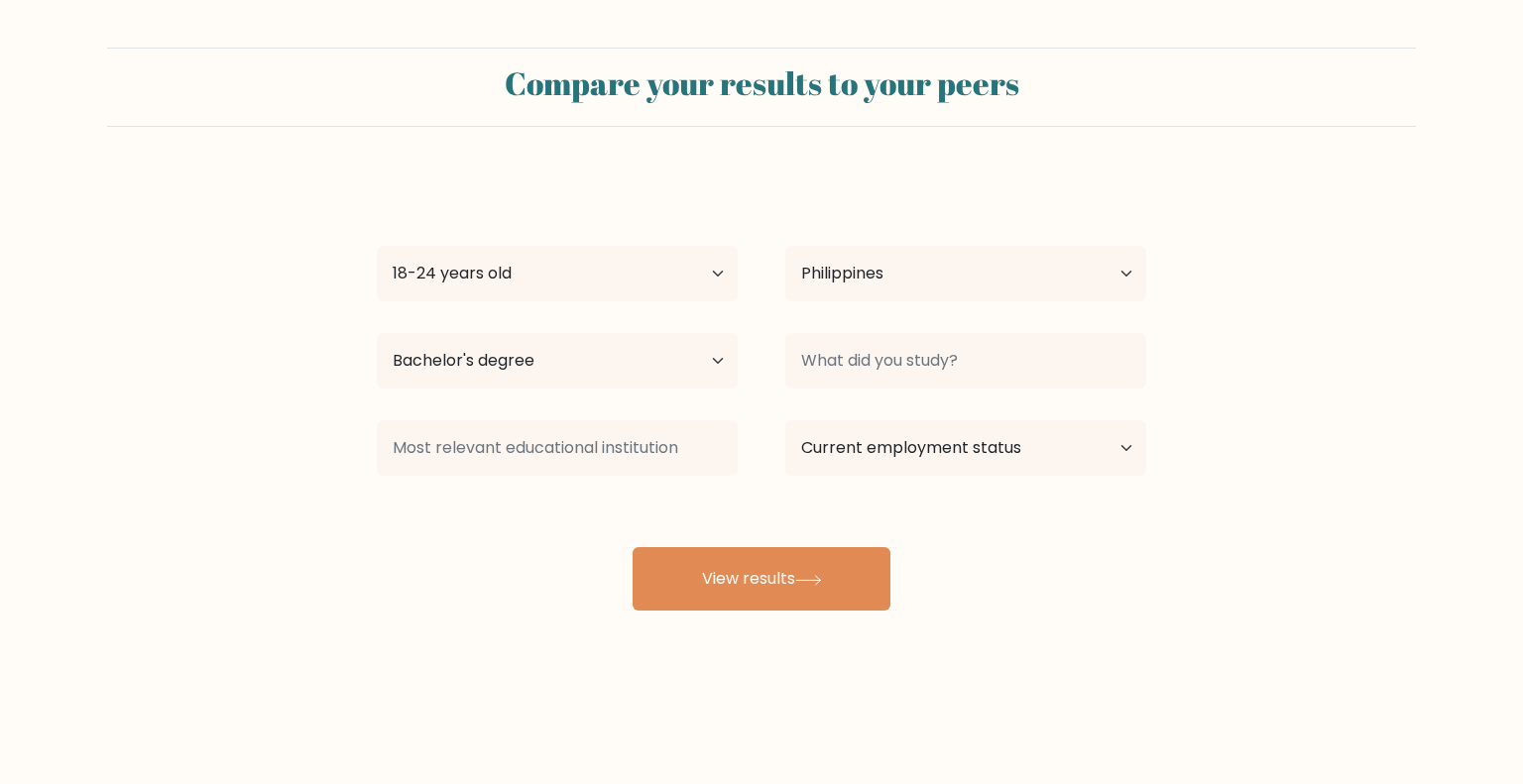 click on "Enrique
[LAST]
Age
Under 18 years old
18-24 years old
25-34 years old
35-44 years old
45-54 years old
55-64 years old
65 years old and above
Country
Afghanistan
Albania
Algeria
American Samoa
Andorra
Angola
Anguilla
Antarctica
Antigua and Barbuda
Argentina
Armenia
Aruba
Australia
Austria
Azerbaijan
Bahamas
Bahrain
Bangladesh
Barbados
Belarus
Belgium
Belize
Benin
Bermuda
Bhutan
Bolivia
Bonaire, Sint Eustatius and Saba
Bosnia and Herzegovina
Botswana
Bouvet Island
Brazil
Brunei" at bounding box center (762, 392) 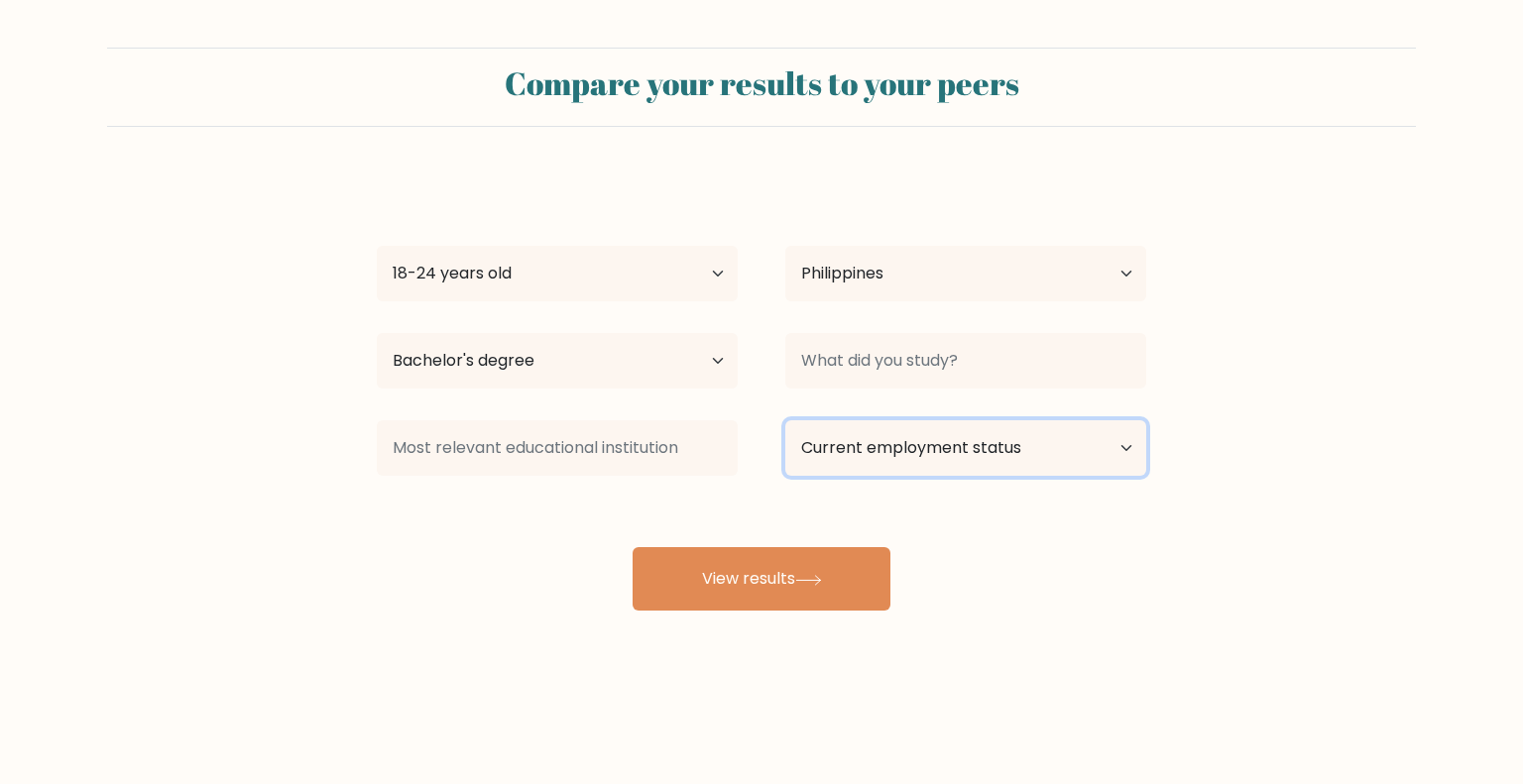 click on "Current employment status
Employed
Student
Retired
Other / prefer not to answer" at bounding box center (966, 448) 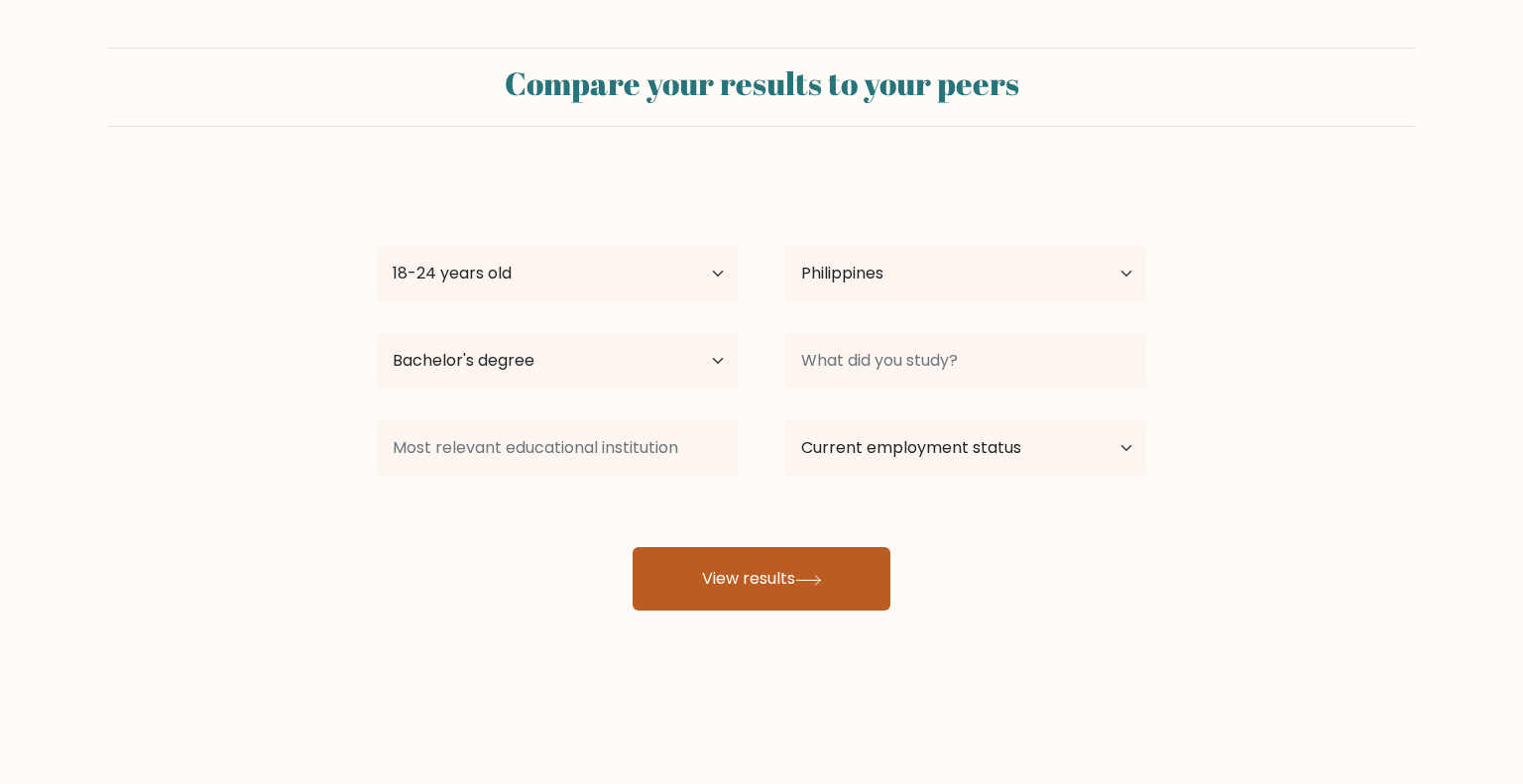 click on "View results" at bounding box center (762, 579) 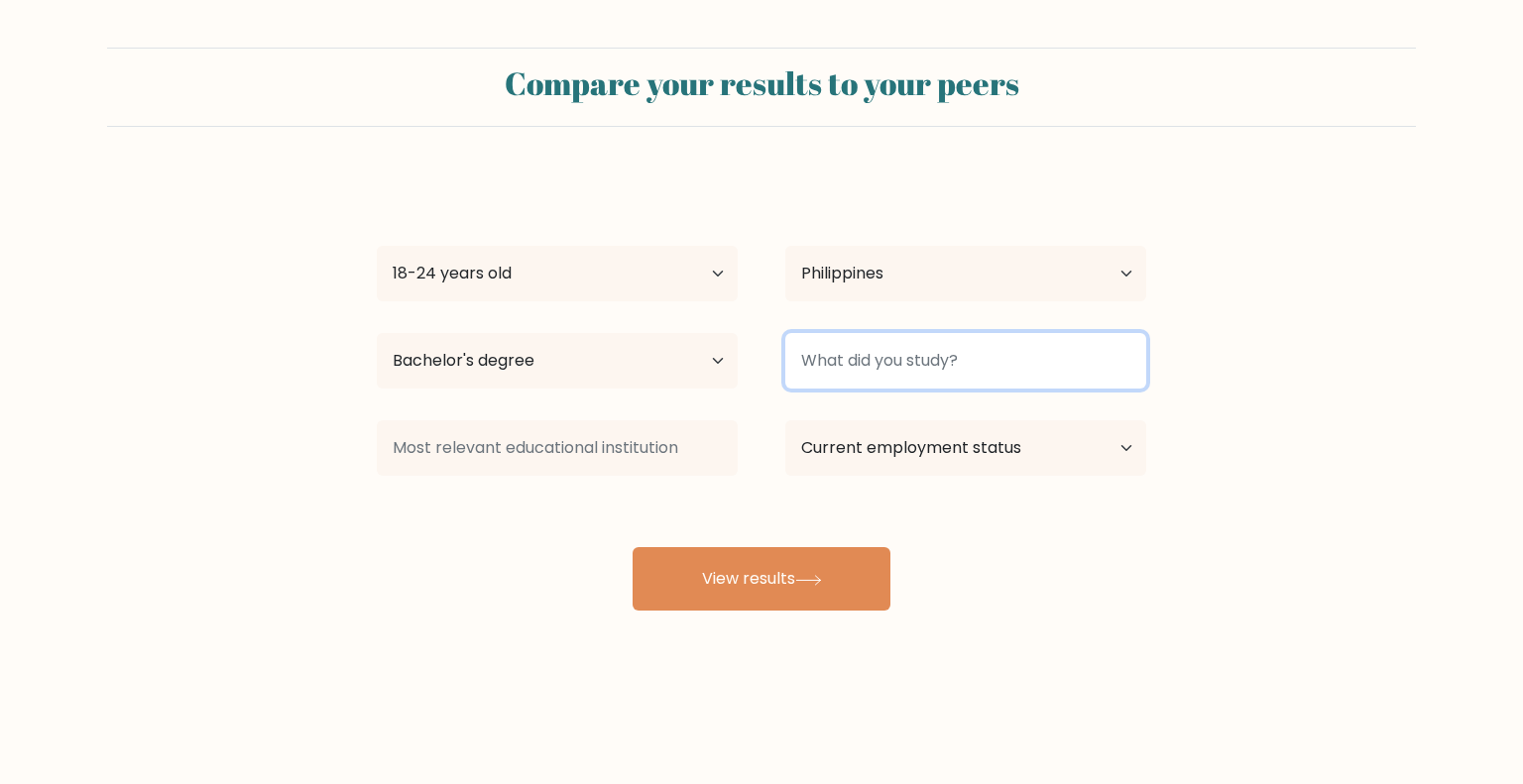 click at bounding box center [966, 361] 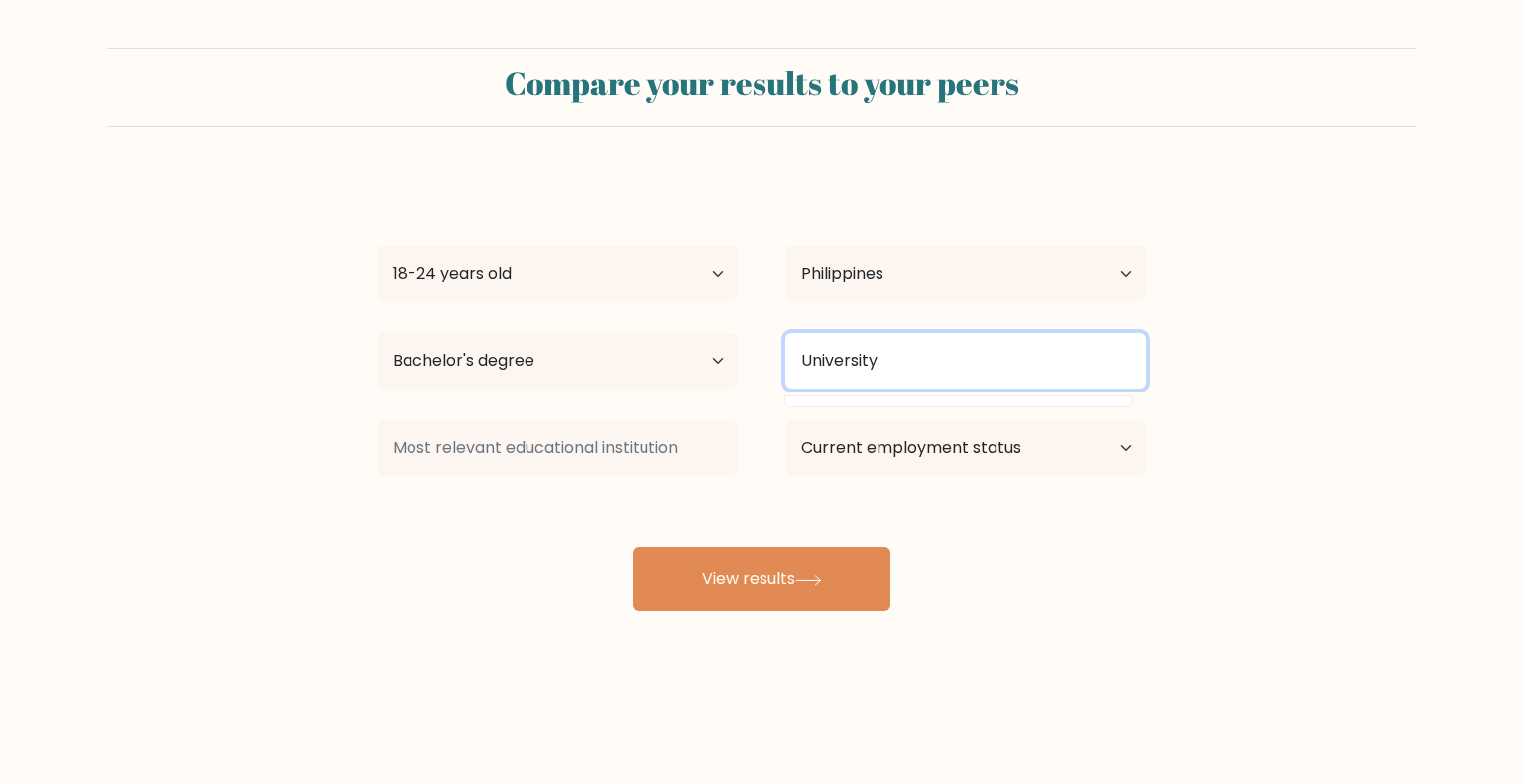 type on "University" 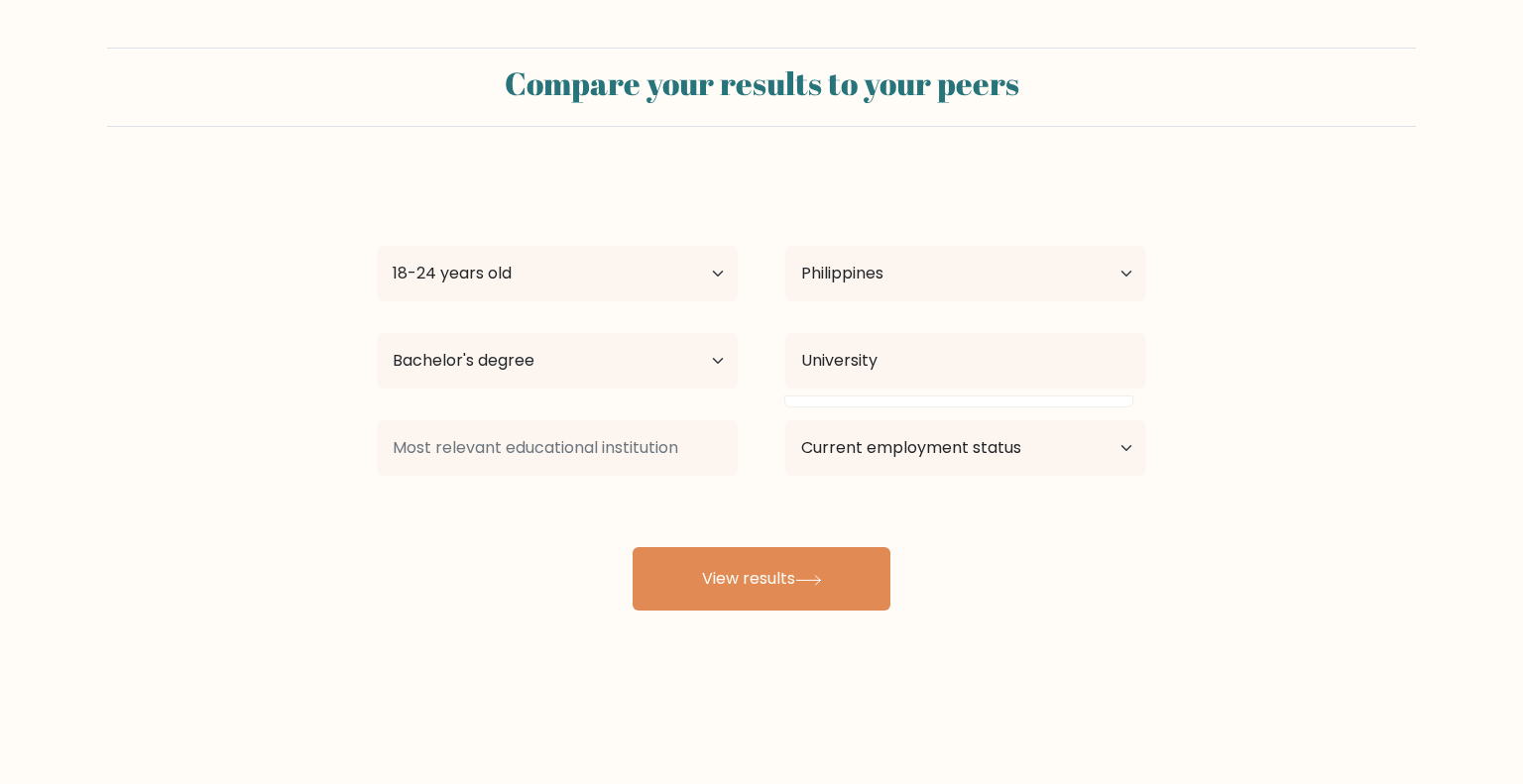 click on "Compare your results to your peers
Enrique
[LAST]
Age
Under 18 years old
18-24 years old
25-34 years old
35-44 years old
45-54 years old
55-64 years old
65 years old and above
Country
Afghanistan
Albania
Algeria
American Samoa
Andorra
Angola
Anguilla
Antarctica
Antigua and Barbuda
Argentina
Armenia
Chad" at bounding box center (762, 376) 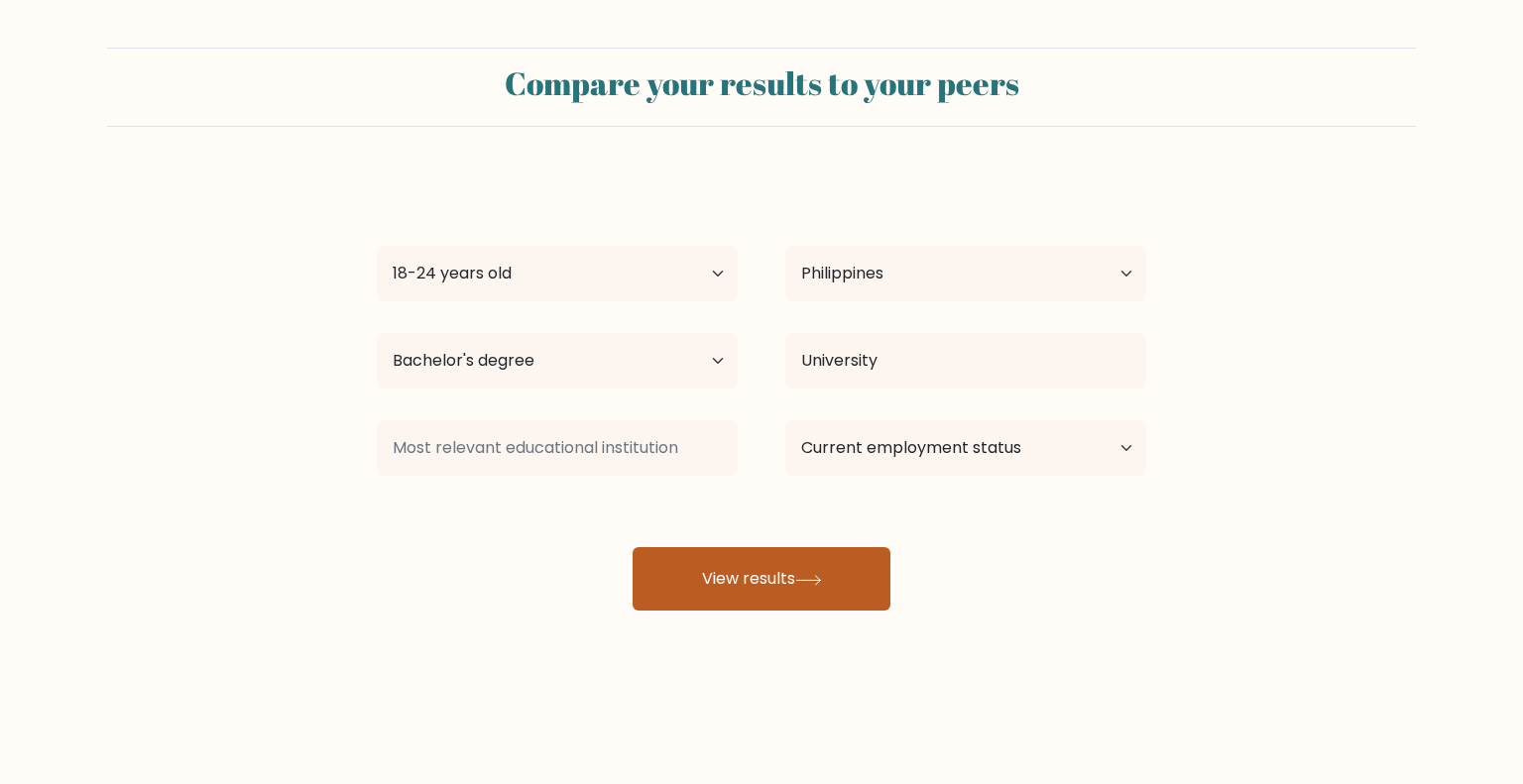 click on "View results" at bounding box center [762, 579] 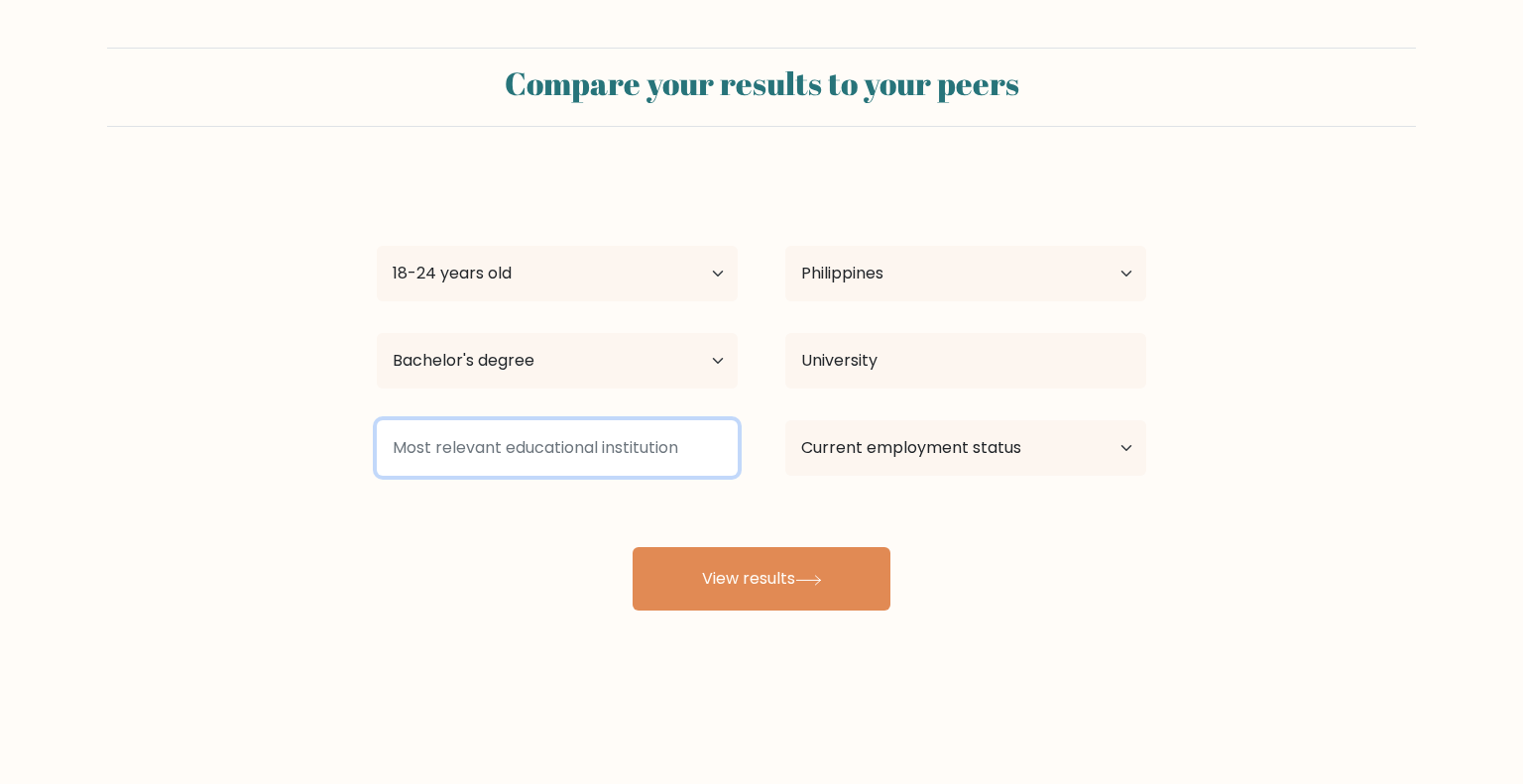 click at bounding box center [557, 448] 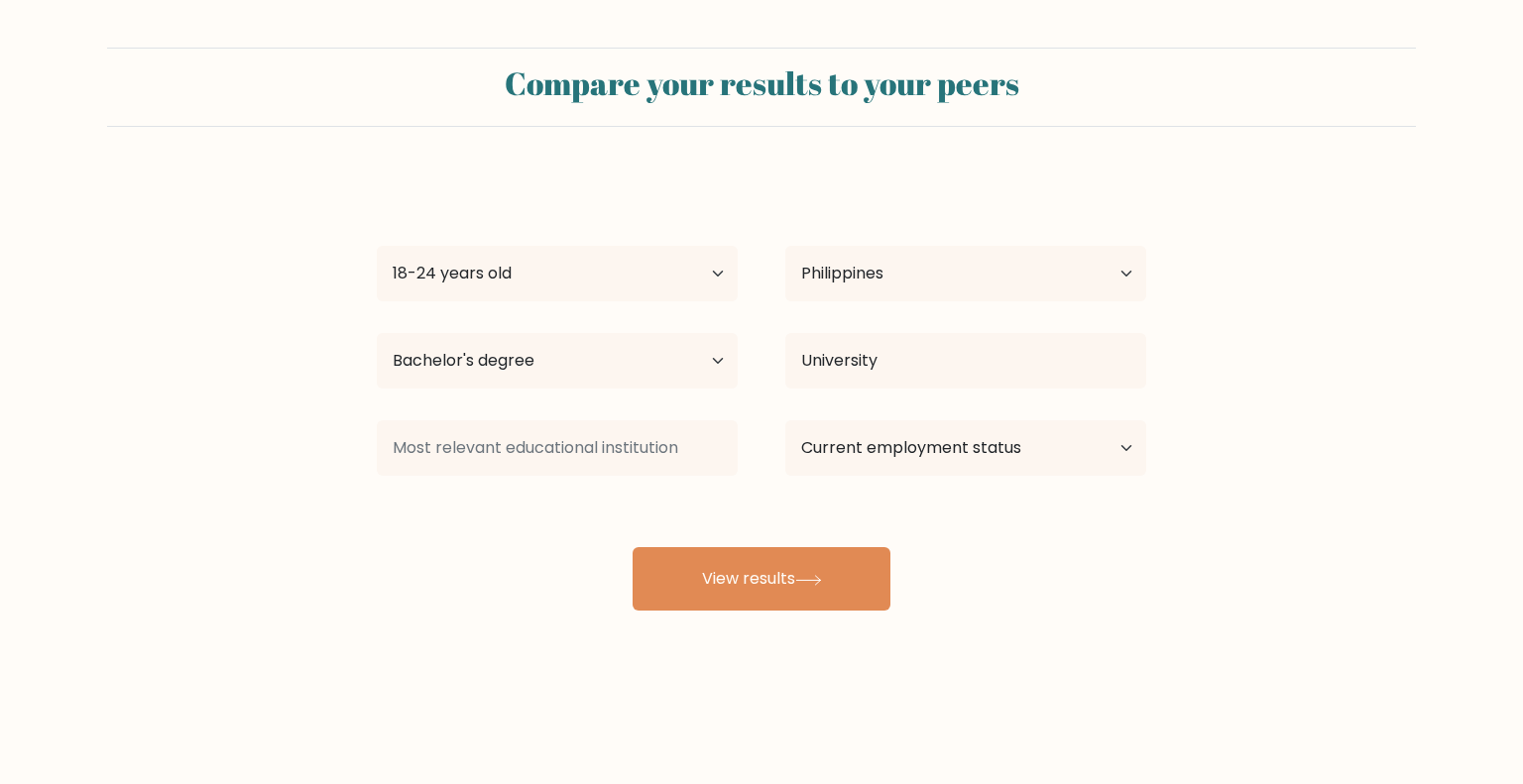 click on "Enrique
[LAST]
Age
Under 18 years old
18-24 years old
25-34 years old
35-44 years old
45-54 years old
55-64 years old
65 years old and above
Country
Afghanistan
Albania
Algeria
American Samoa
Andorra
Angola
Anguilla
Antarctica
Antigua and Barbuda
Argentina
Armenia
Aruba
Australia
Austria
Azerbaijan
Bahamas
Bahrain
Bangladesh
Barbados
Belarus
Belgium
Belize
Benin
Bermuda
Bhutan
Bolivia
Bonaire, Sint Eustatius and Saba
Bosnia and Herzegovina
Botswana
Bouvet Island
Brazil
Brunei" at bounding box center (762, 392) 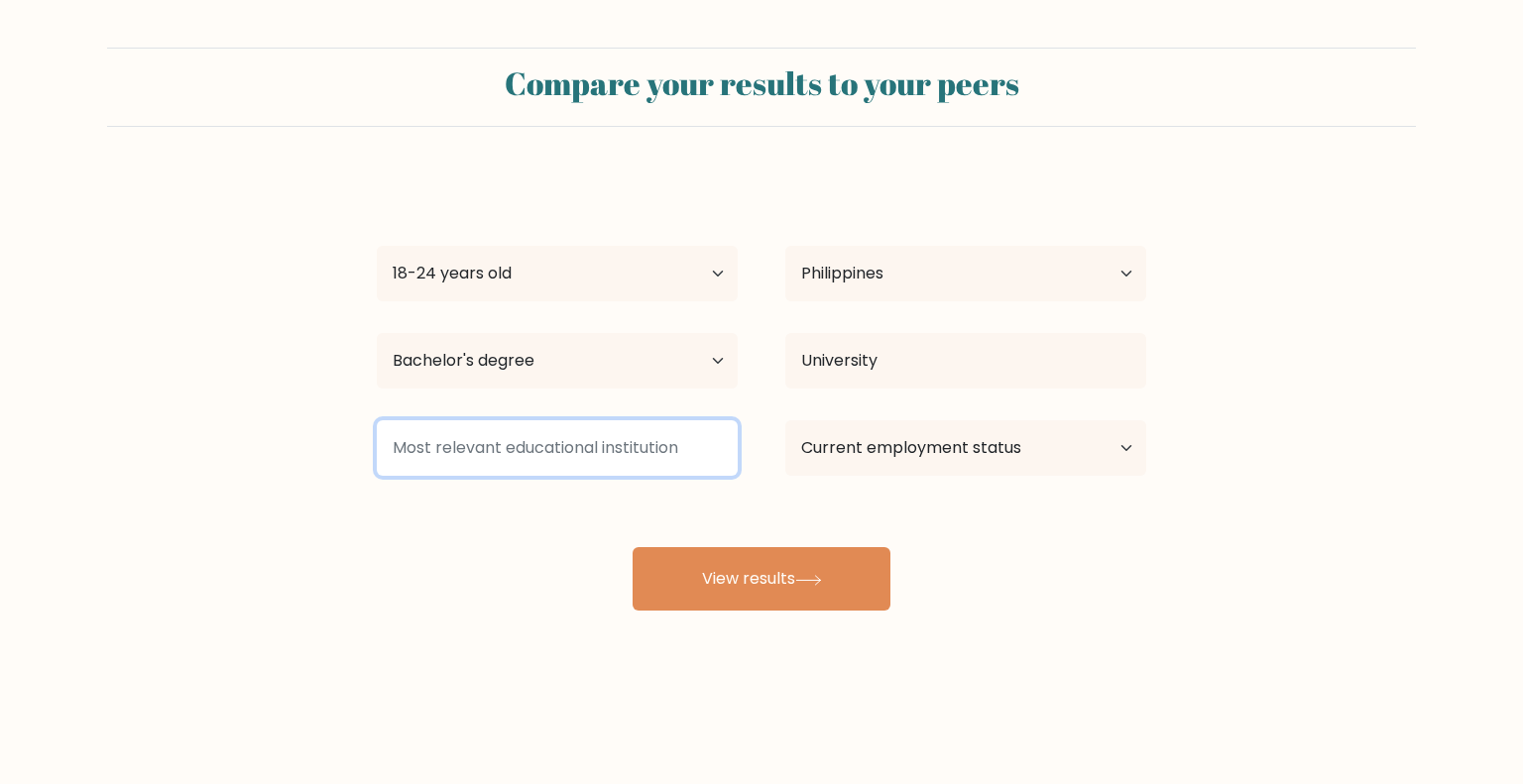 click at bounding box center (557, 448) 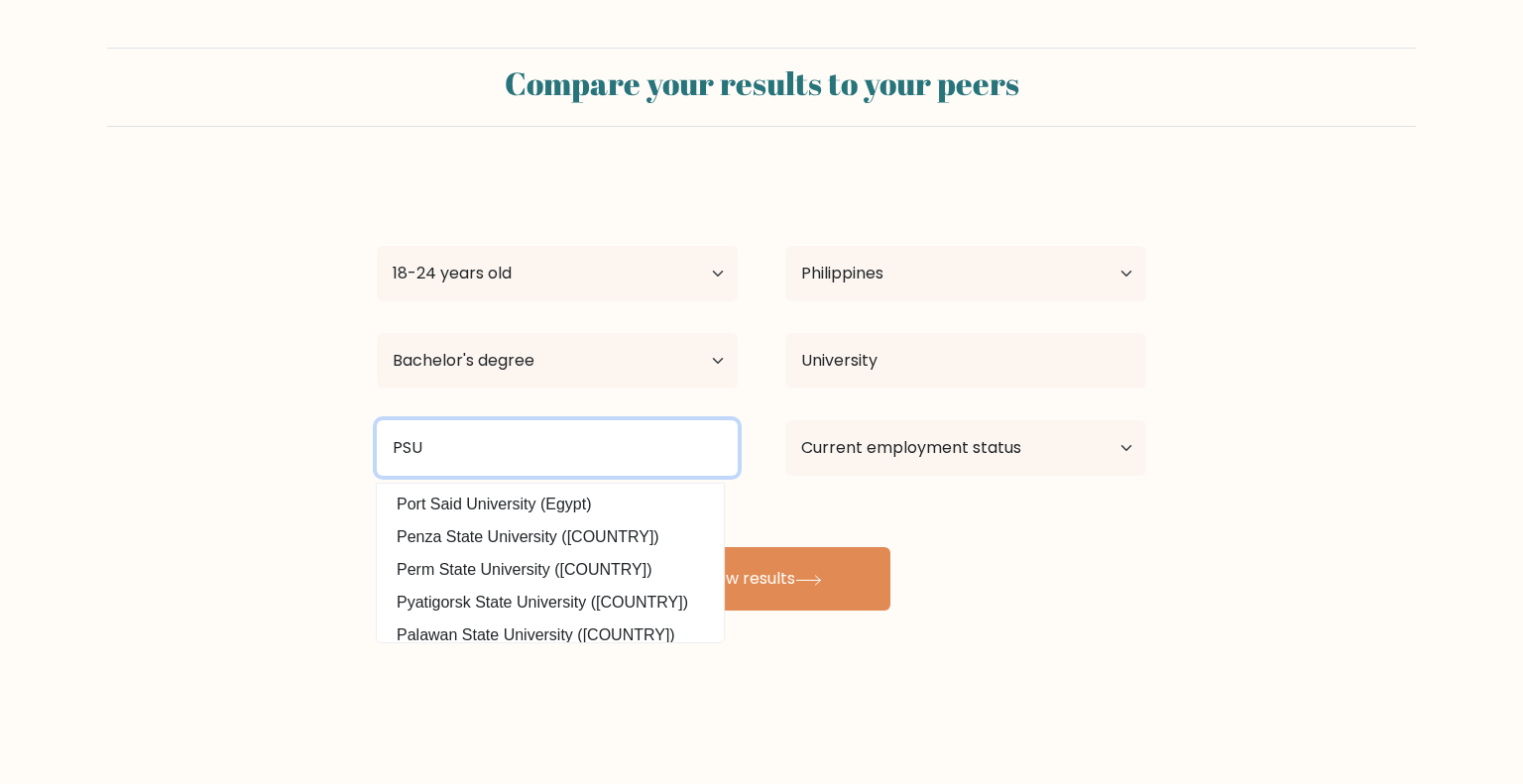 type on "PSU" 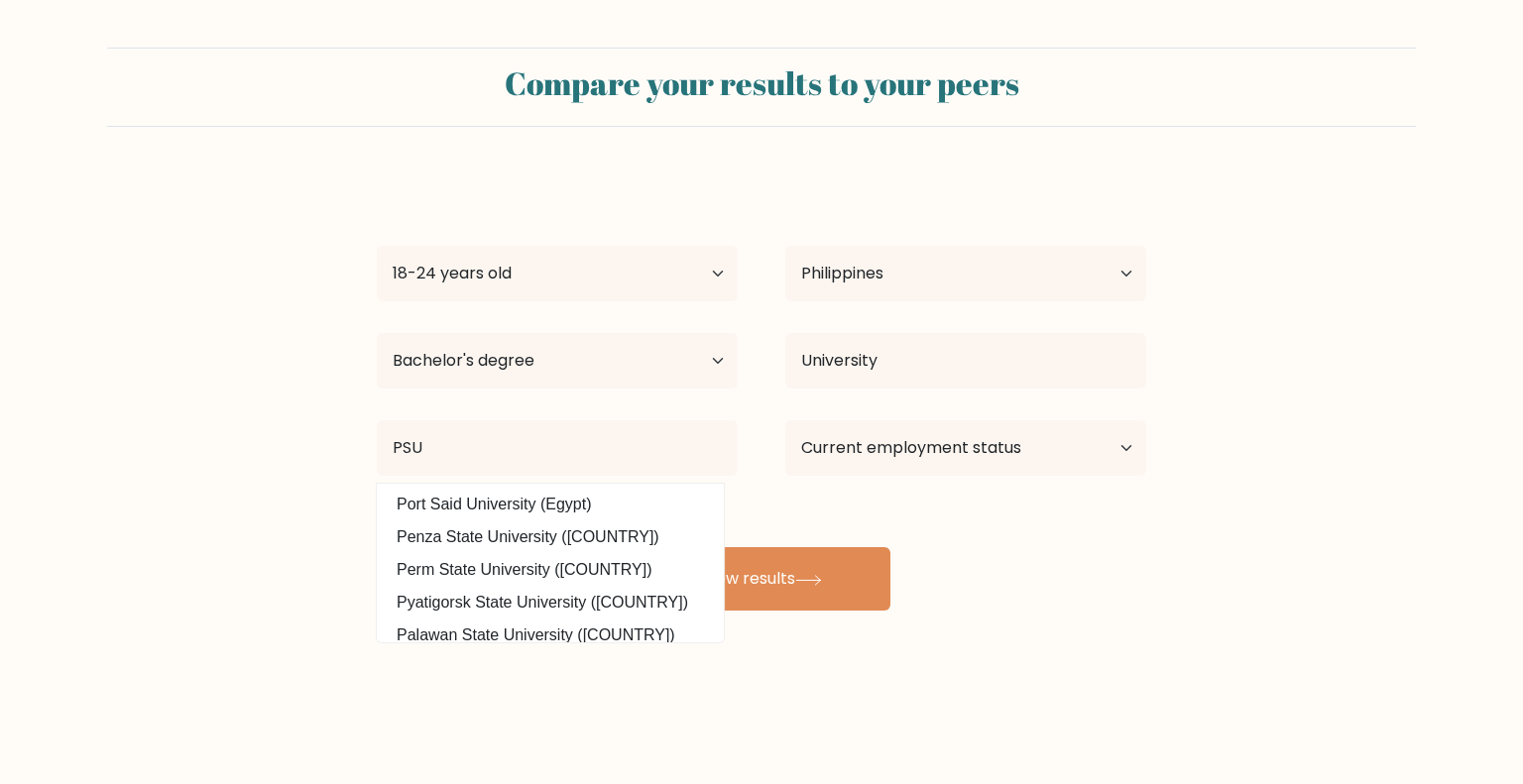 click on "Enrique
[LAST]
Age
Under 18 years old
18-24 years old
25-34 years old
35-44 years old
45-54 years old
55-64 years old
65 years old and above
Country
Afghanistan
Albania
Algeria
American Samoa
Andorra
Angola
Anguilla
Antarctica
Antigua and Barbuda
Argentina
Armenia
Aruba
Australia
Austria
Azerbaijan
Bahamas
Bahrain
Bangladesh
Barbados
Belarus
Belgium
Belize
Benin
Bermuda
Bhutan
Bolivia
Bonaire, Sint Eustatius and Saba
Bosnia and Herzegovina
Botswana
Bouvet Island
Brazil
Brunei" at bounding box center [762, 392] 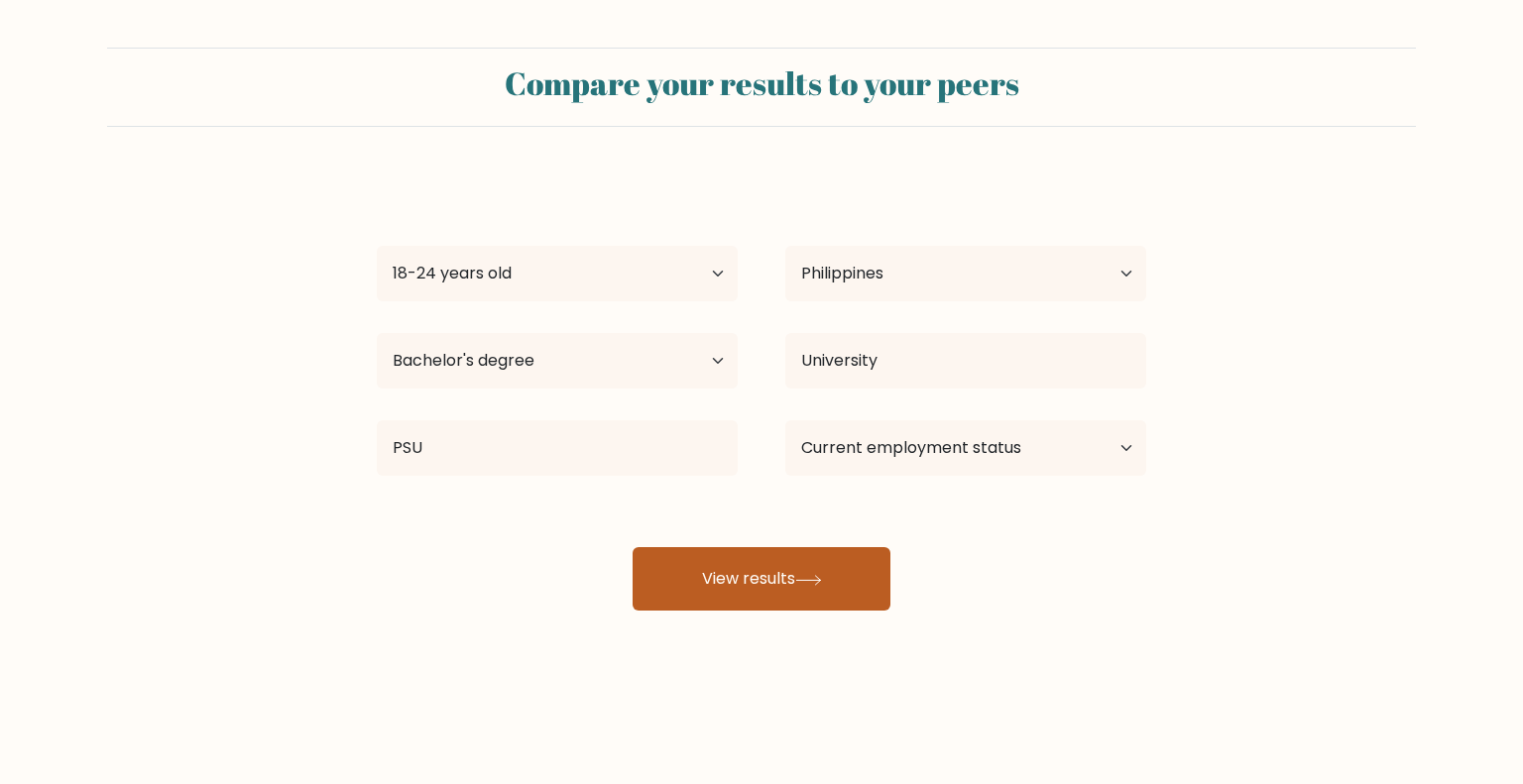 click on "View results" at bounding box center (762, 579) 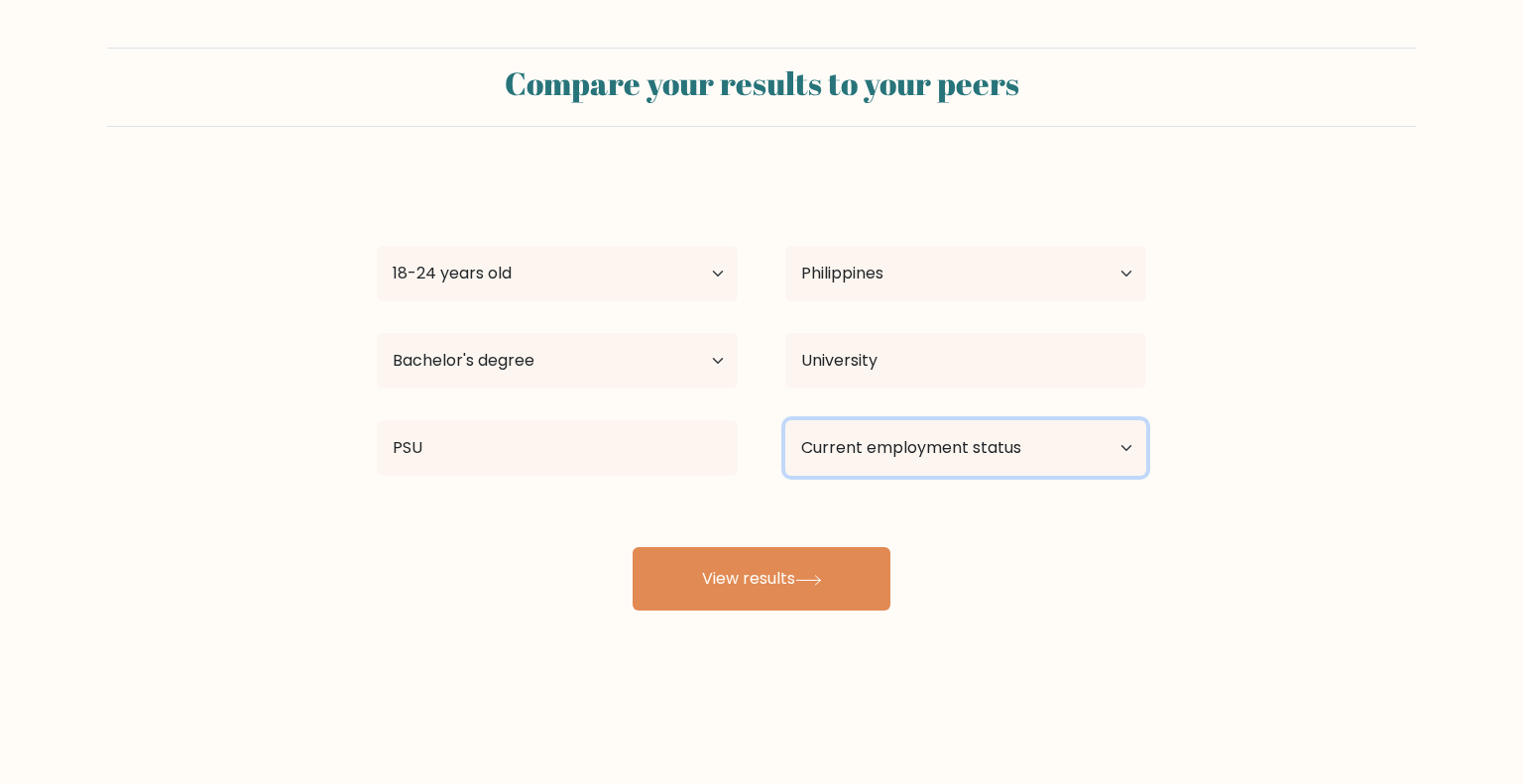 click on "Current employment status
Employed
Student
Retired
Other / prefer not to answer" at bounding box center [966, 448] 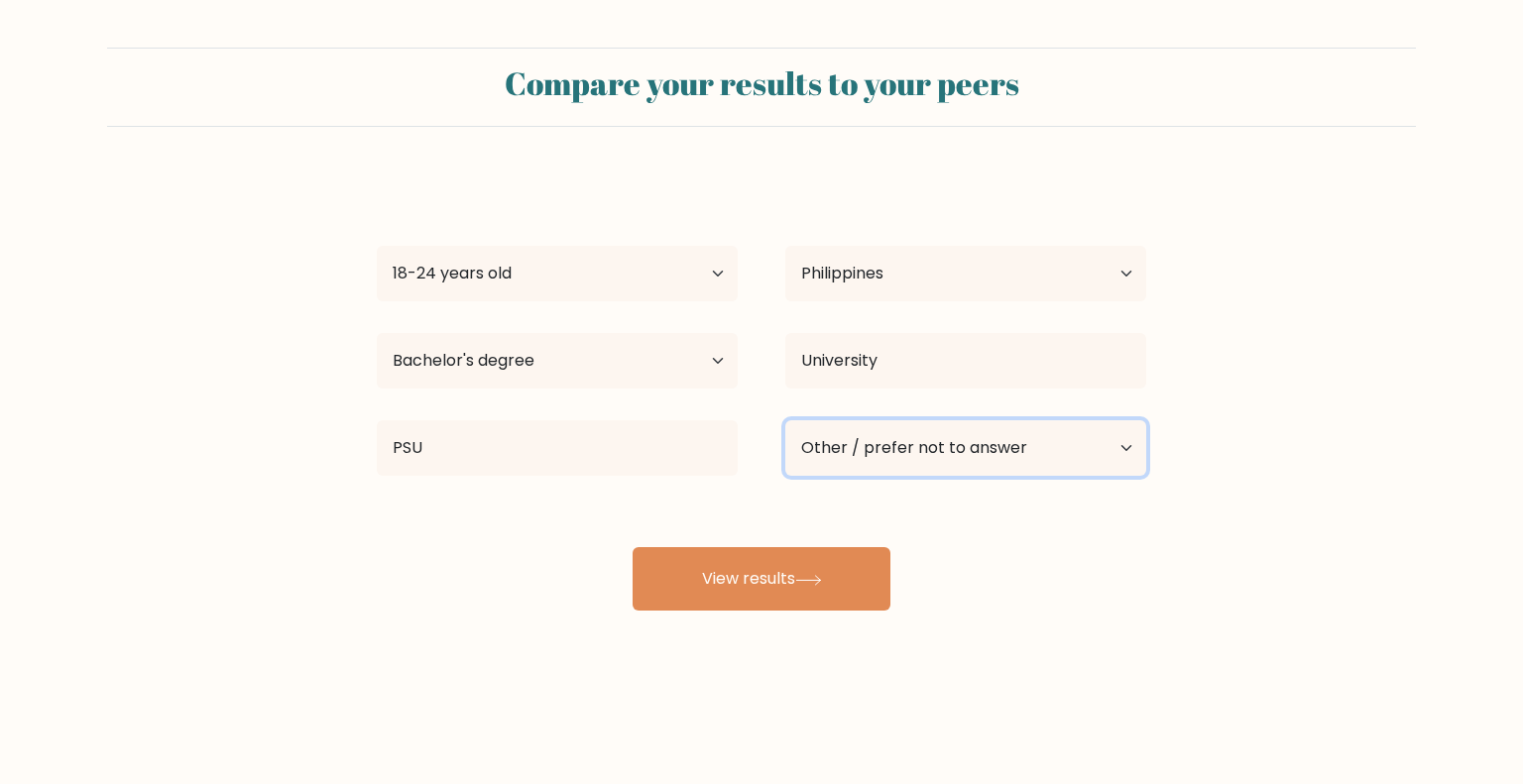 click on "Current employment status
Employed
Student
Retired
Other / prefer not to answer" at bounding box center [966, 448] 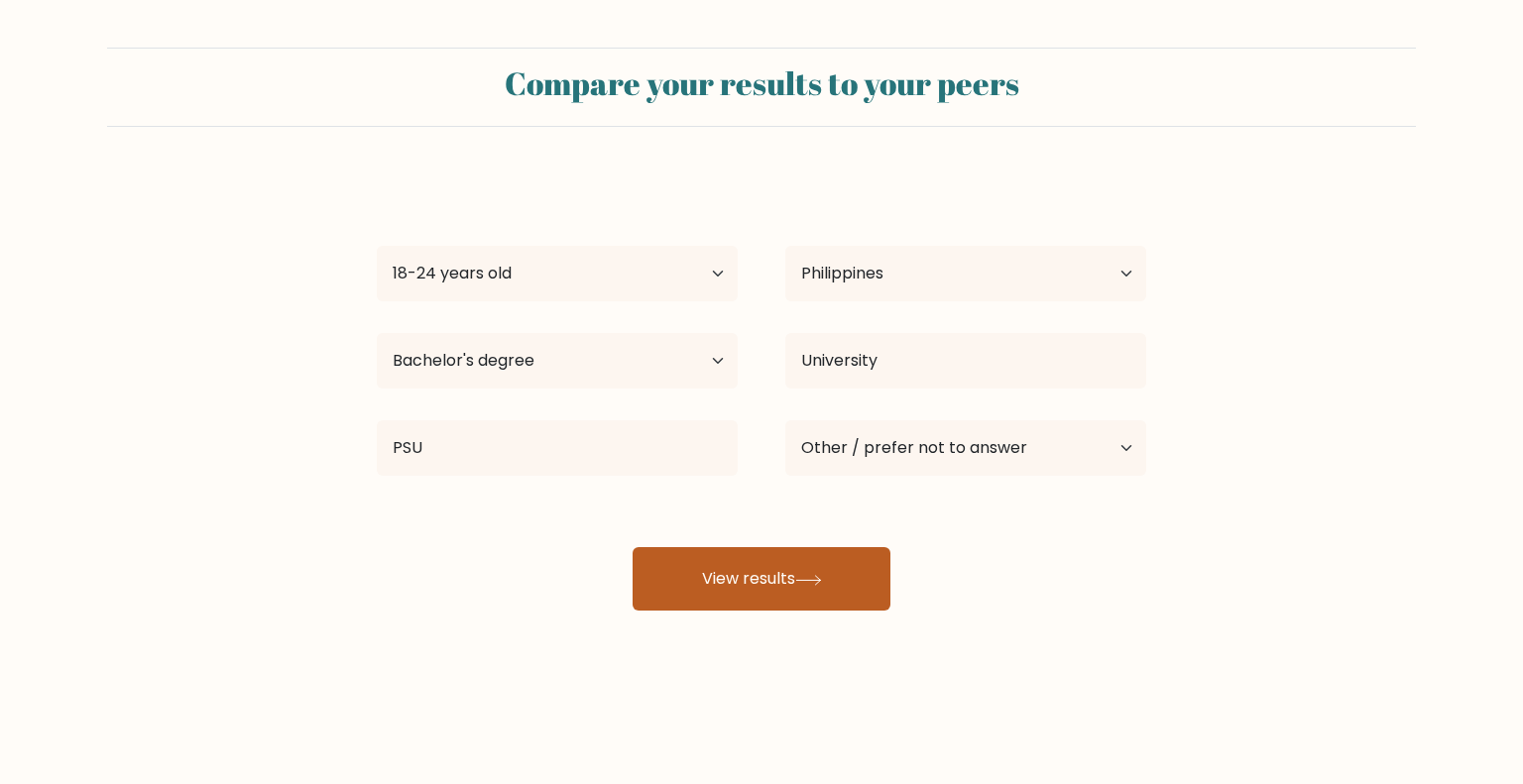click on "View results" at bounding box center [762, 579] 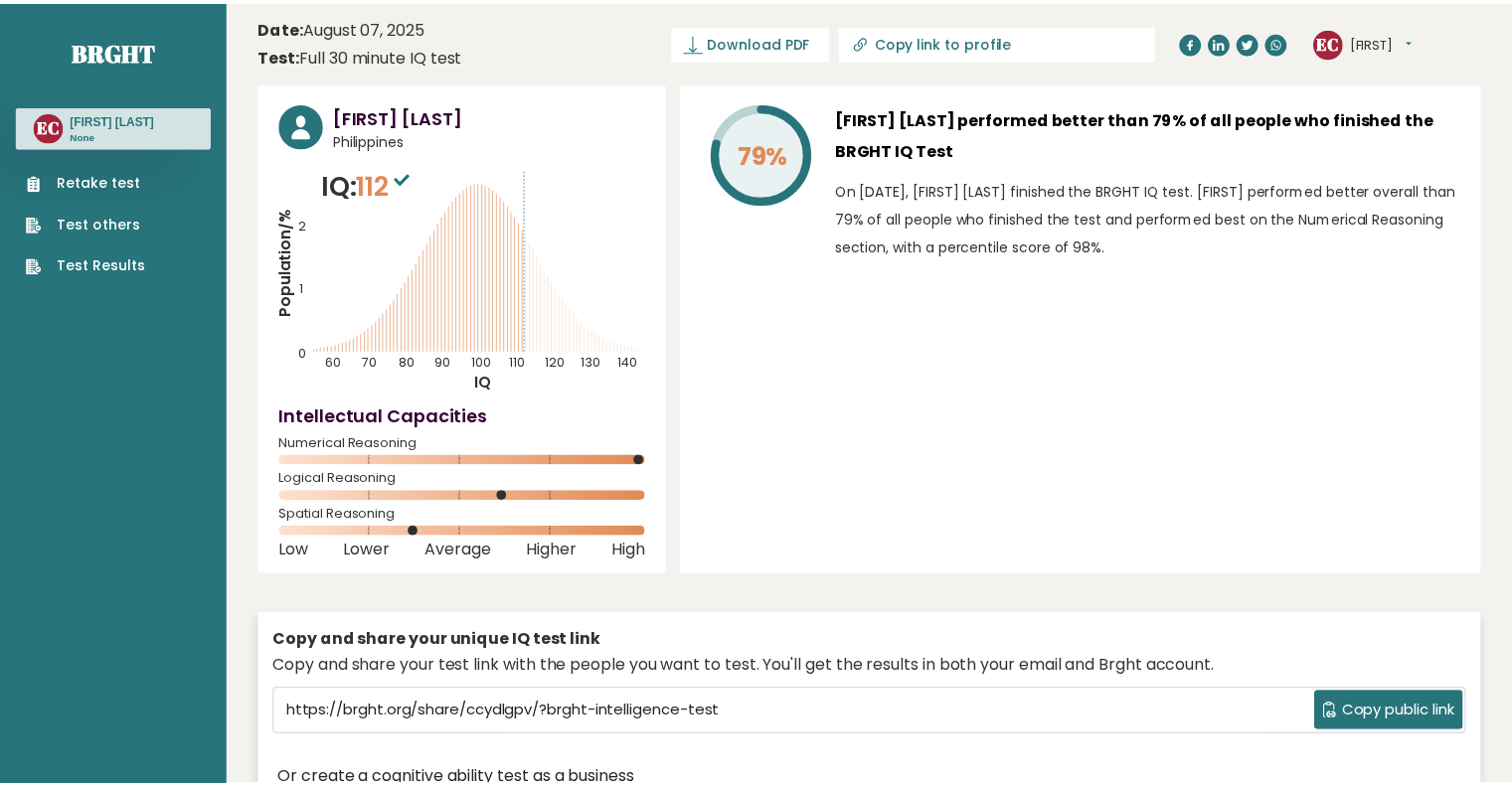 scroll, scrollTop: 0, scrollLeft: 0, axis: both 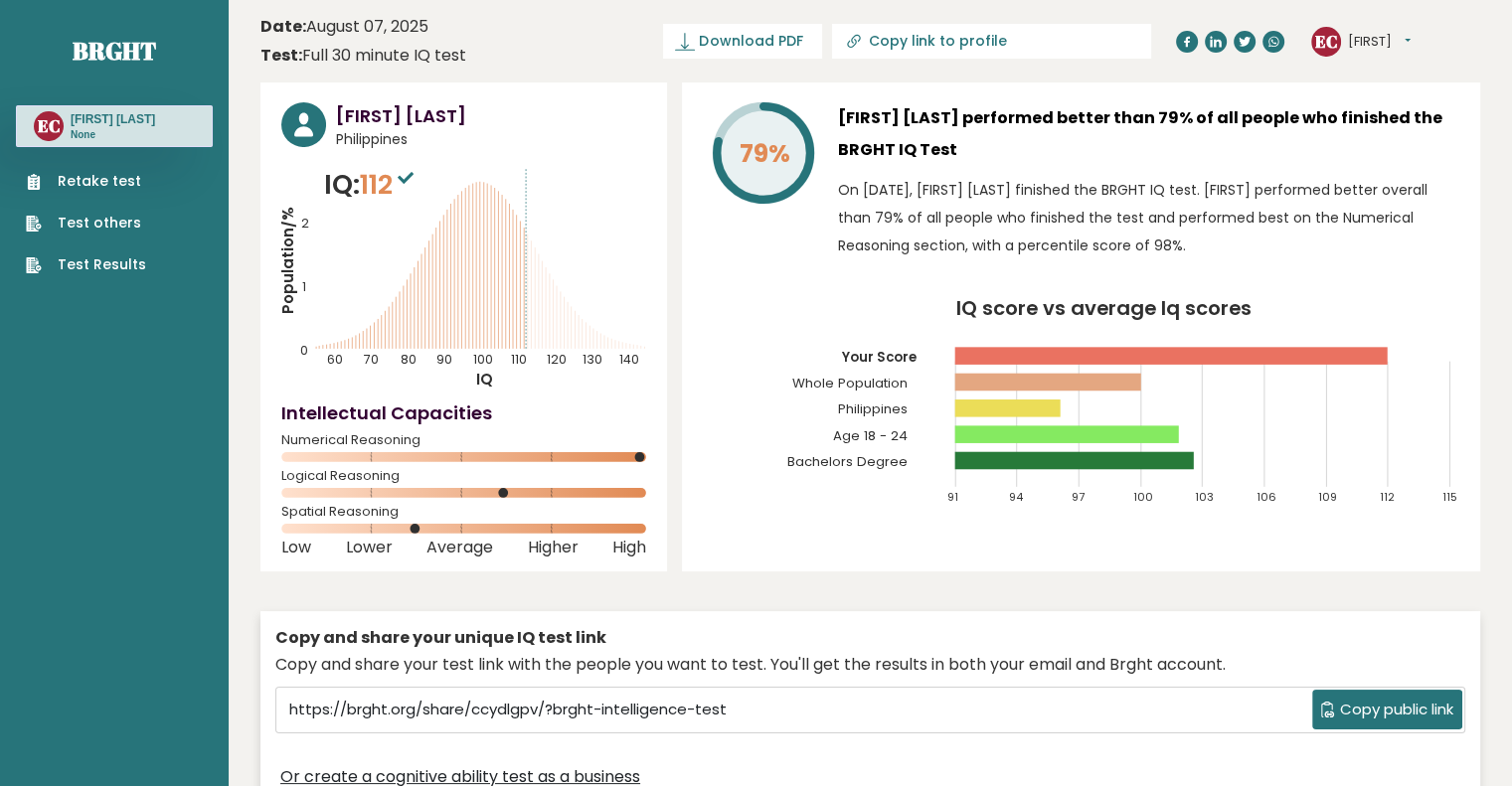 click on "Copy public link" at bounding box center [1387, 709] 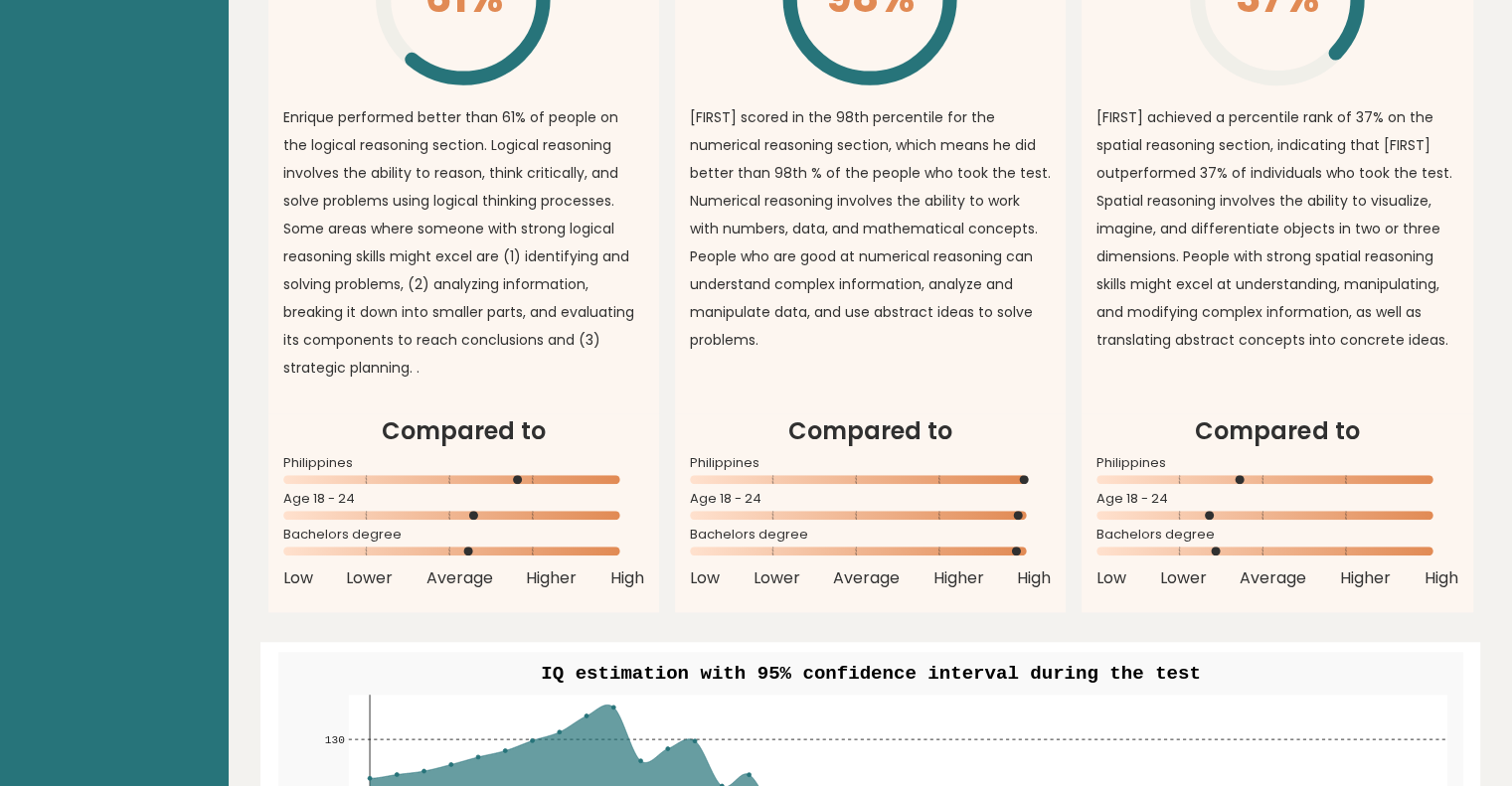 scroll, scrollTop: 1491, scrollLeft: 0, axis: vertical 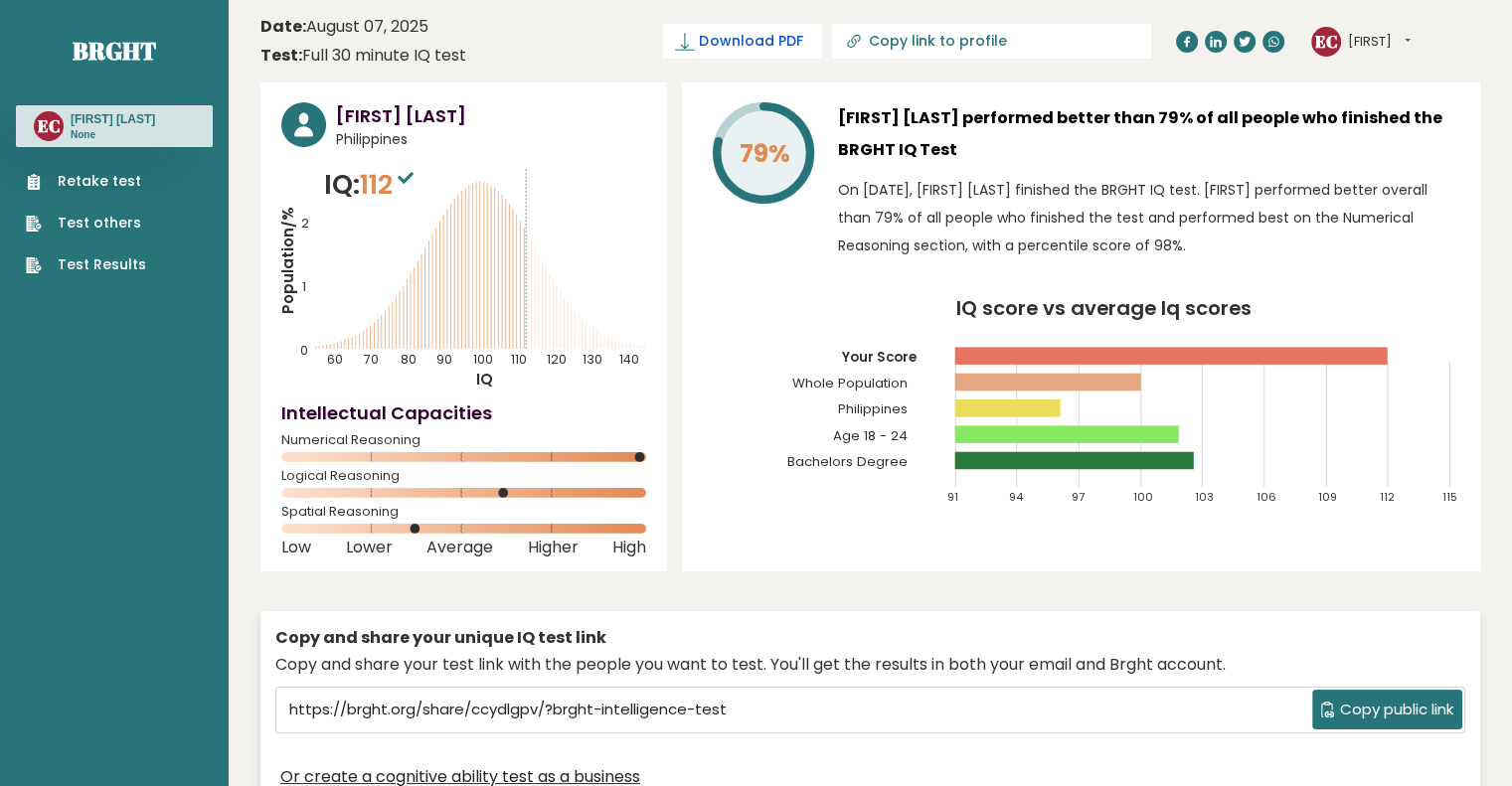 click on "Download PDF" at bounding box center [751, 41] 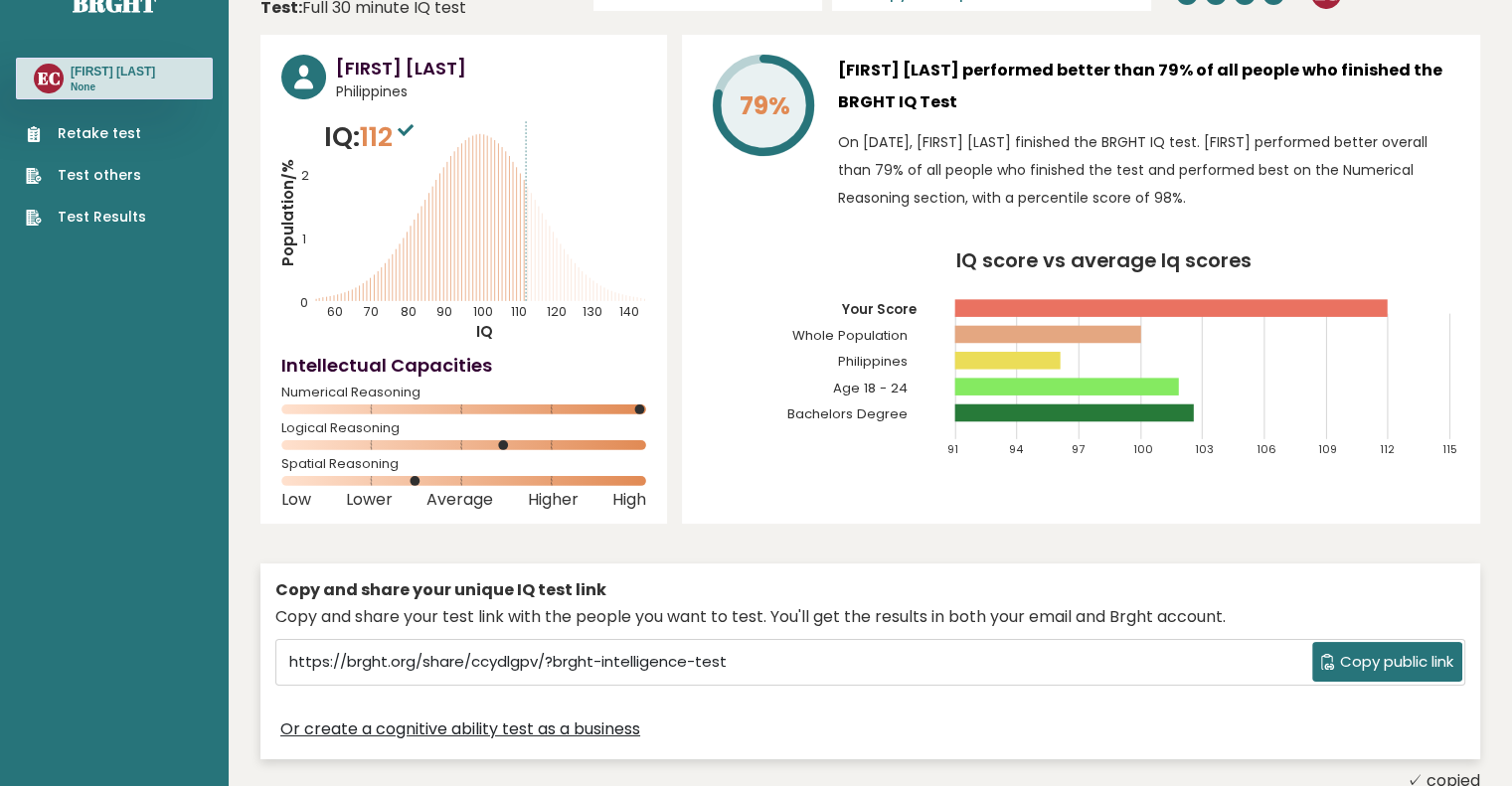 scroll, scrollTop: 0, scrollLeft: 0, axis: both 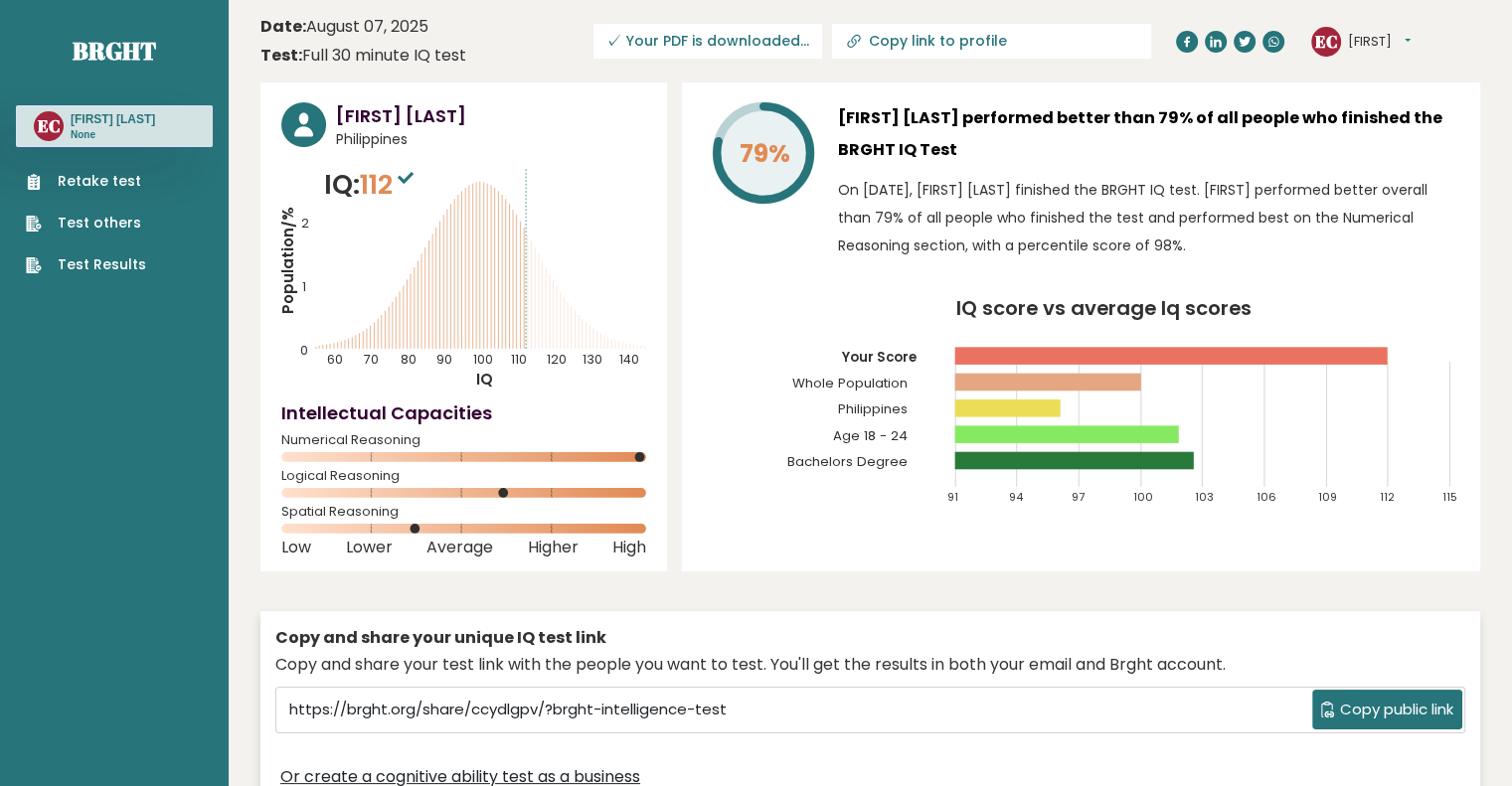 click on "EC
Enrique
Dashboard
Profile
Settings
Logout" at bounding box center (1361, 42) 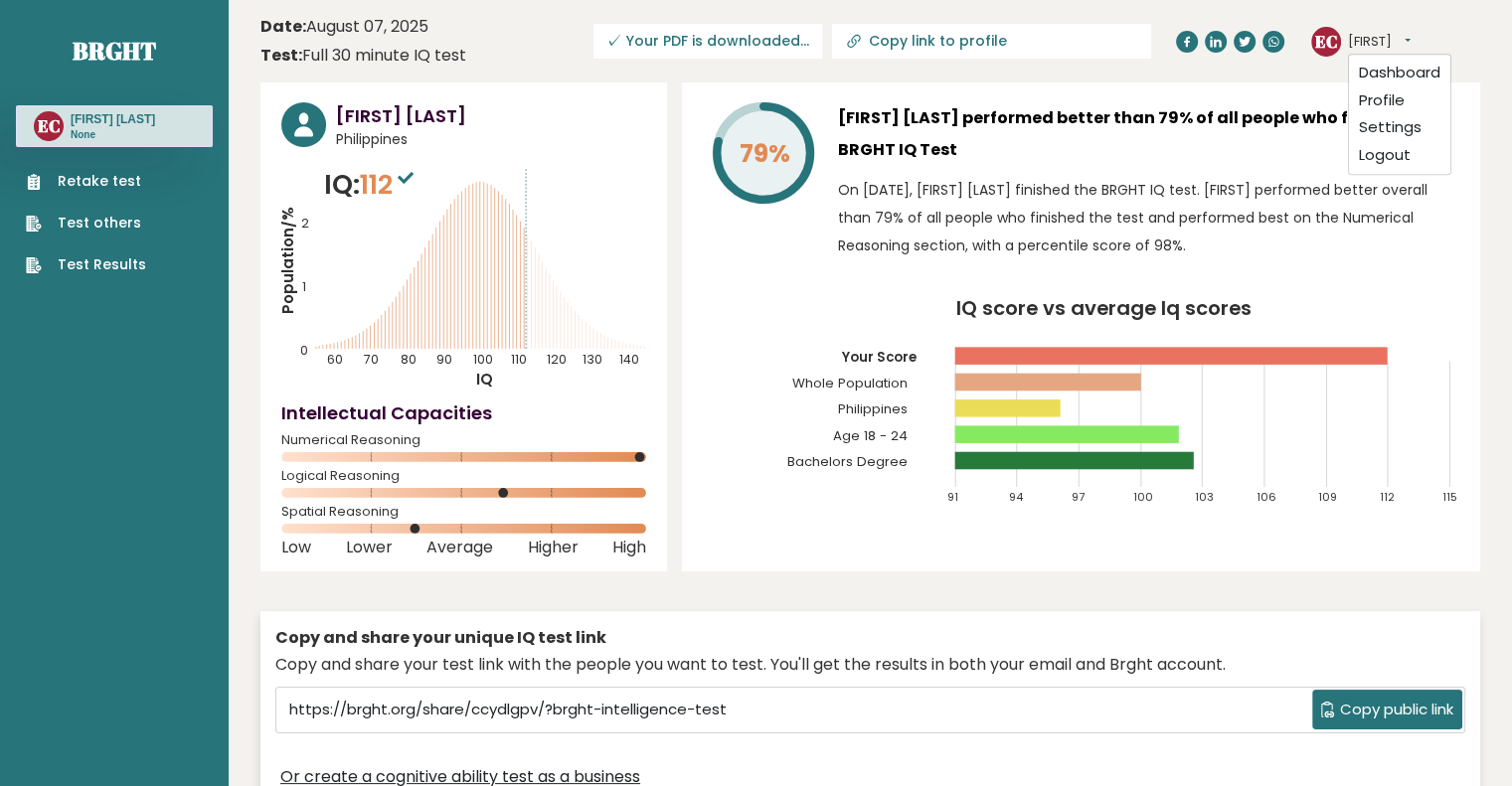 click on "Enrique" at bounding box center [1379, 42] 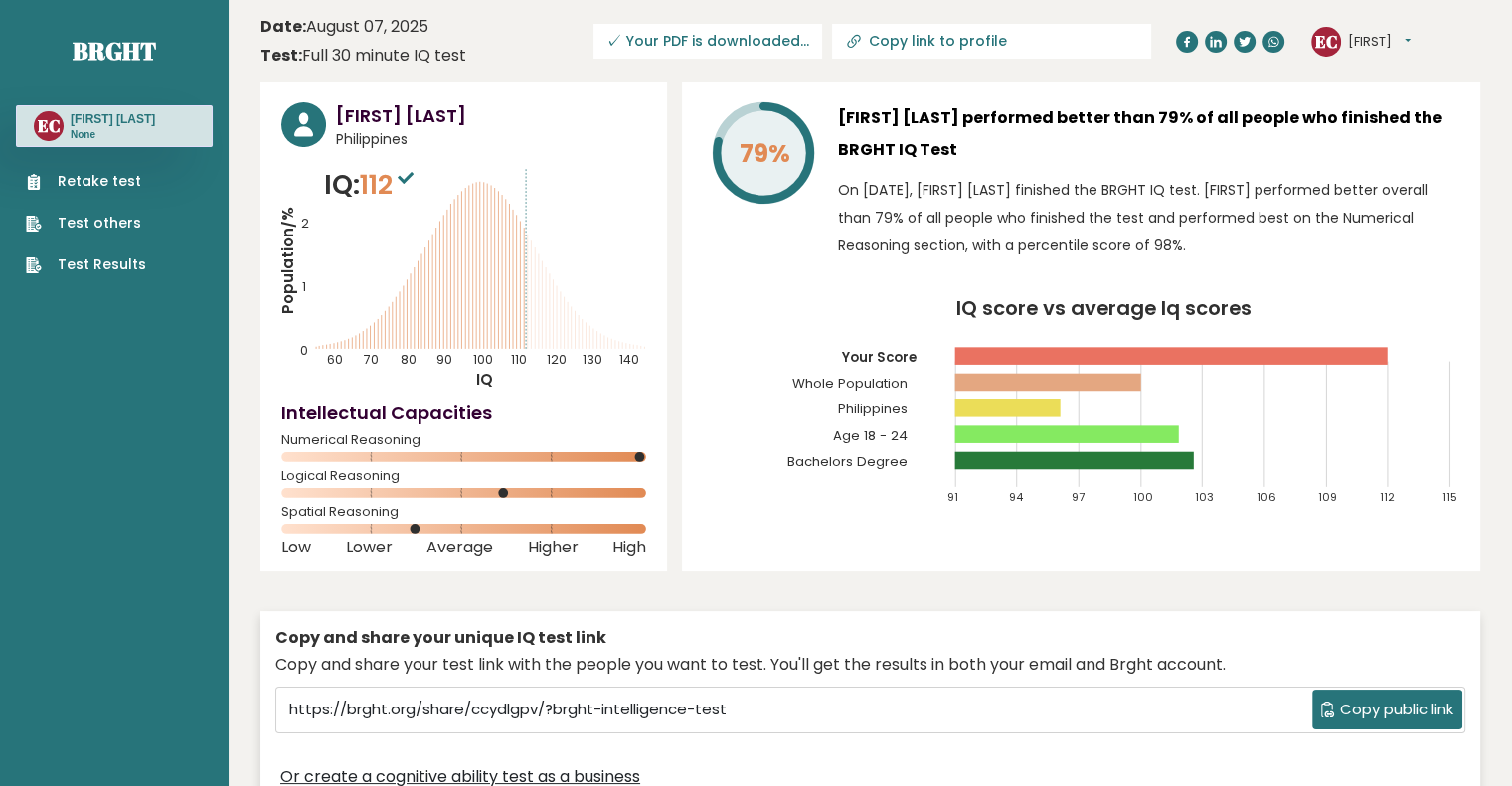 type 